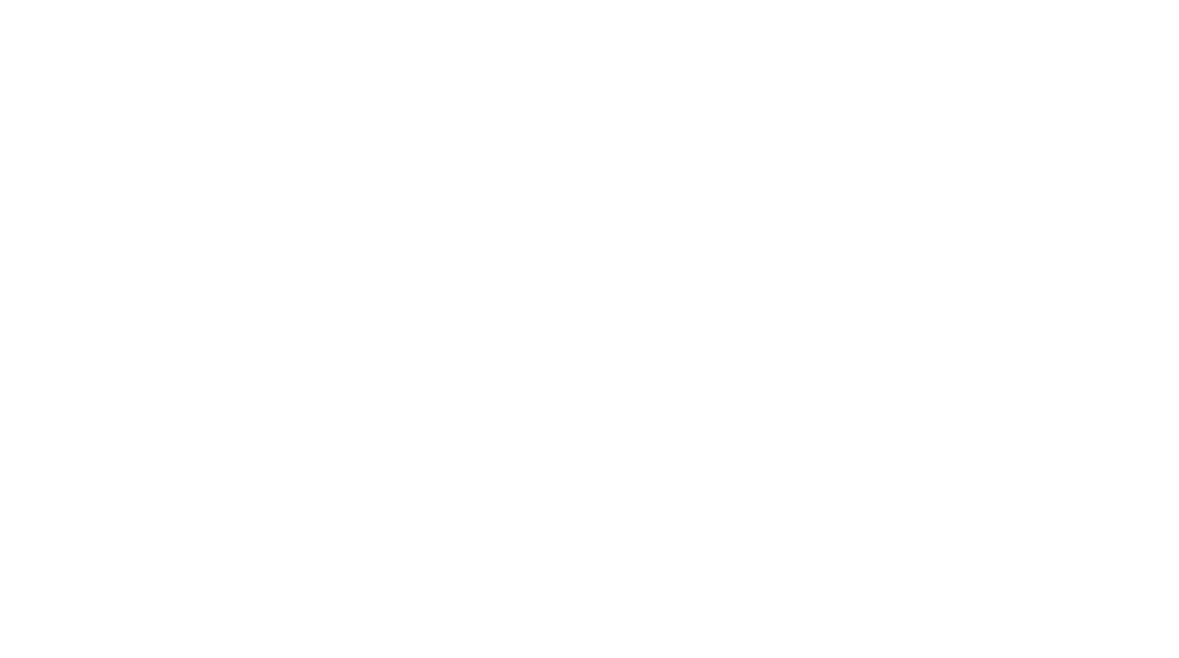 scroll, scrollTop: 0, scrollLeft: 0, axis: both 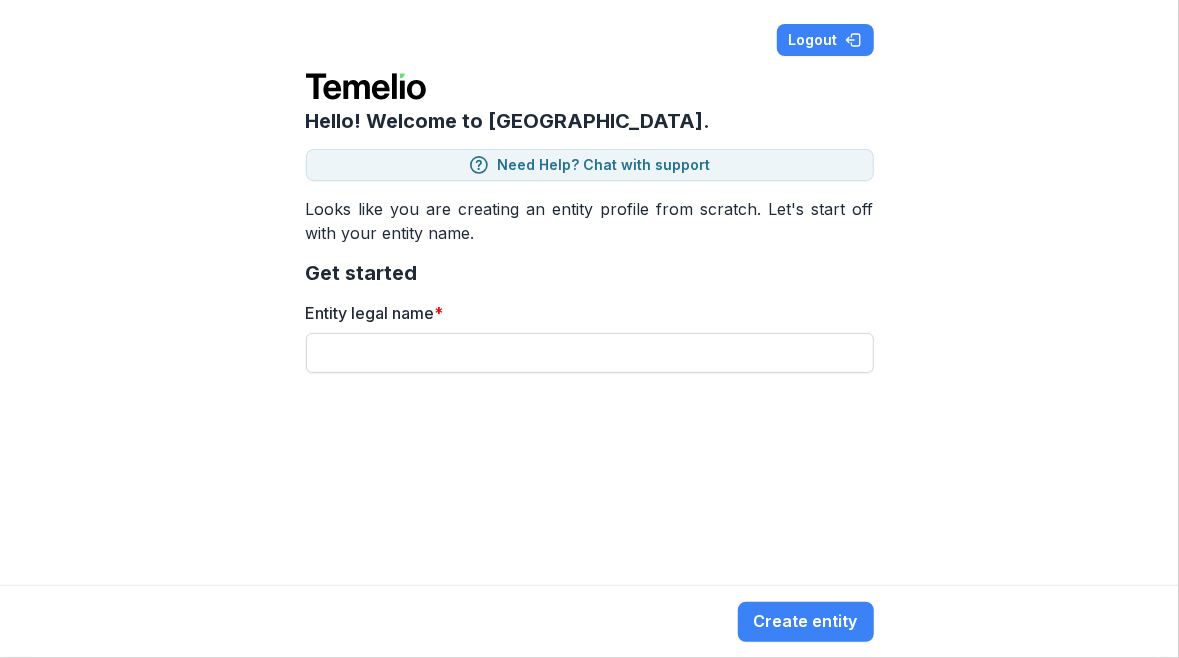 click on "Entity legal name *" at bounding box center [590, 353] 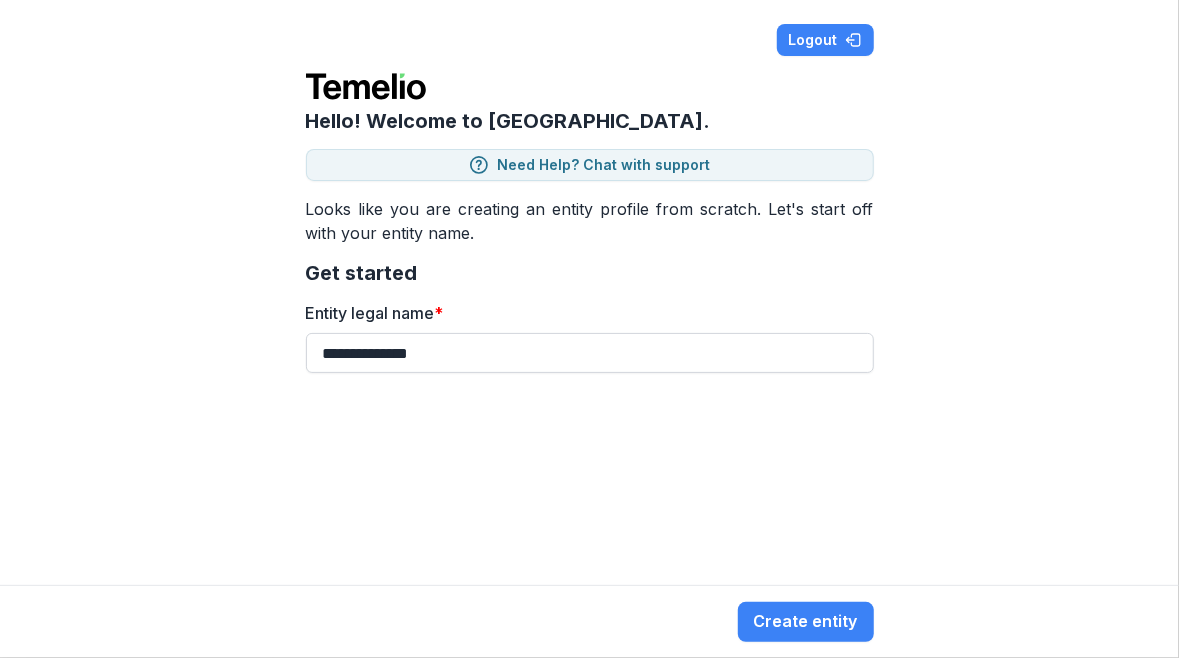 type on "**********" 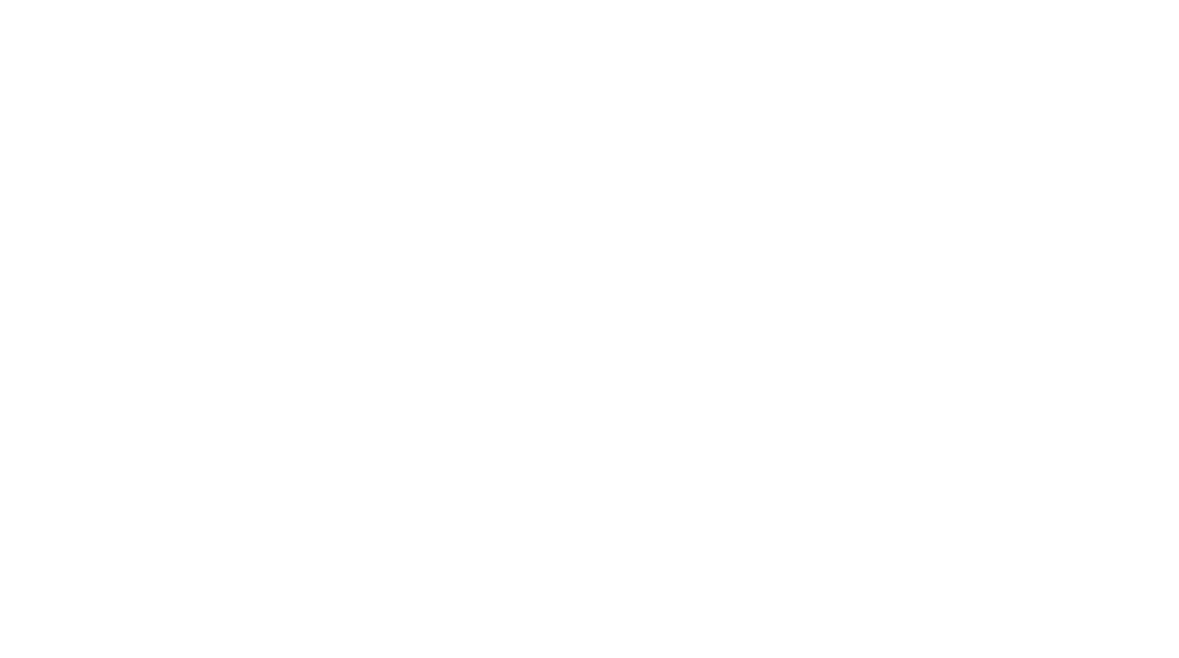 scroll, scrollTop: 0, scrollLeft: 0, axis: both 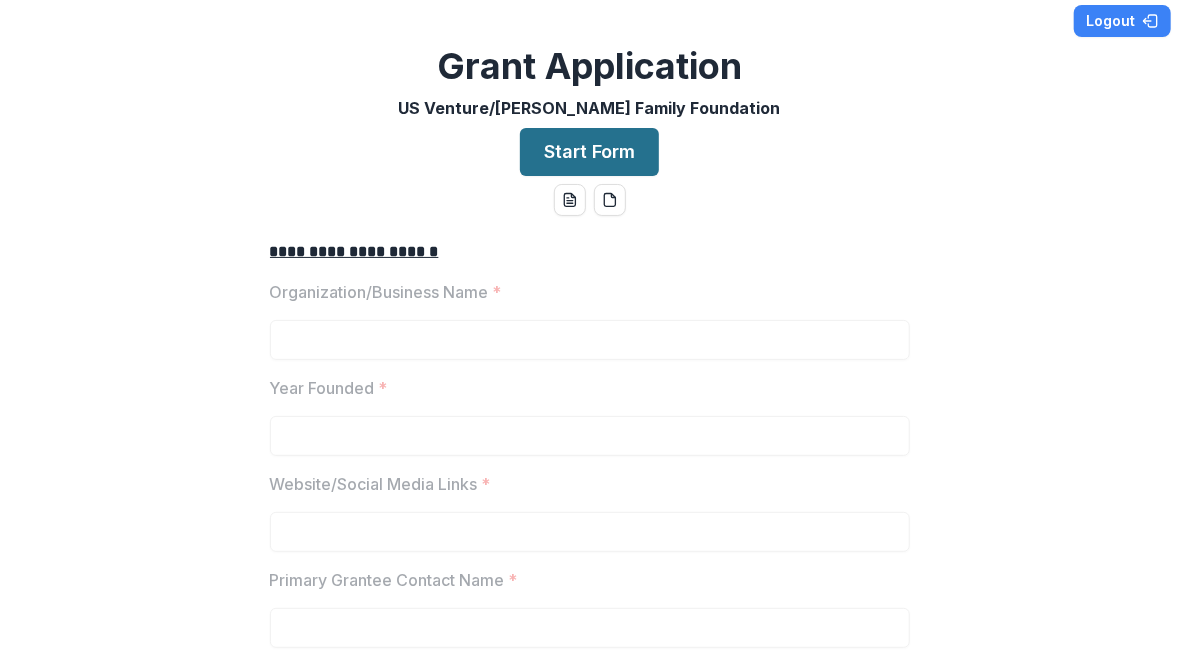 click on "Start Form" at bounding box center (589, 152) 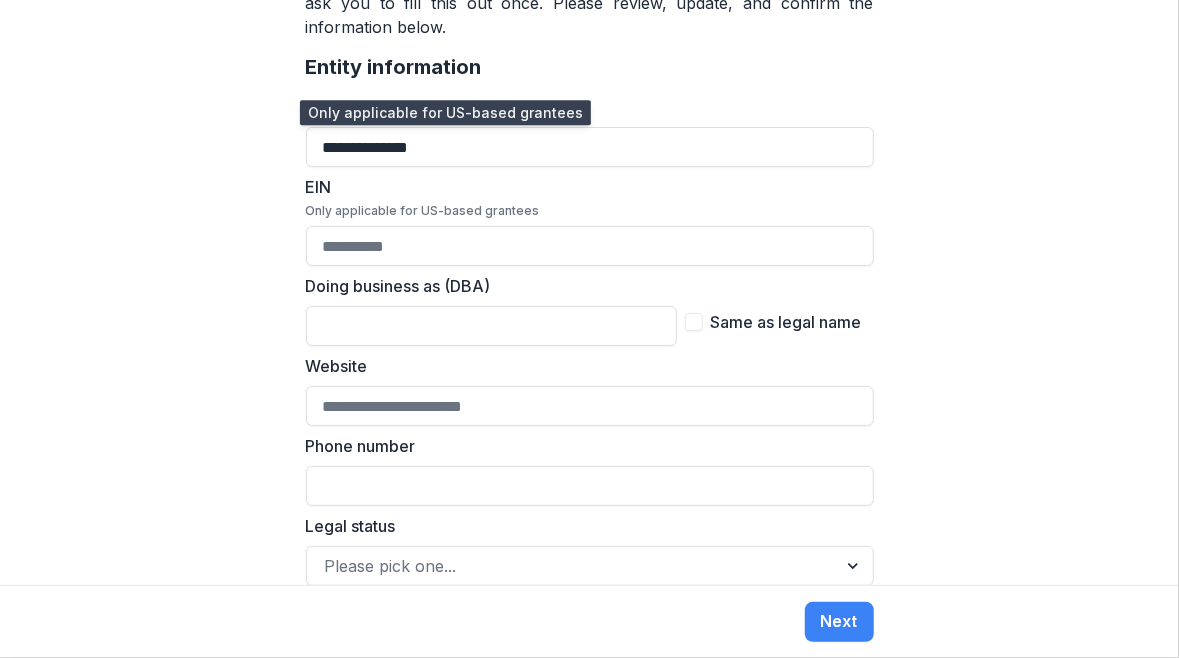 scroll, scrollTop: 401, scrollLeft: 0, axis: vertical 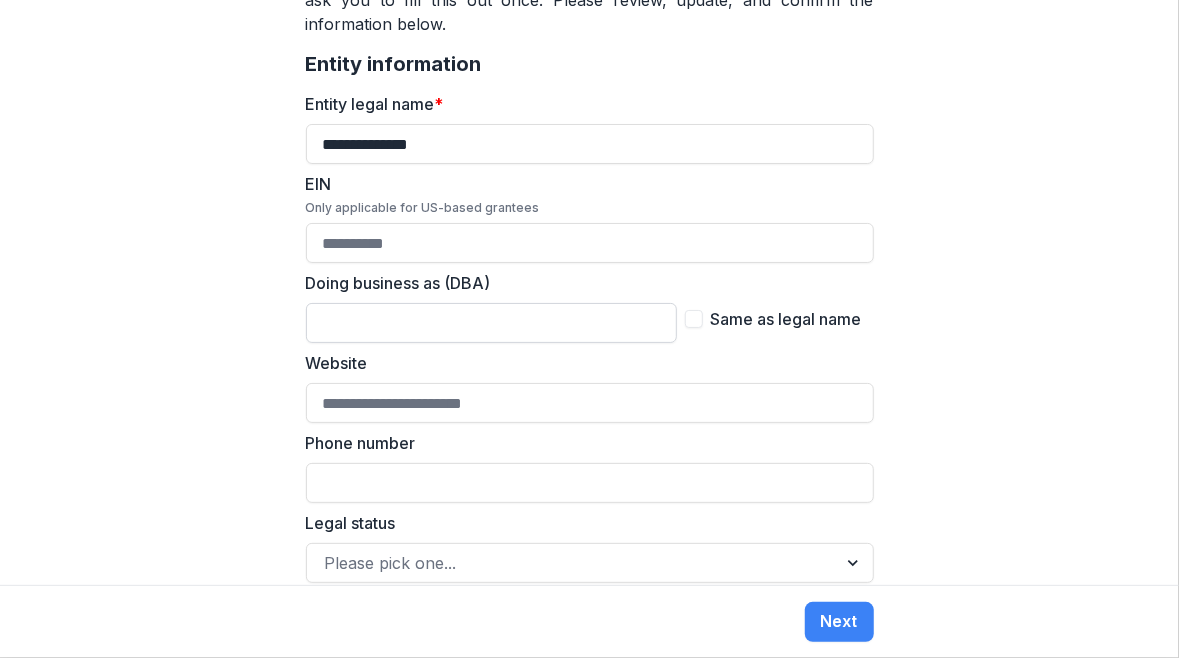 click on "Doing business as (DBA)" at bounding box center (491, 323) 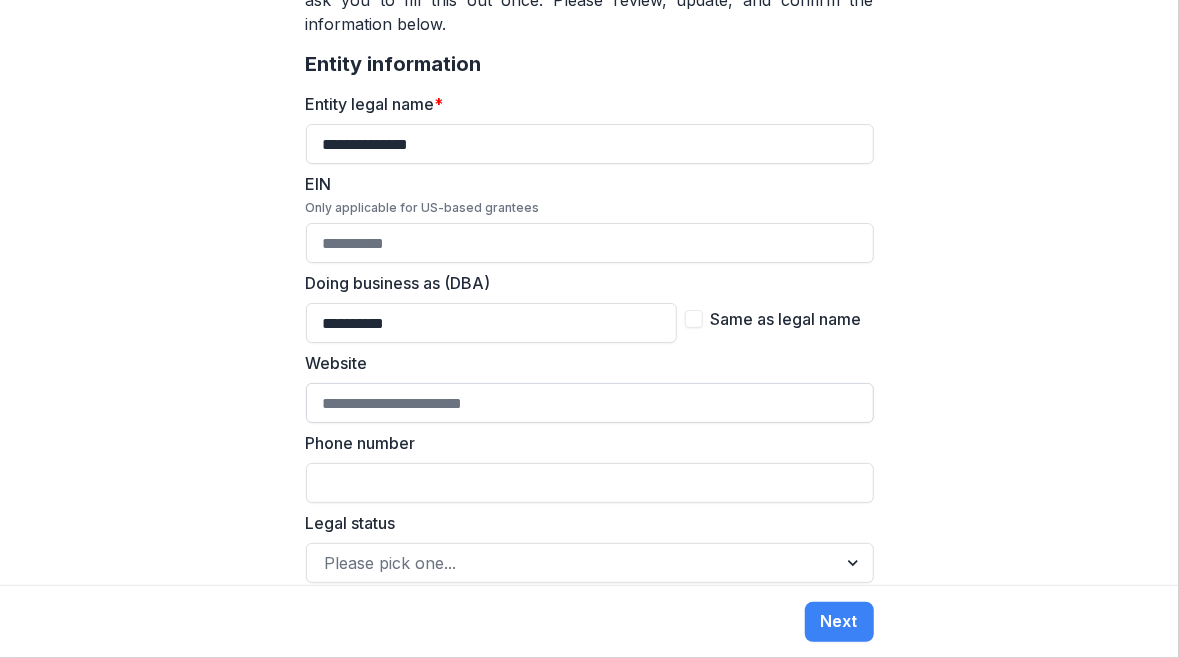 type on "**********" 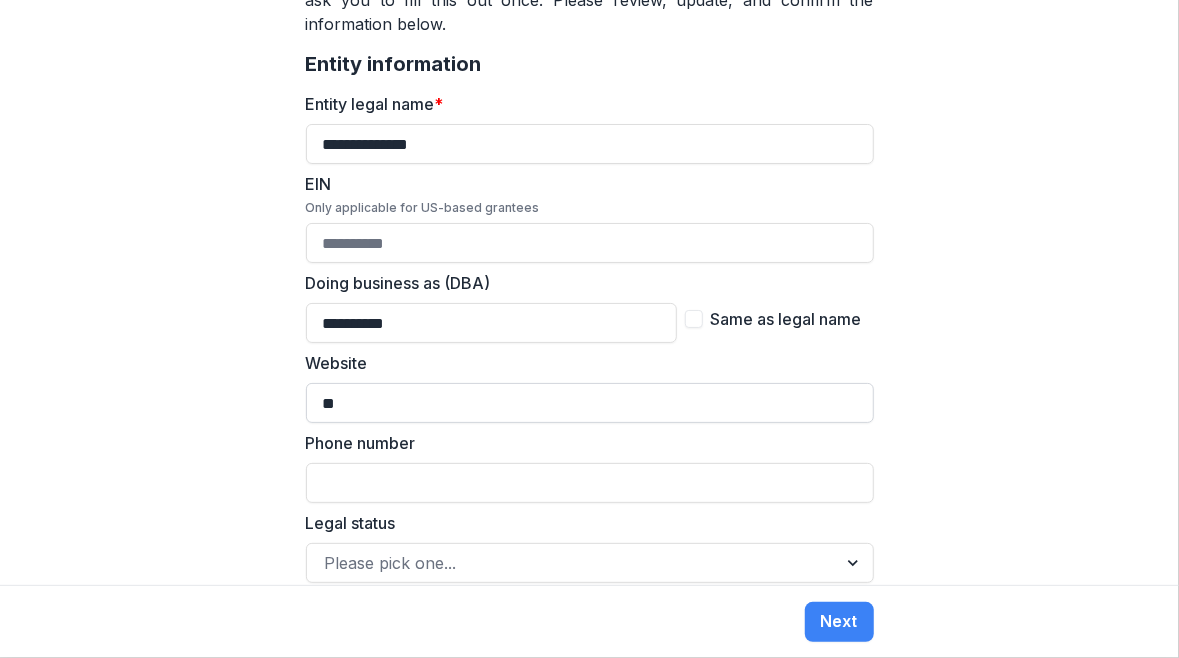 type on "*" 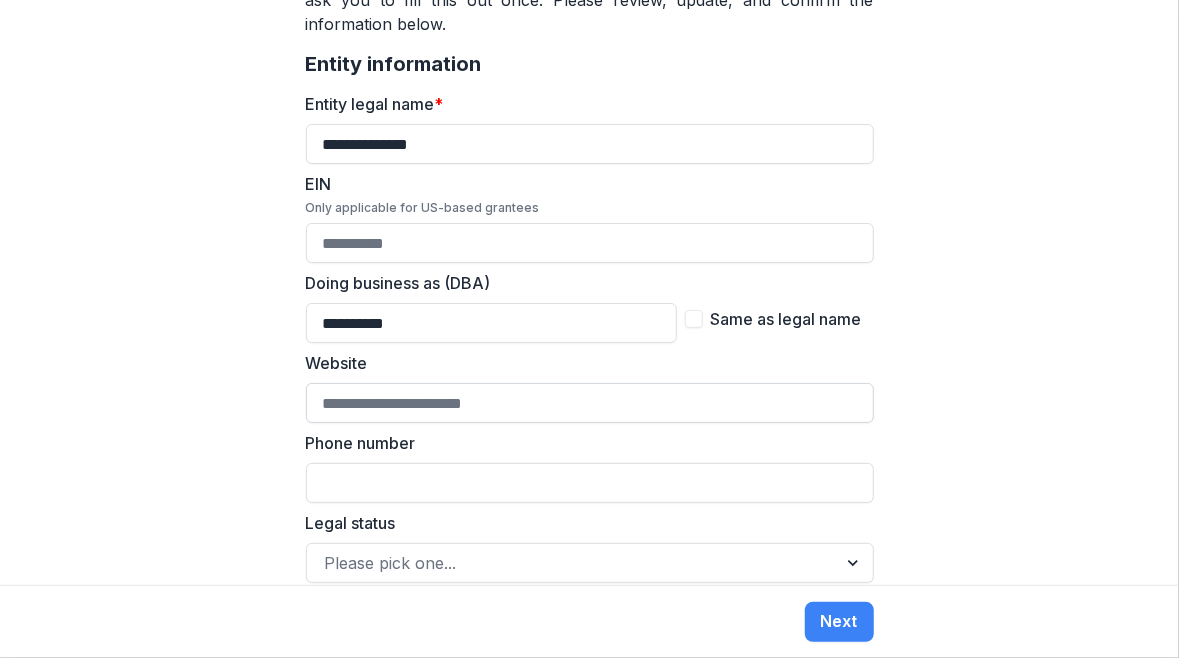 drag, startPoint x: 519, startPoint y: 368, endPoint x: 362, endPoint y: 353, distance: 157.71494 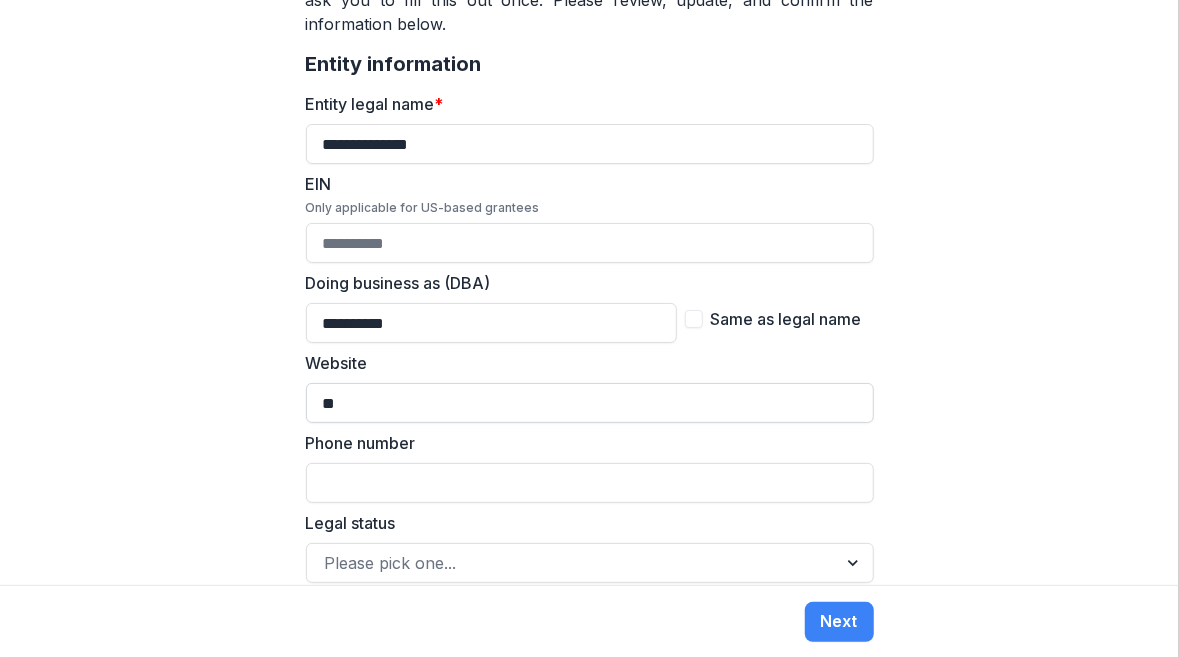 type on "*" 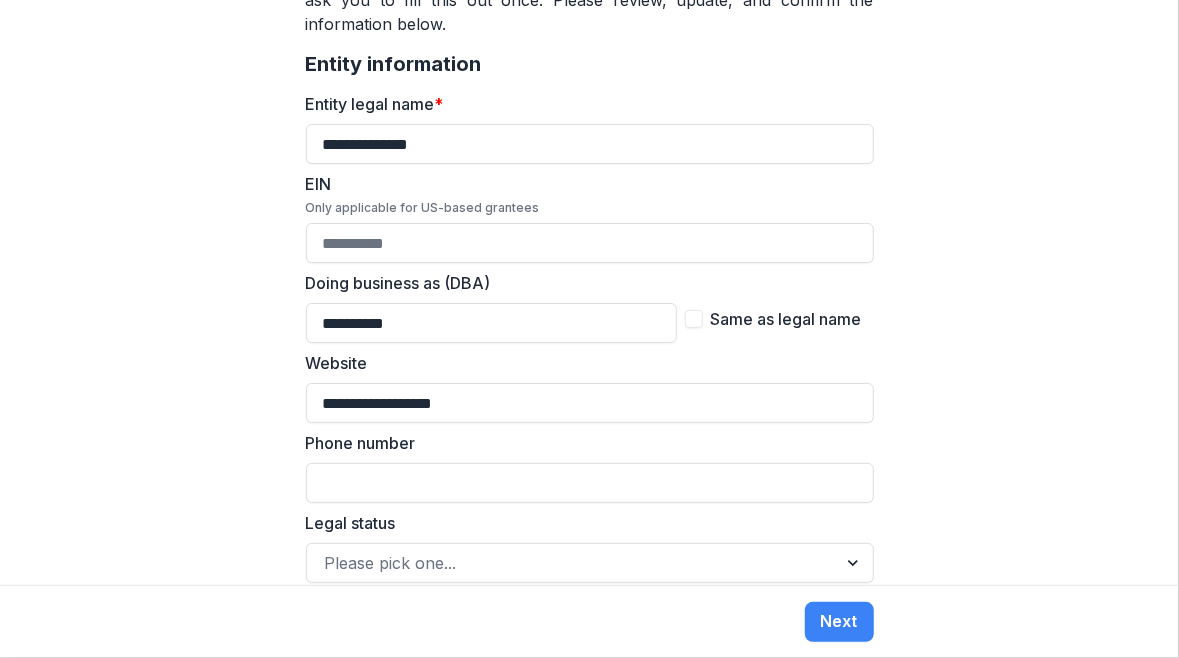 type on "**********" 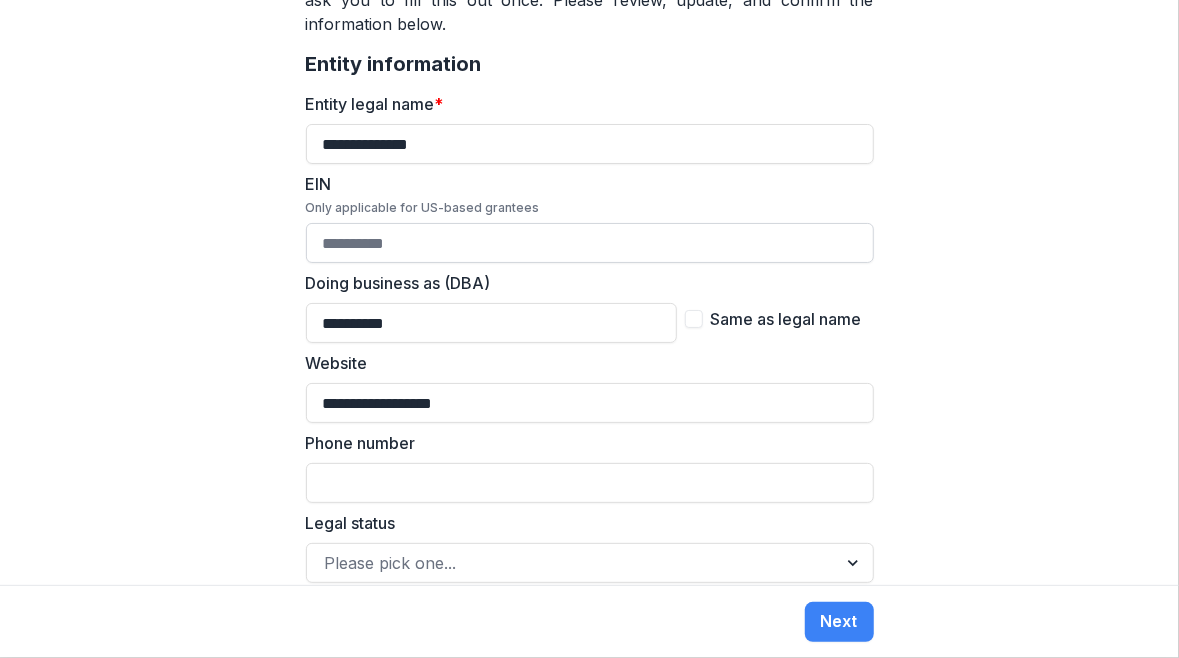 click on "EIN Only applicable for US-based grantees" at bounding box center (590, 243) 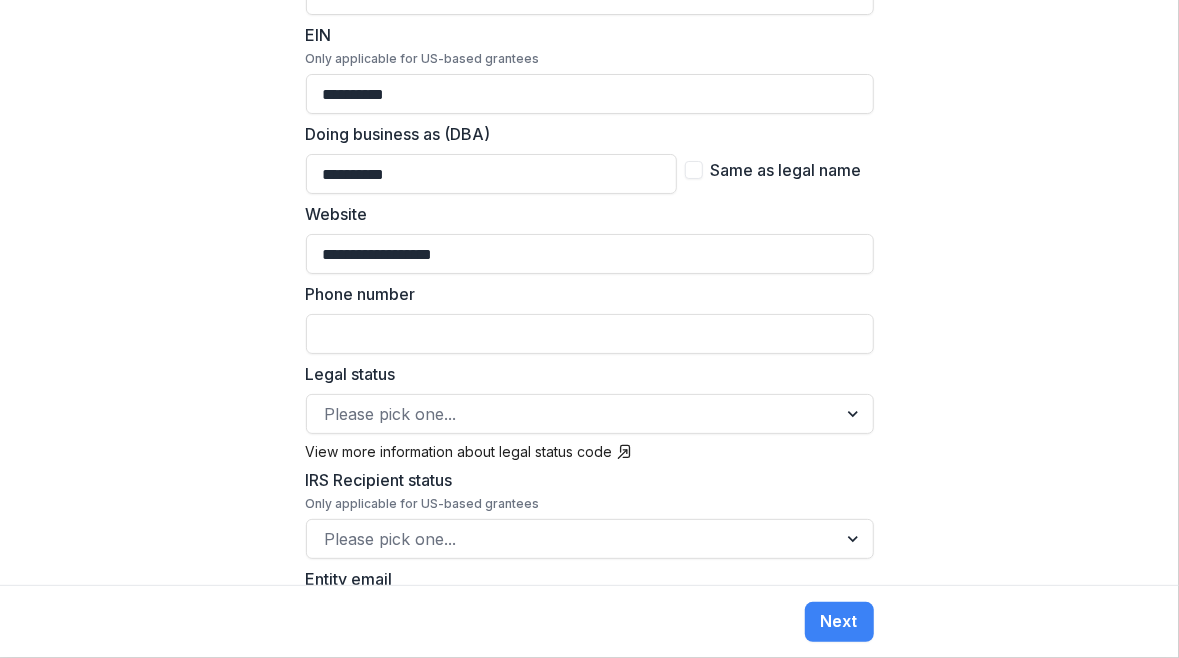 scroll, scrollTop: 563, scrollLeft: 0, axis: vertical 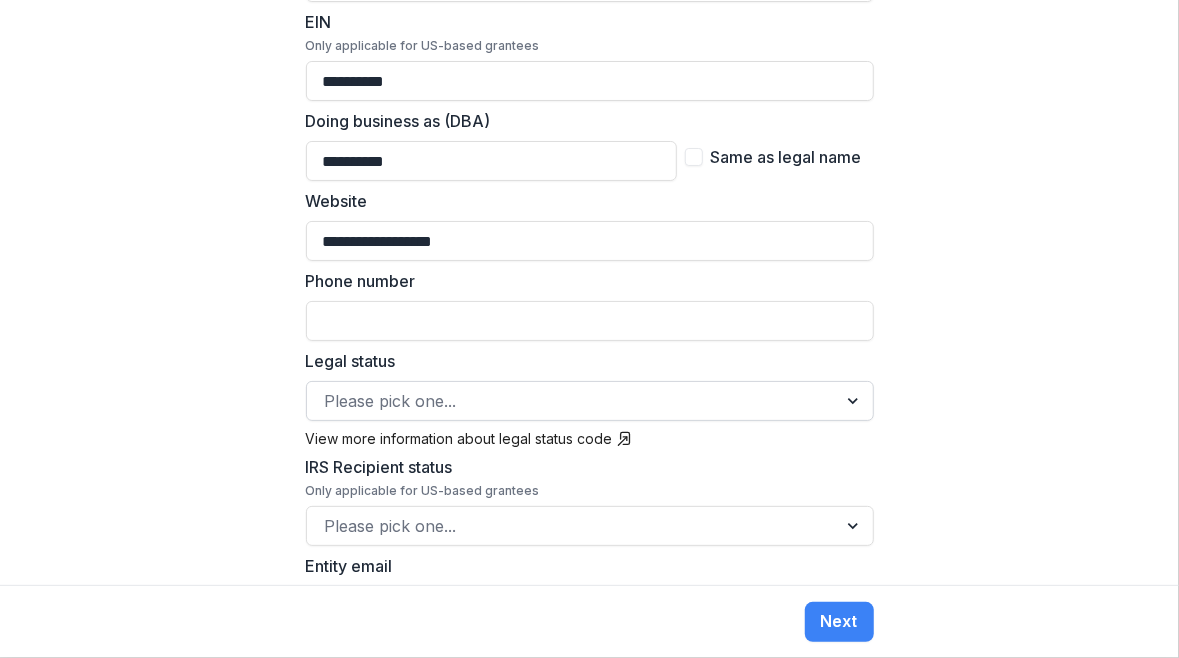 type on "**********" 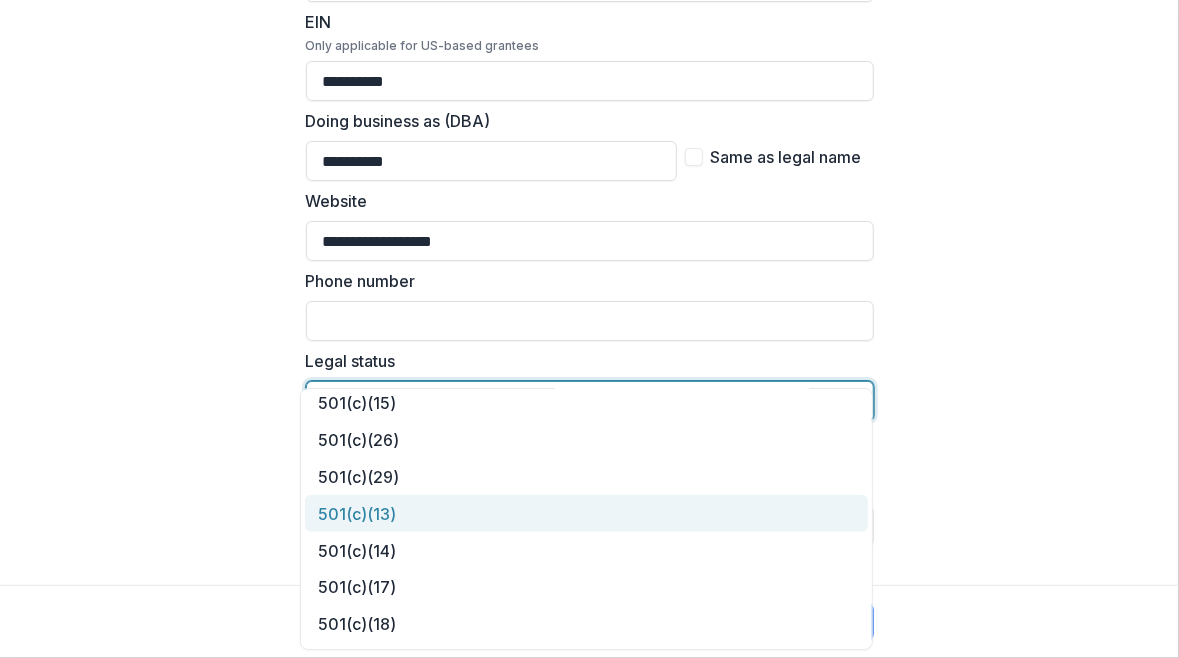 scroll, scrollTop: 924, scrollLeft: 0, axis: vertical 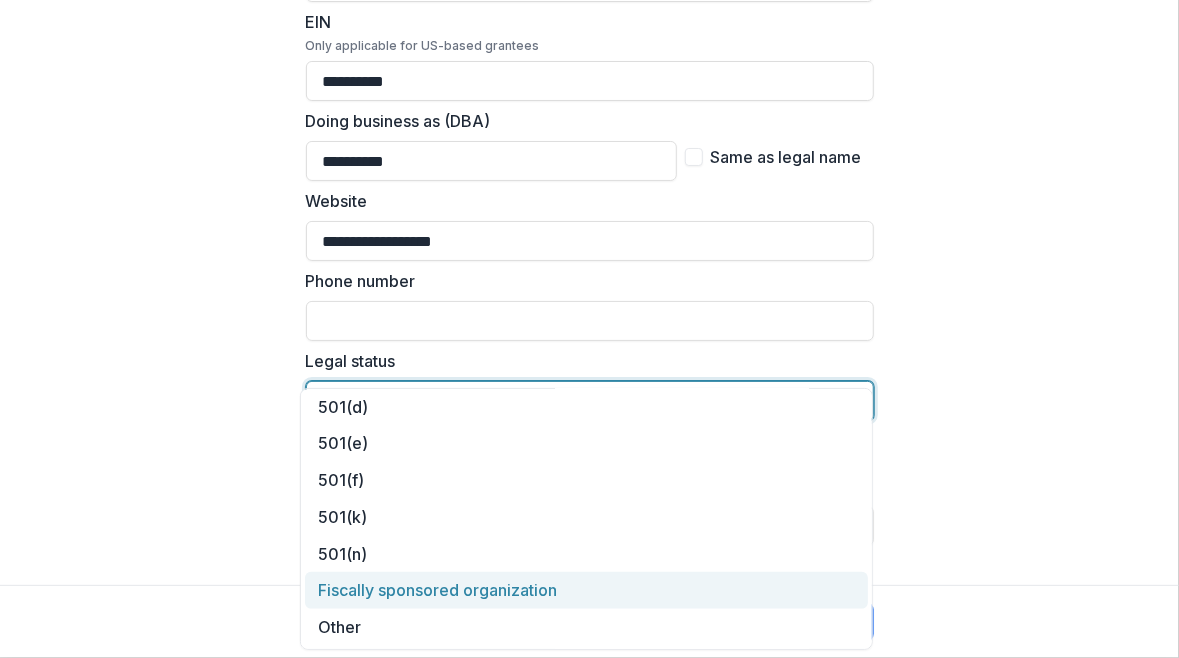 click on "Fiscally sponsored organization" at bounding box center [587, 590] 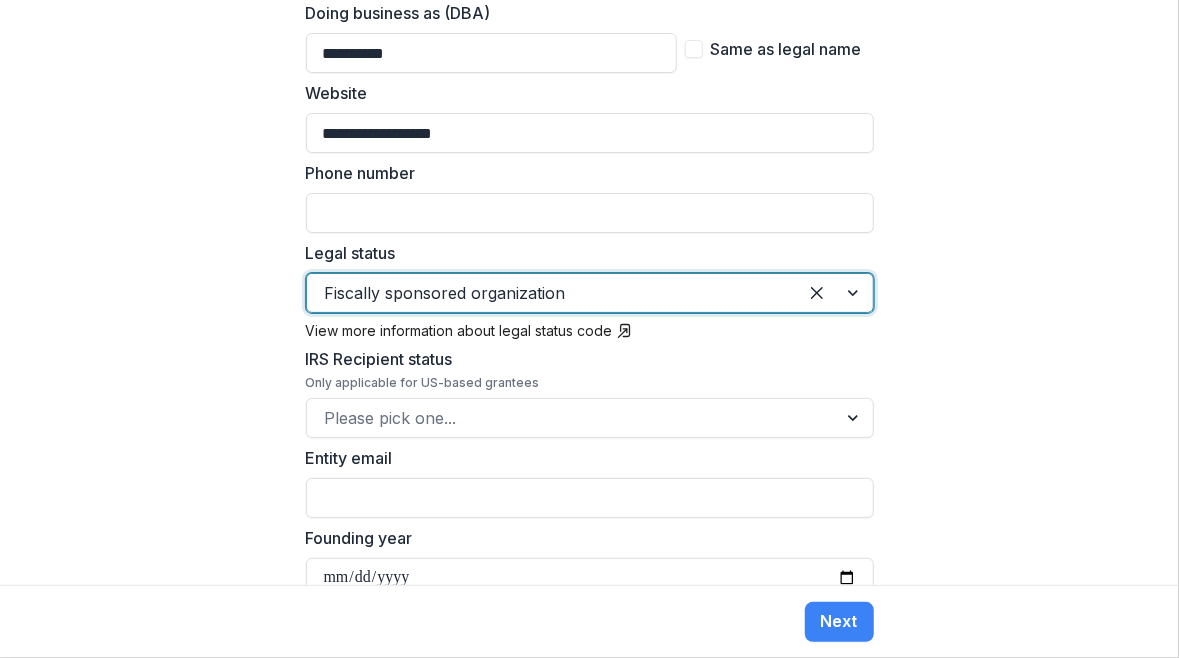 scroll, scrollTop: 673, scrollLeft: 0, axis: vertical 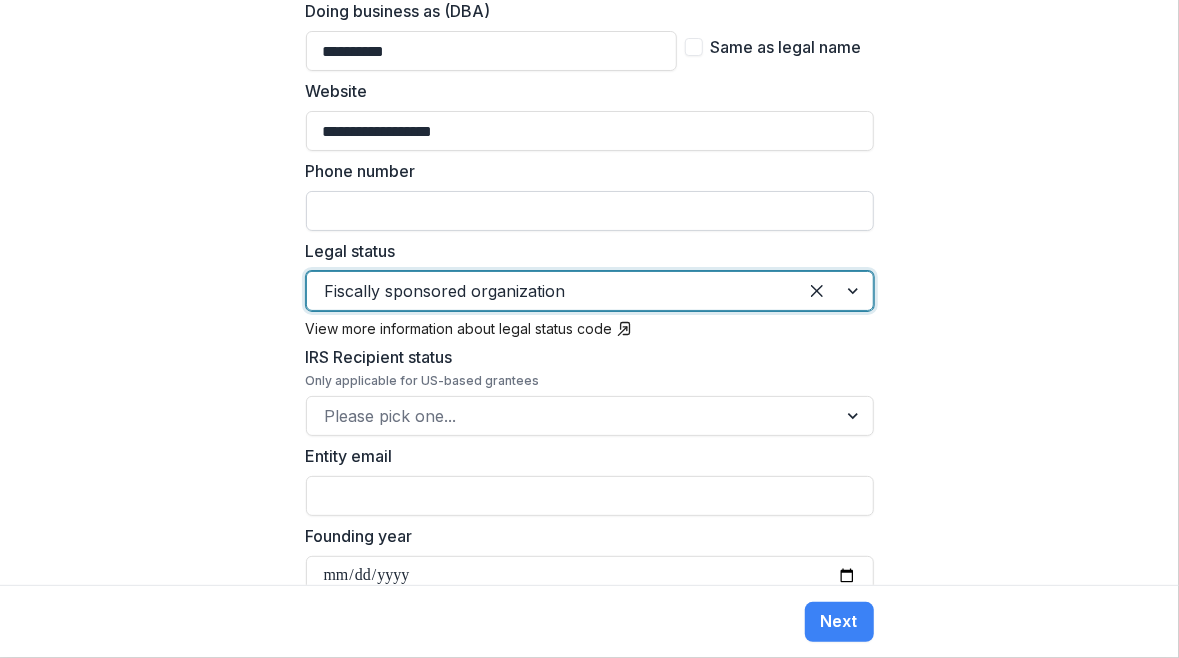 click on "Phone number" at bounding box center [590, 211] 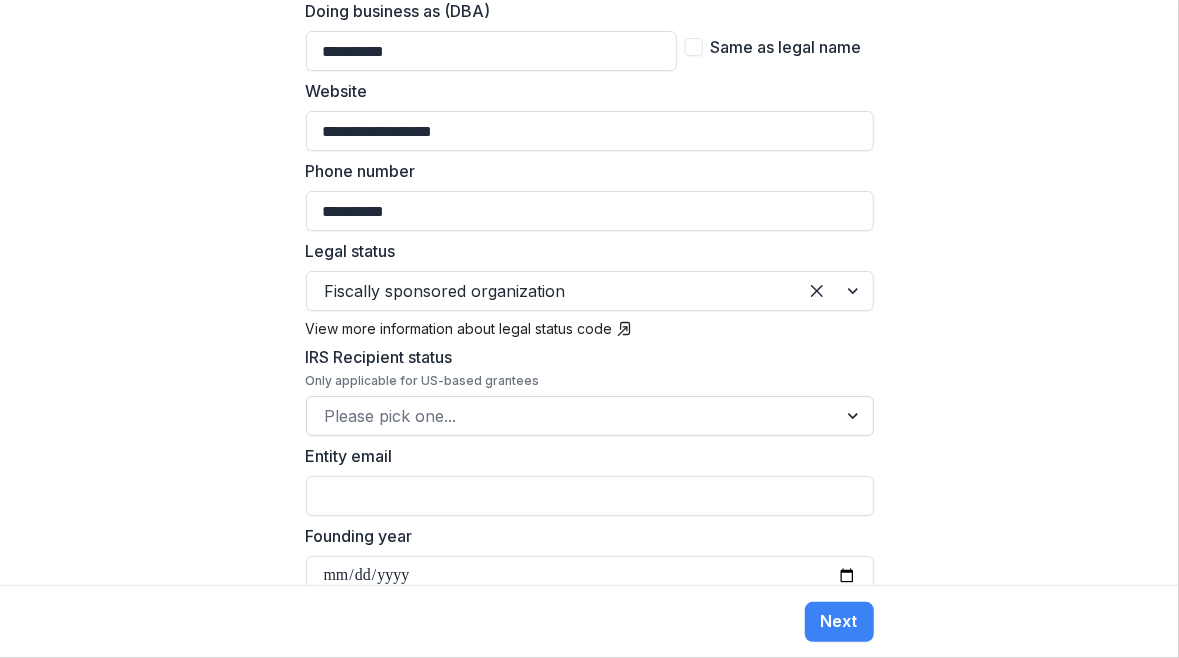 type on "**********" 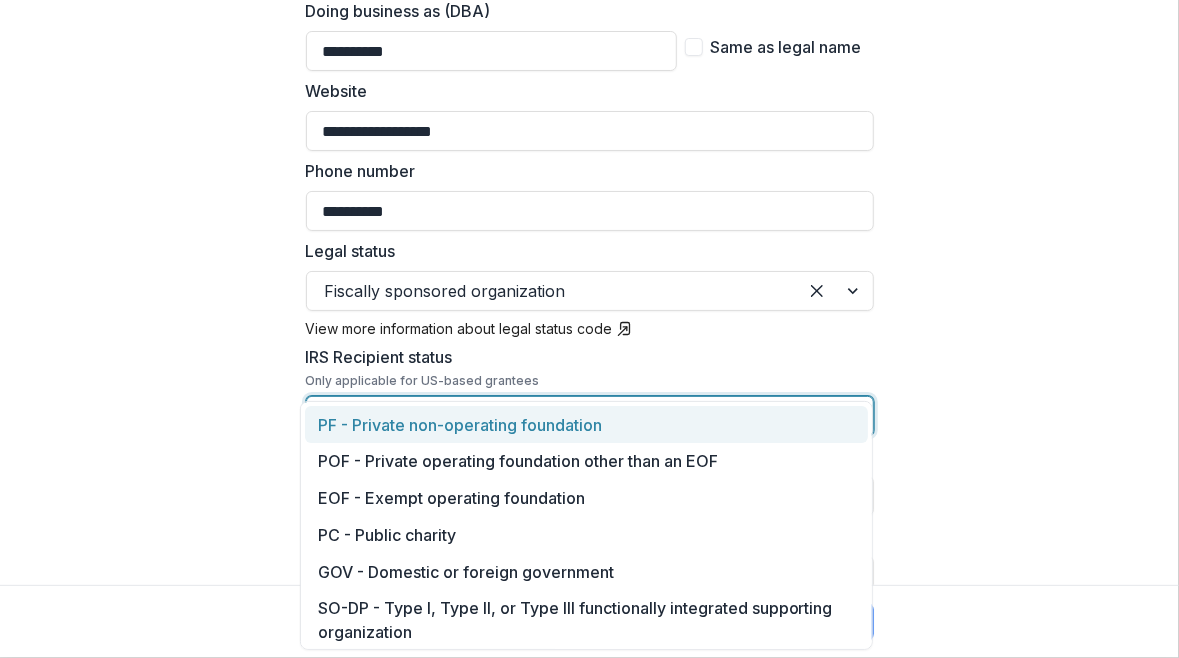 click at bounding box center [572, 416] 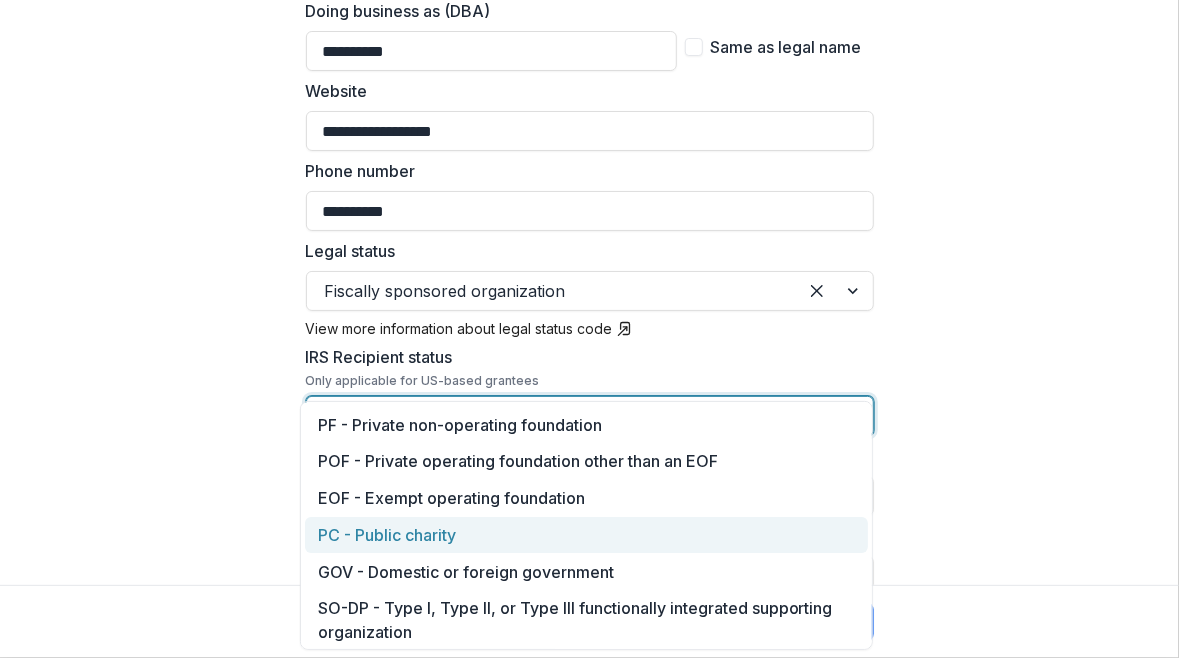 click on "PC - Public charity" at bounding box center (587, 535) 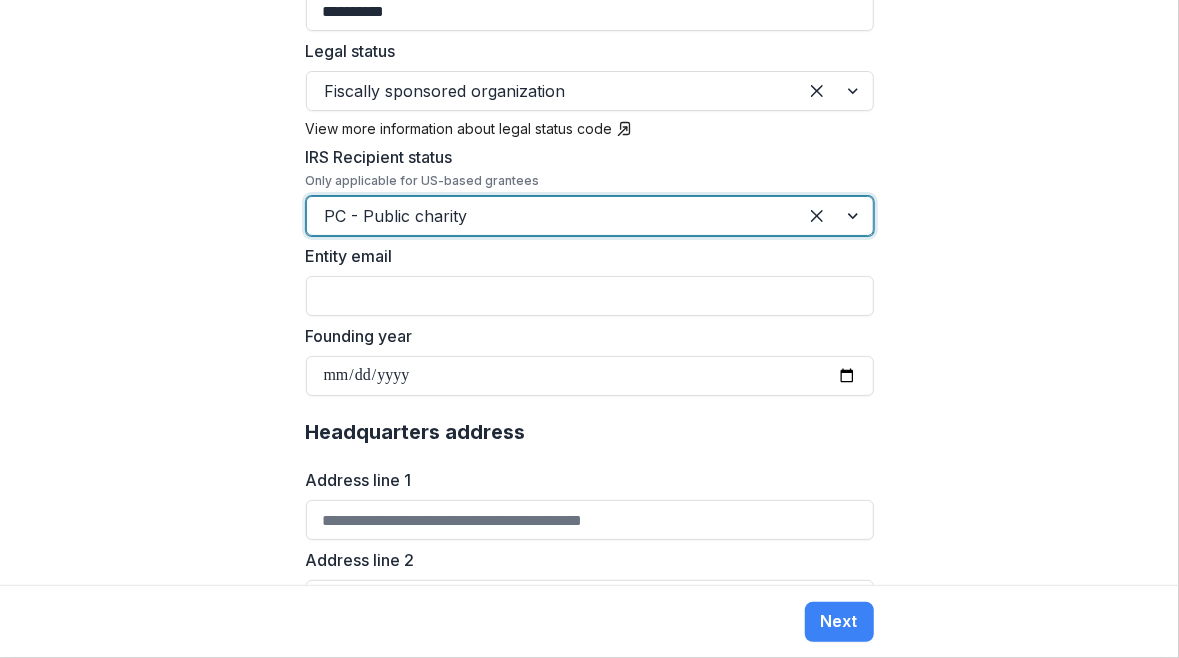 scroll, scrollTop: 887, scrollLeft: 0, axis: vertical 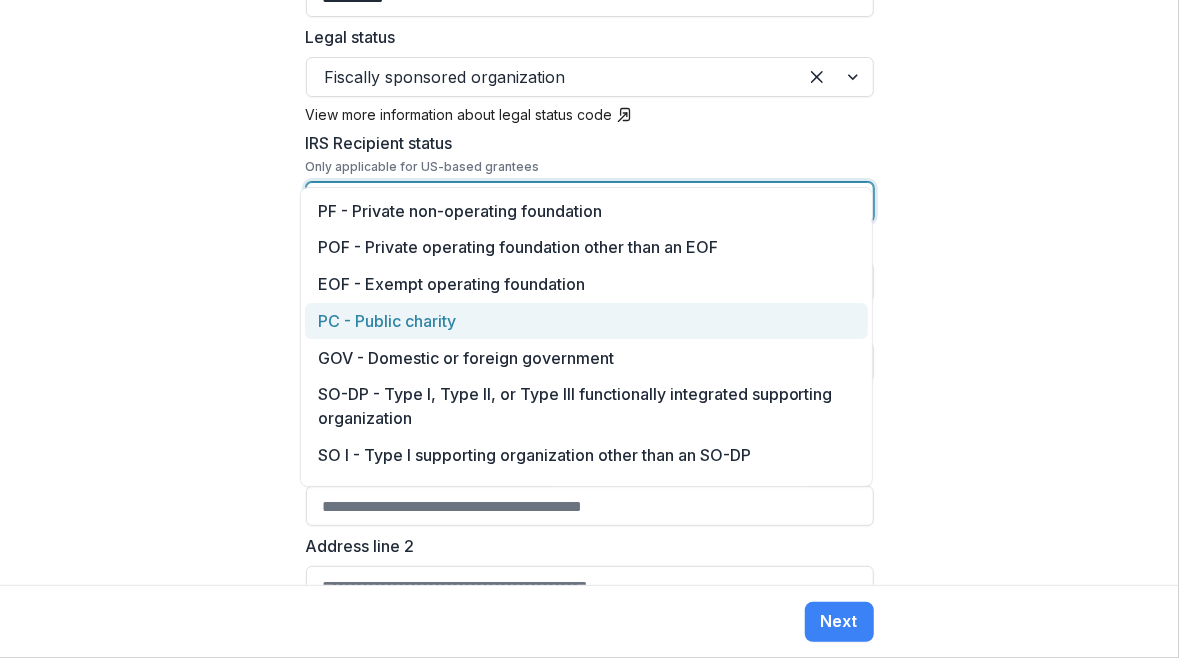 click at bounding box center (552, 202) 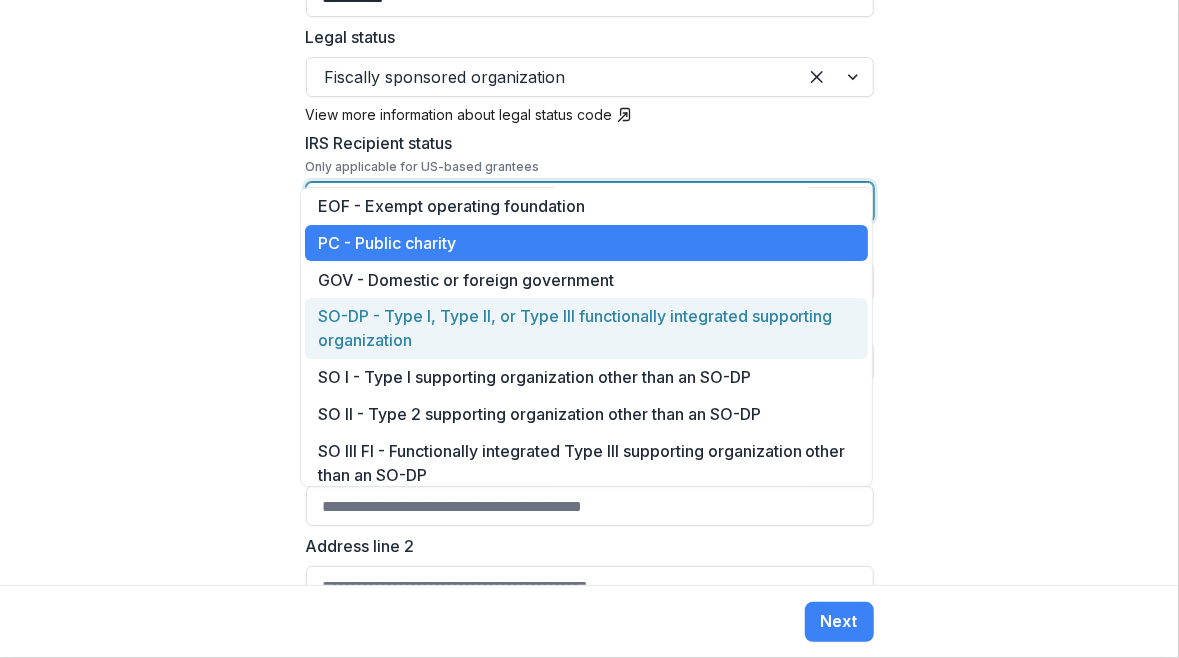 scroll, scrollTop: 67, scrollLeft: 0, axis: vertical 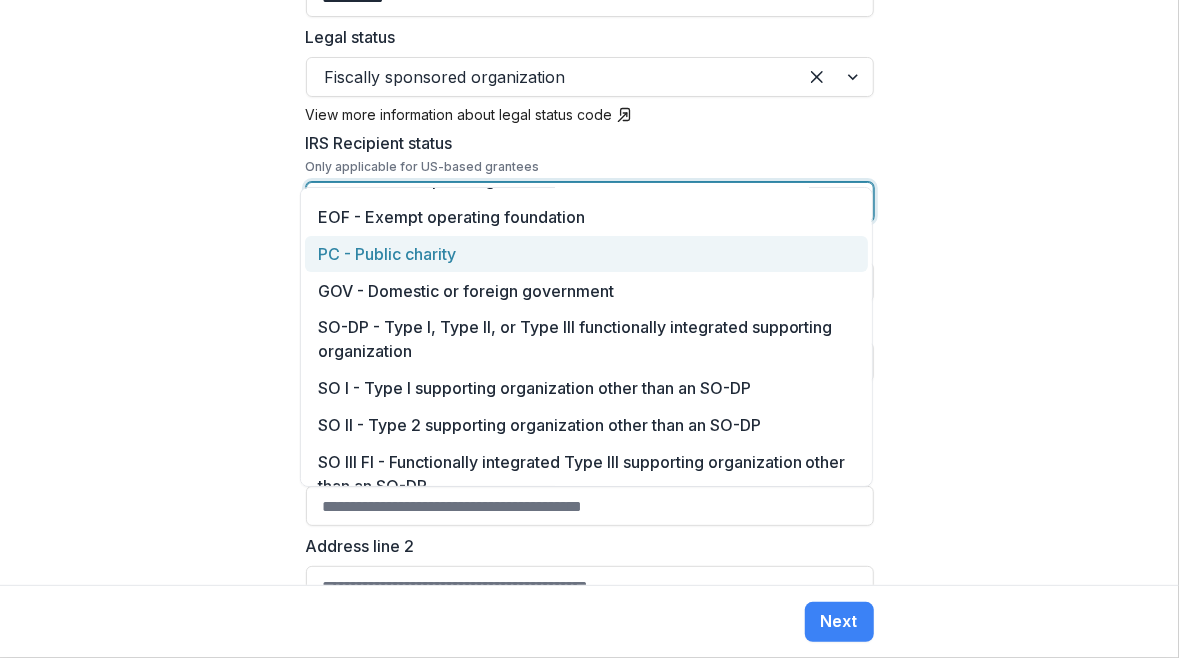 click on "PC - Public charity" at bounding box center (587, 254) 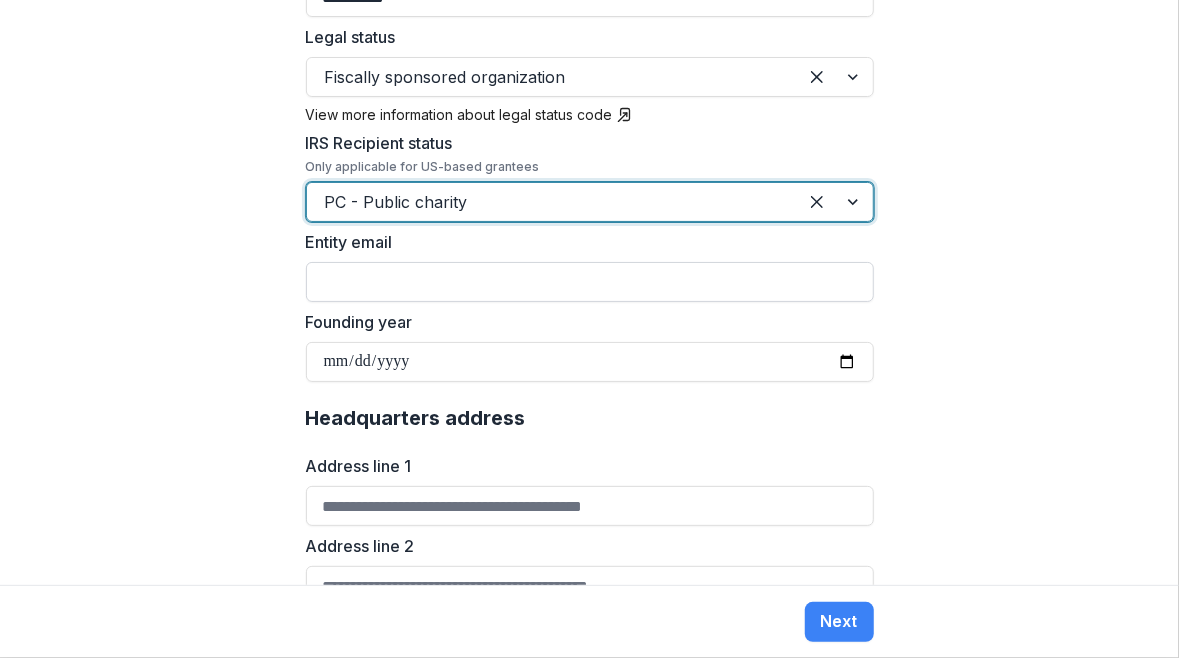 click on "Entity email" at bounding box center (590, 282) 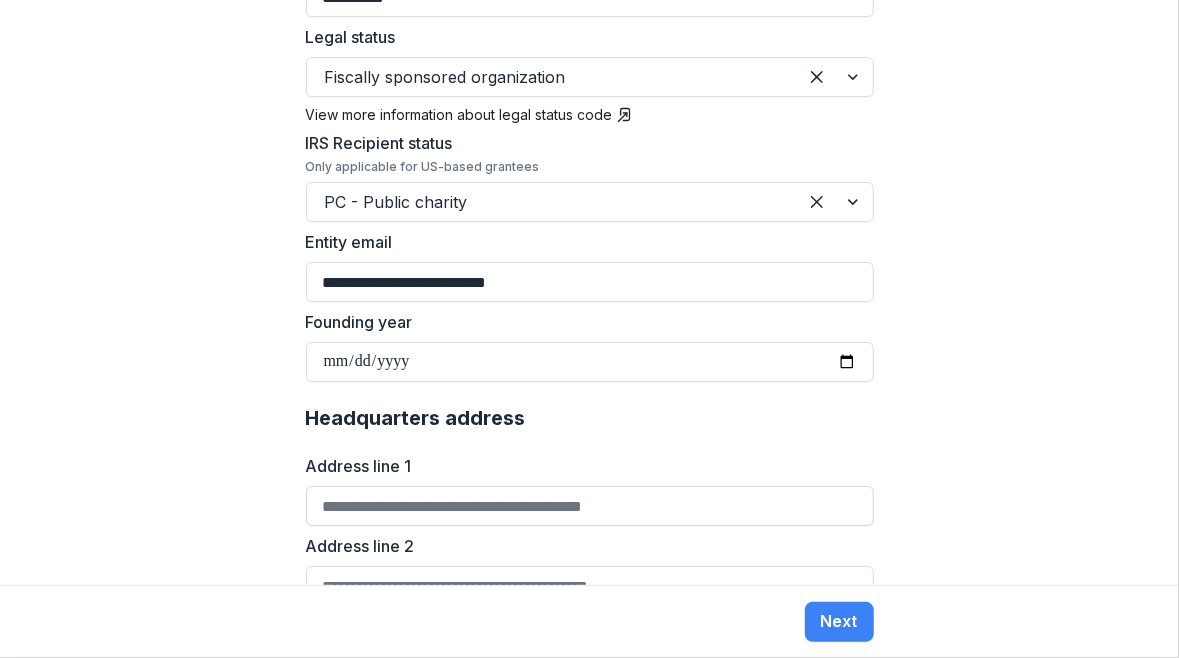 type on "**********" 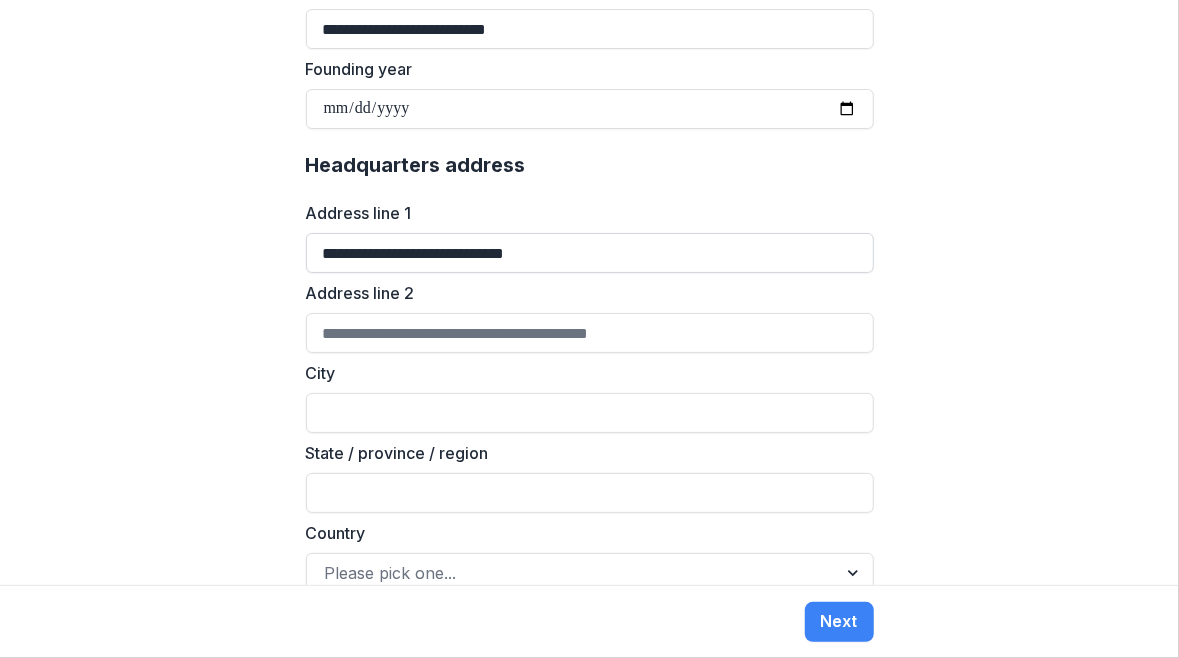 scroll, scrollTop: 1181, scrollLeft: 0, axis: vertical 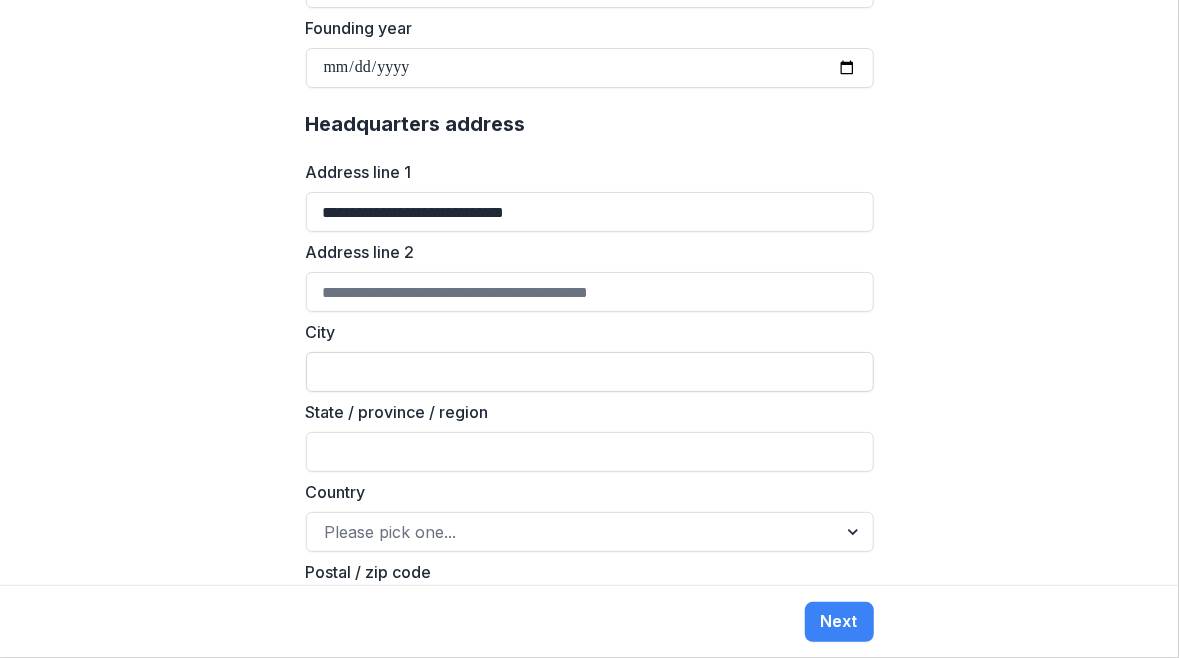 type on "**********" 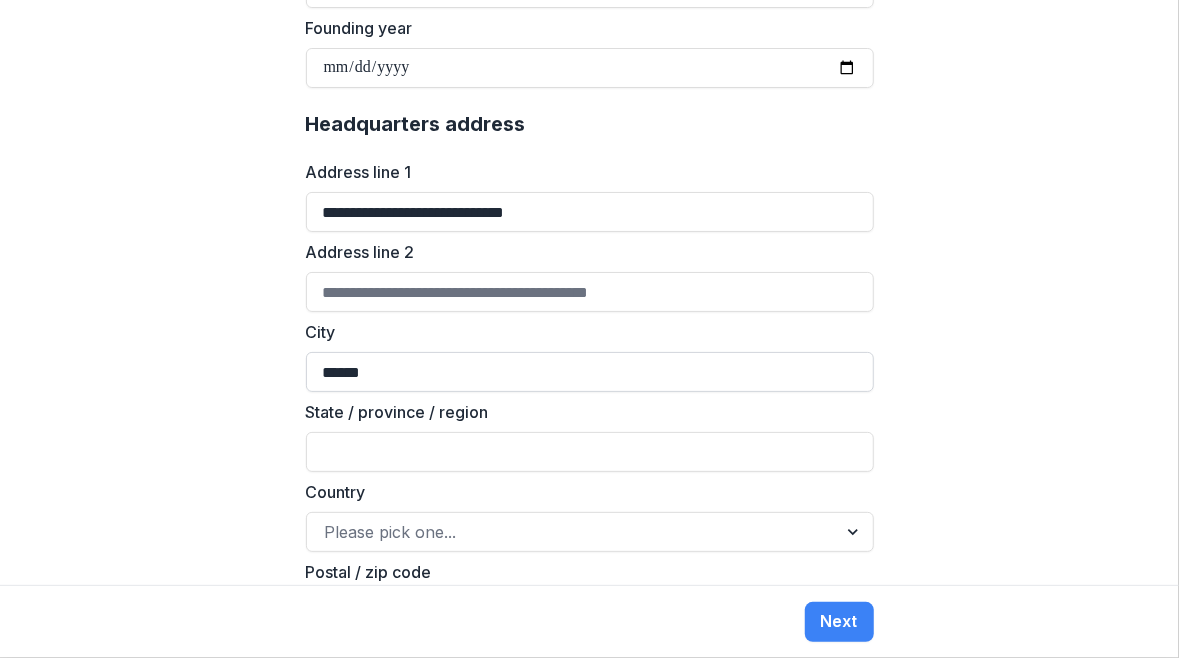 type on "******" 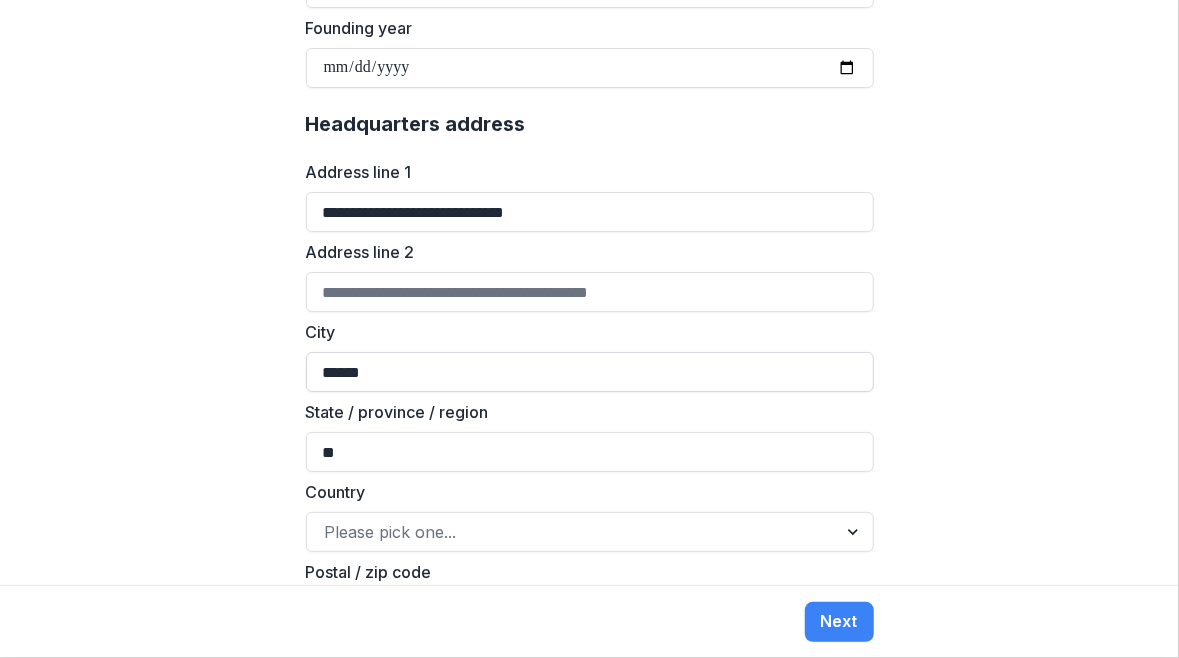 type on "**" 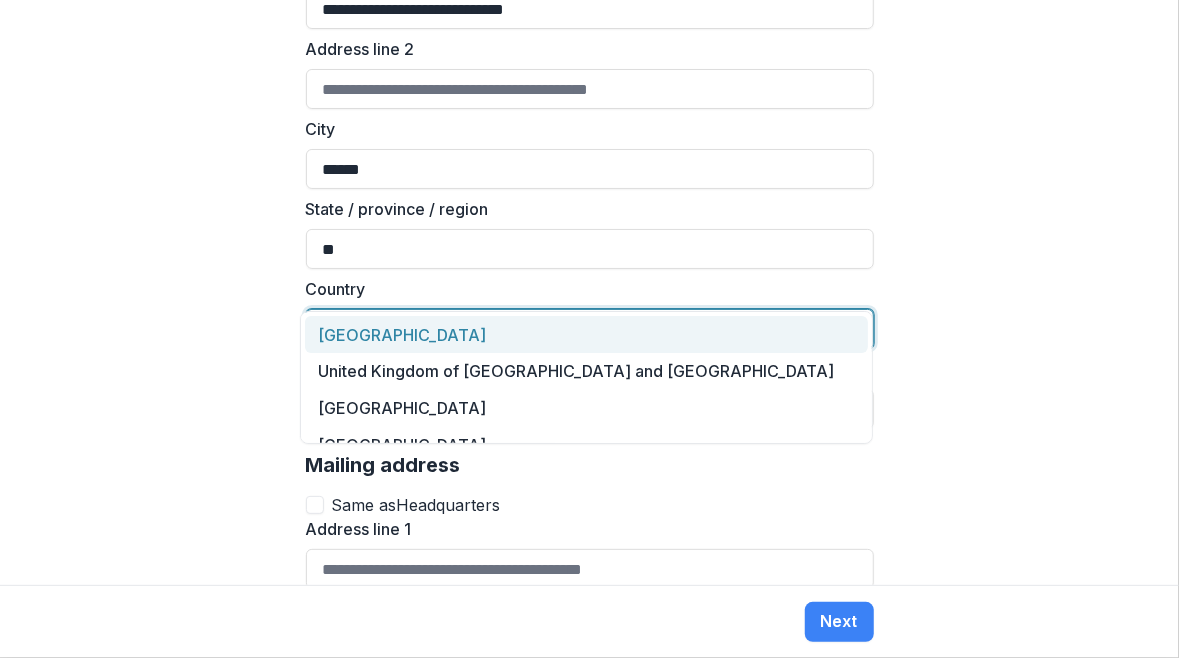 scroll, scrollTop: 1388, scrollLeft: 0, axis: vertical 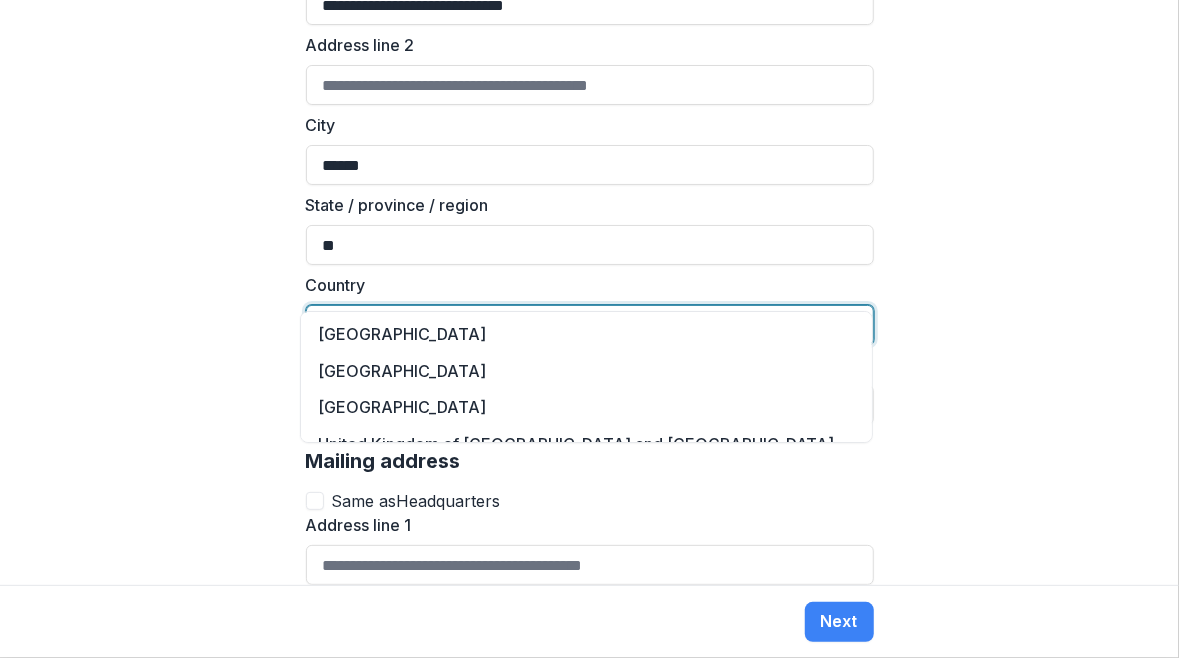 type on "*" 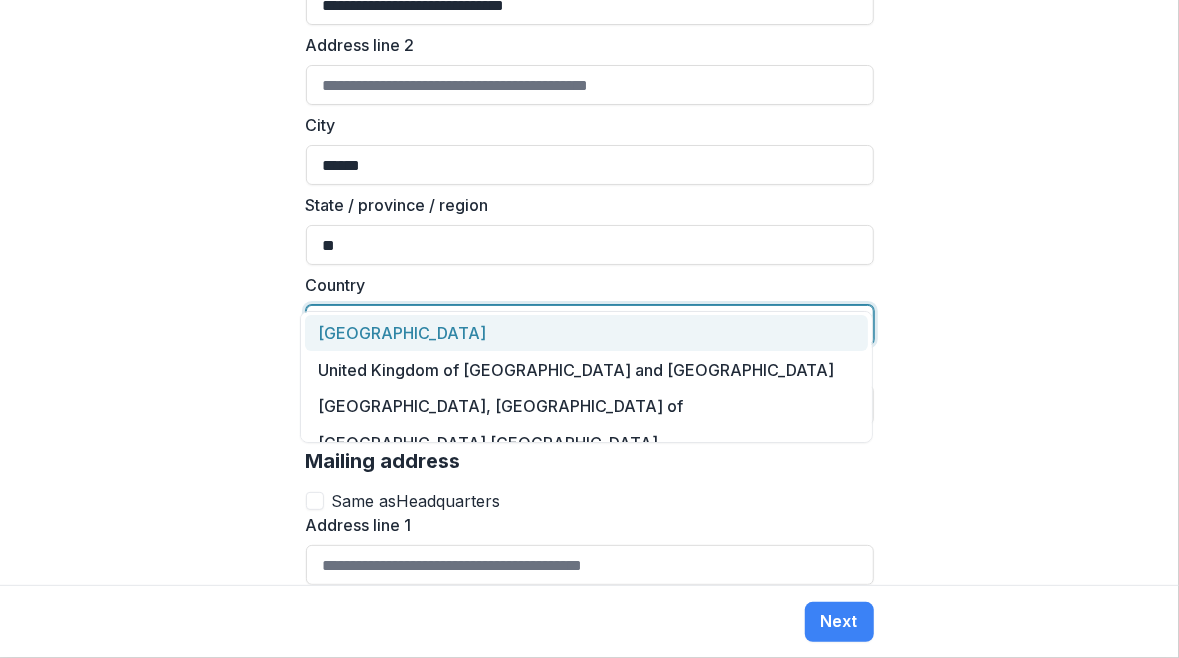 scroll, scrollTop: 0, scrollLeft: 0, axis: both 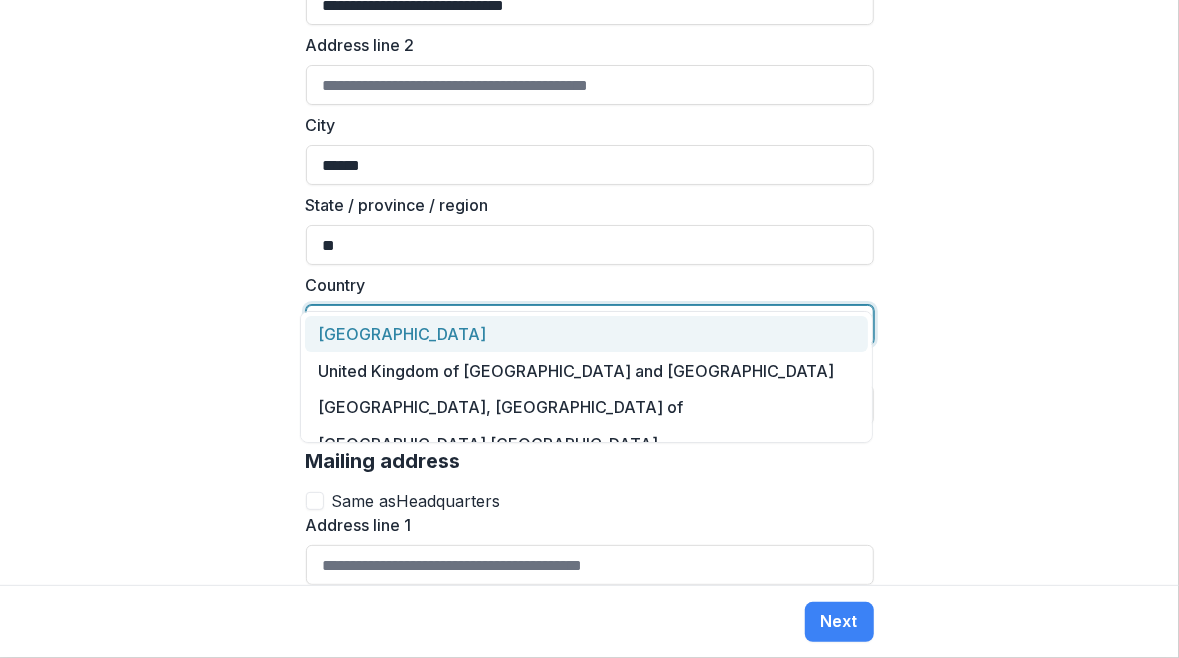 type on "**********" 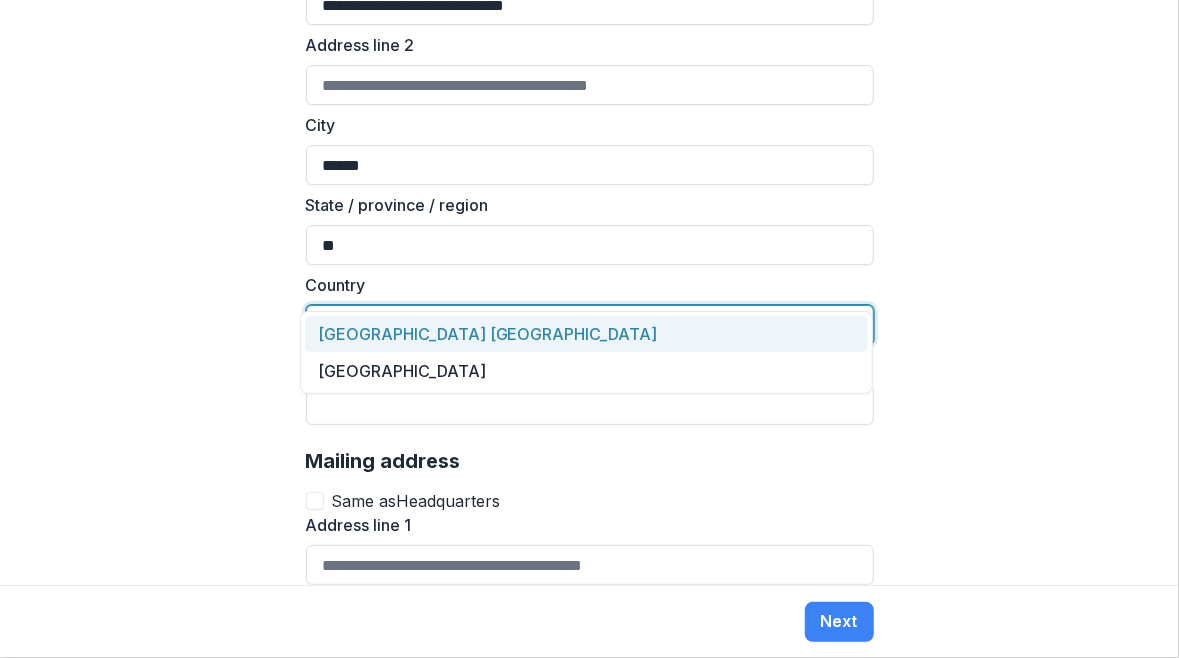 click on "[GEOGRAPHIC_DATA]" at bounding box center (587, 370) 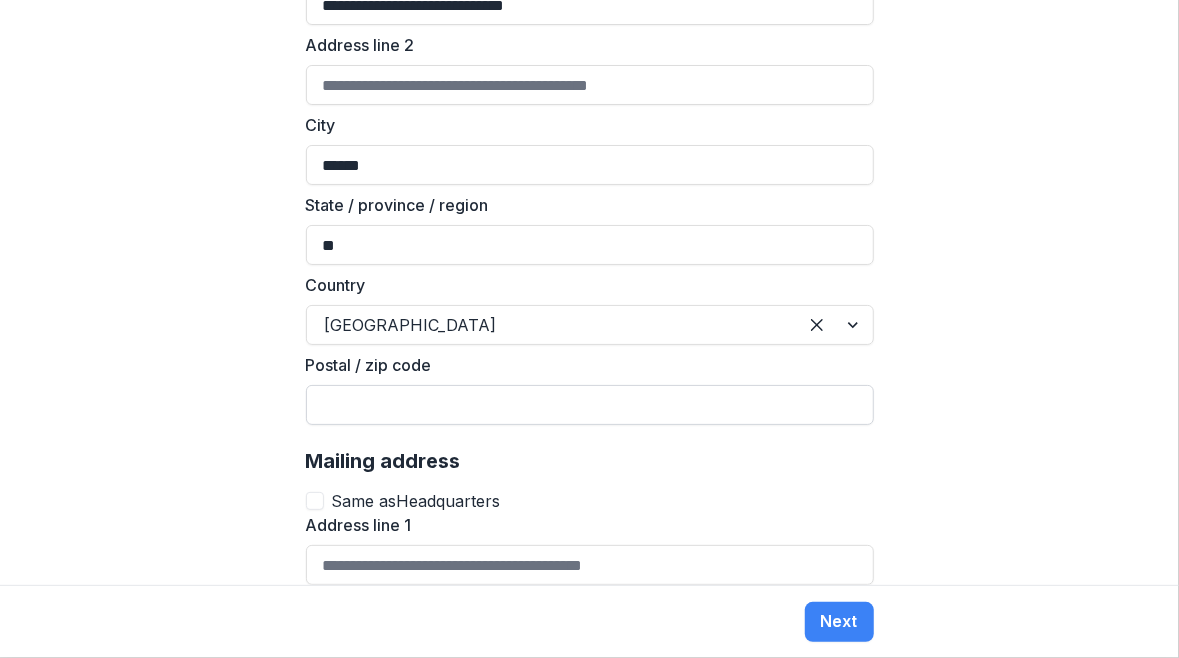 click on "Postal / zip code" at bounding box center (590, 405) 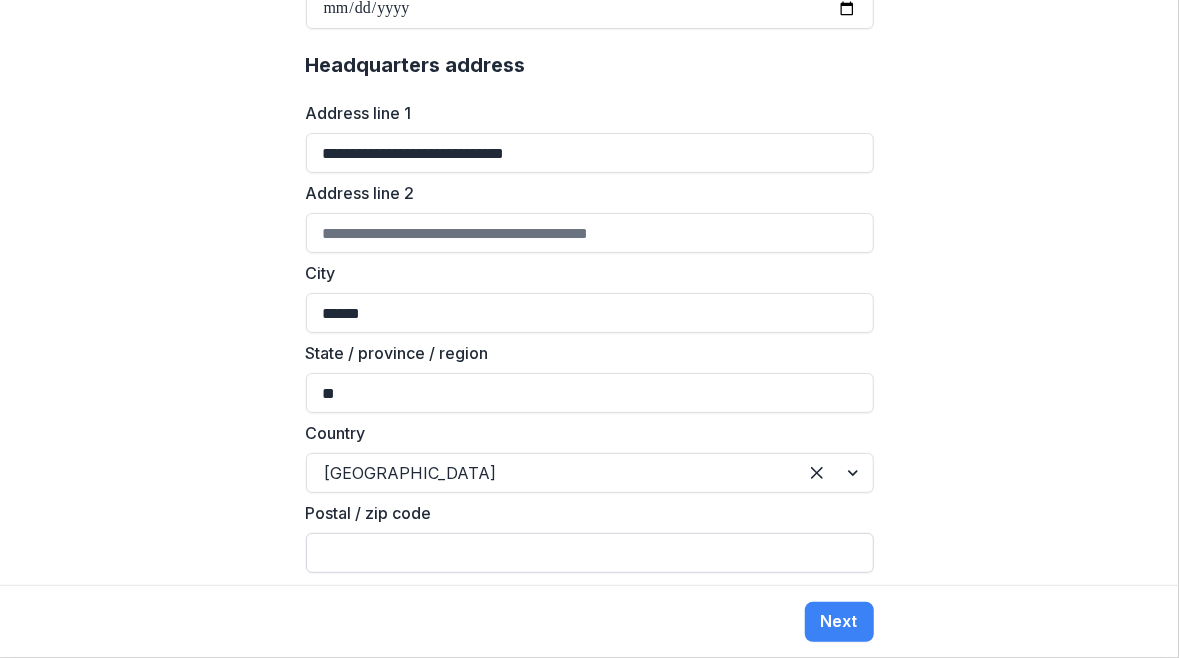 scroll, scrollTop: 1239, scrollLeft: 0, axis: vertical 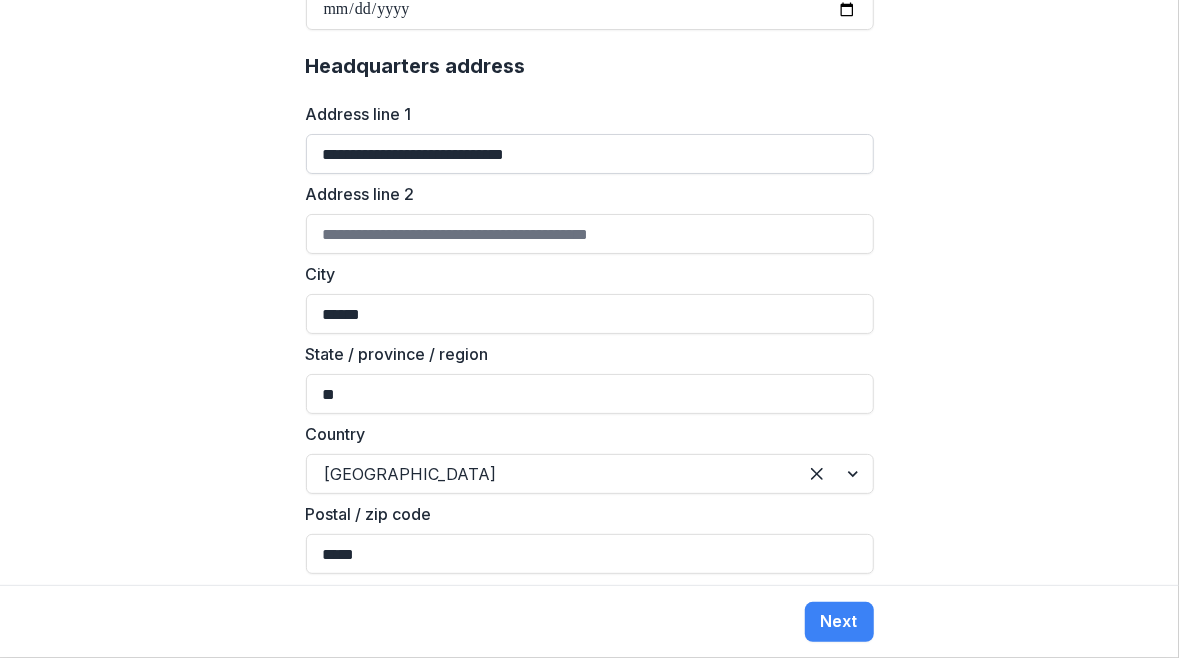 type on "*****" 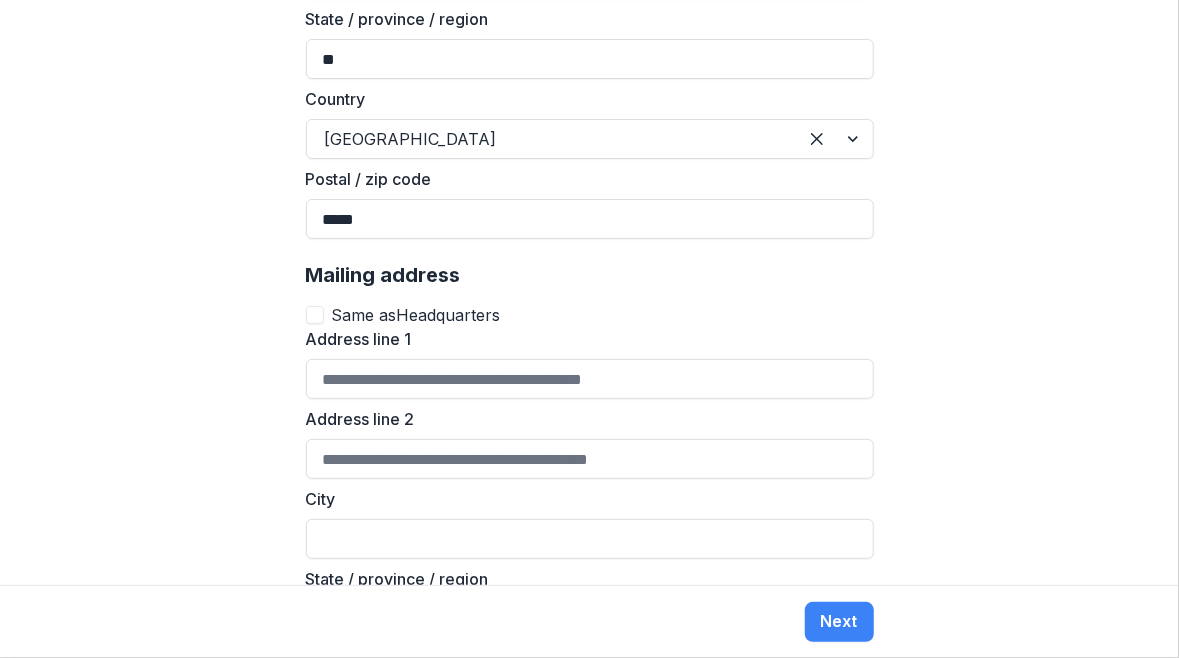 scroll, scrollTop: 1580, scrollLeft: 0, axis: vertical 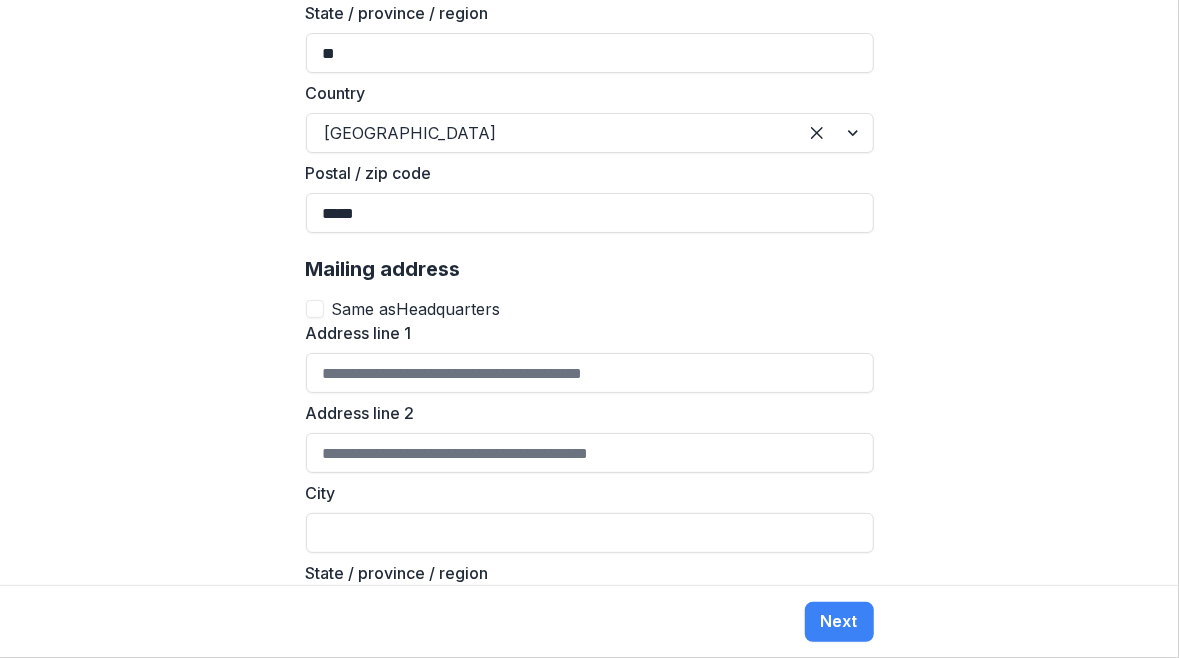 type on "**********" 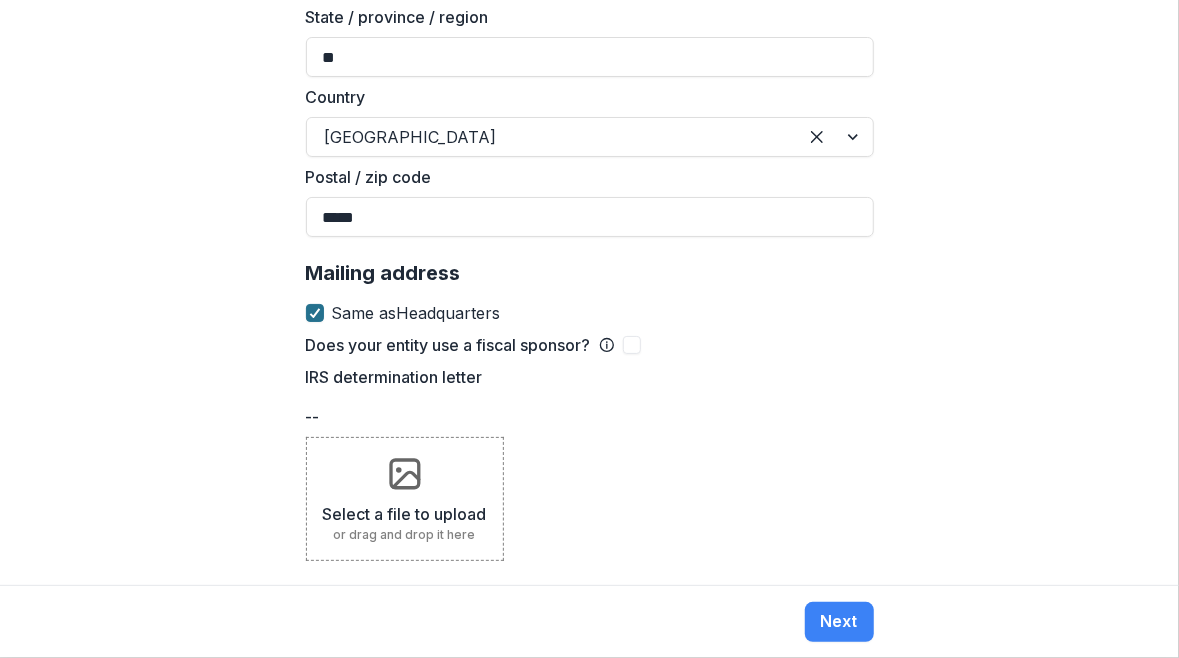 scroll, scrollTop: 1532, scrollLeft: 0, axis: vertical 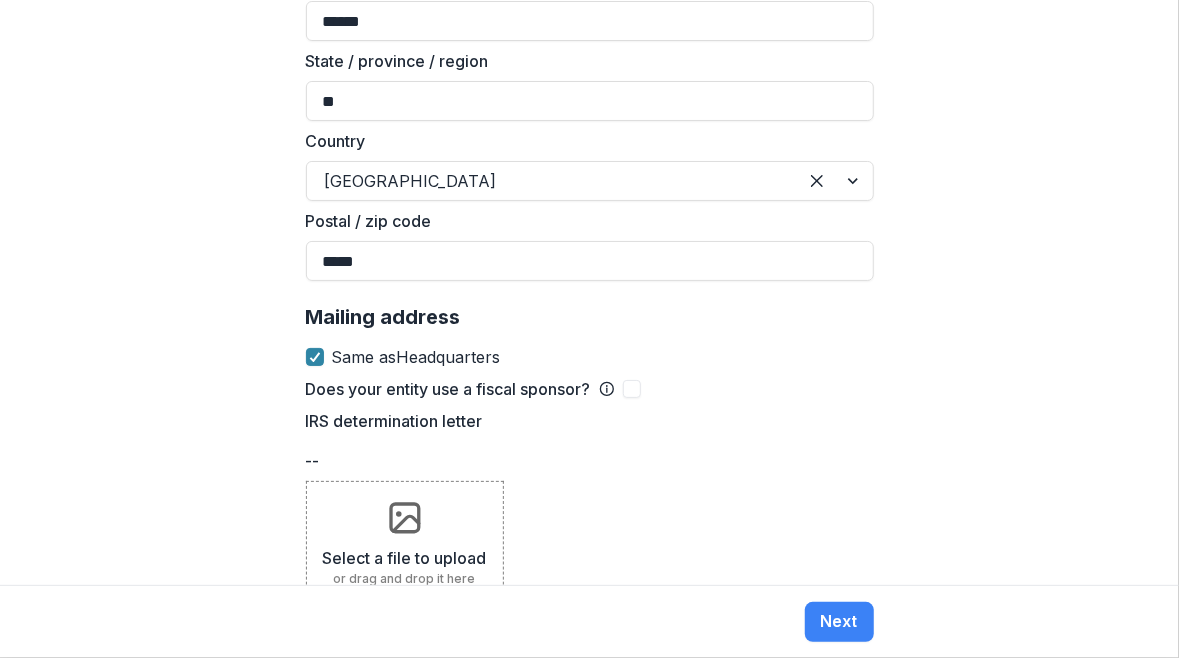 click 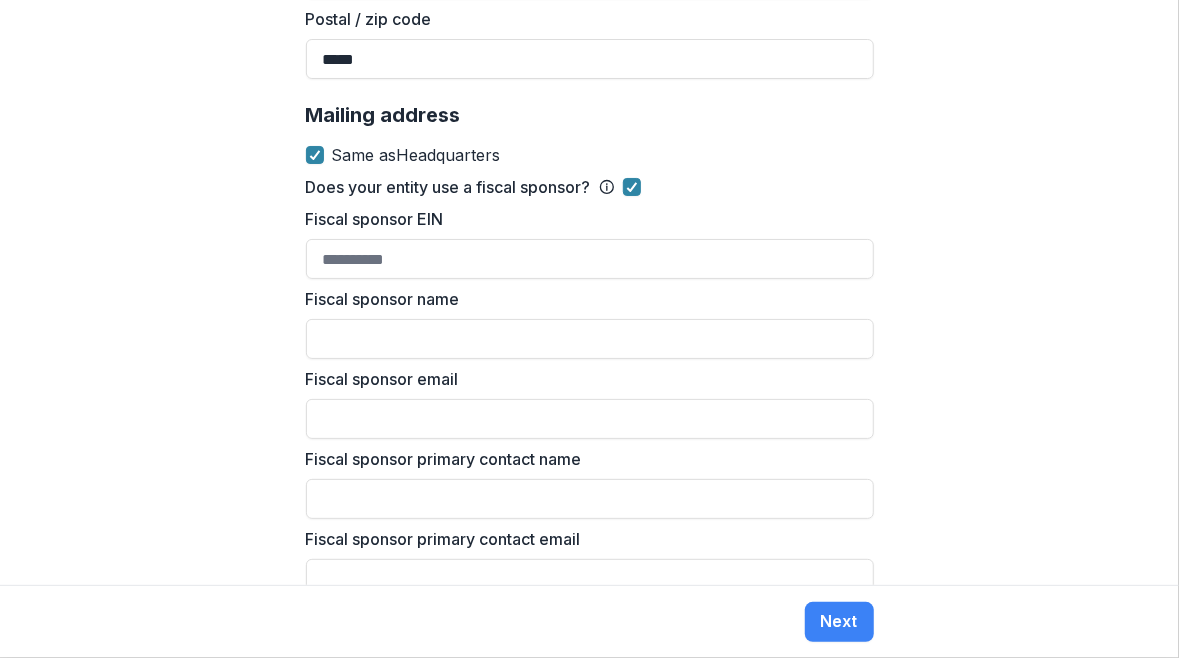 scroll, scrollTop: 1736, scrollLeft: 0, axis: vertical 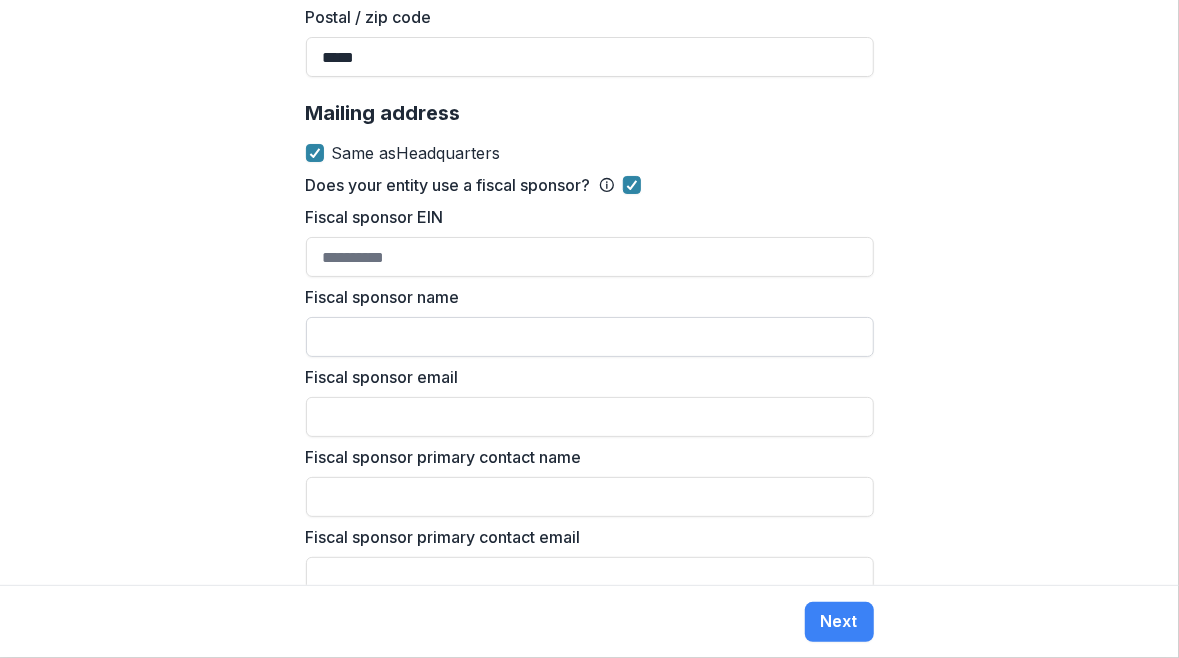 click on "Fiscal sponsor name" at bounding box center (590, 337) 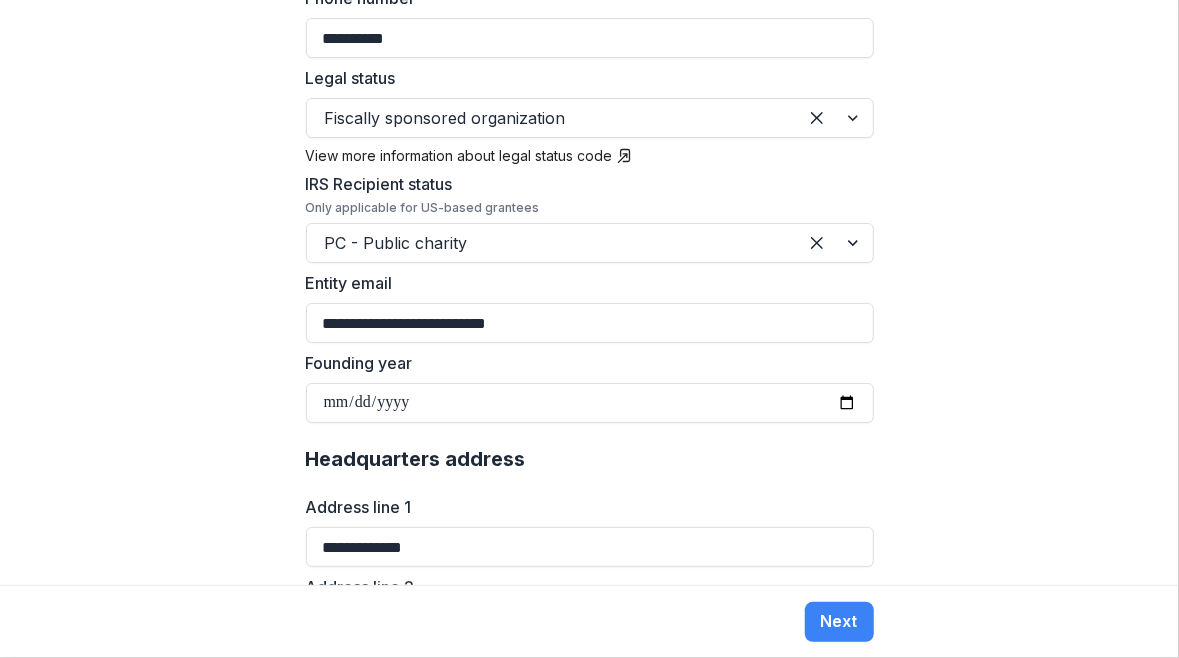 scroll, scrollTop: 844, scrollLeft: 0, axis: vertical 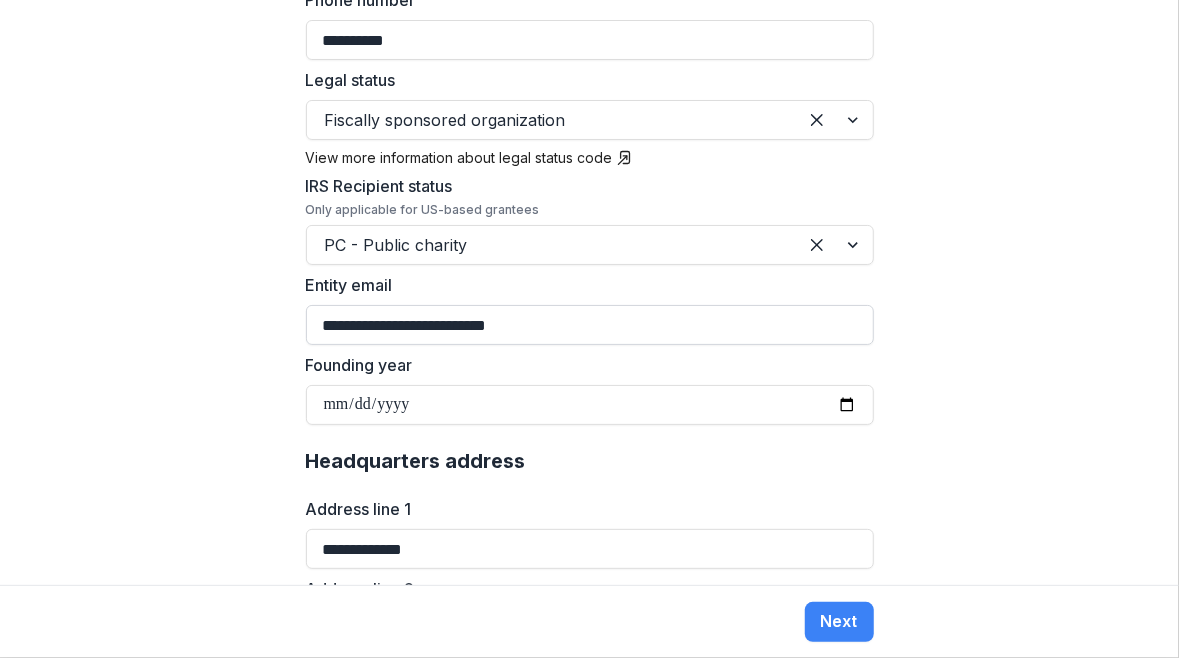 type on "**********" 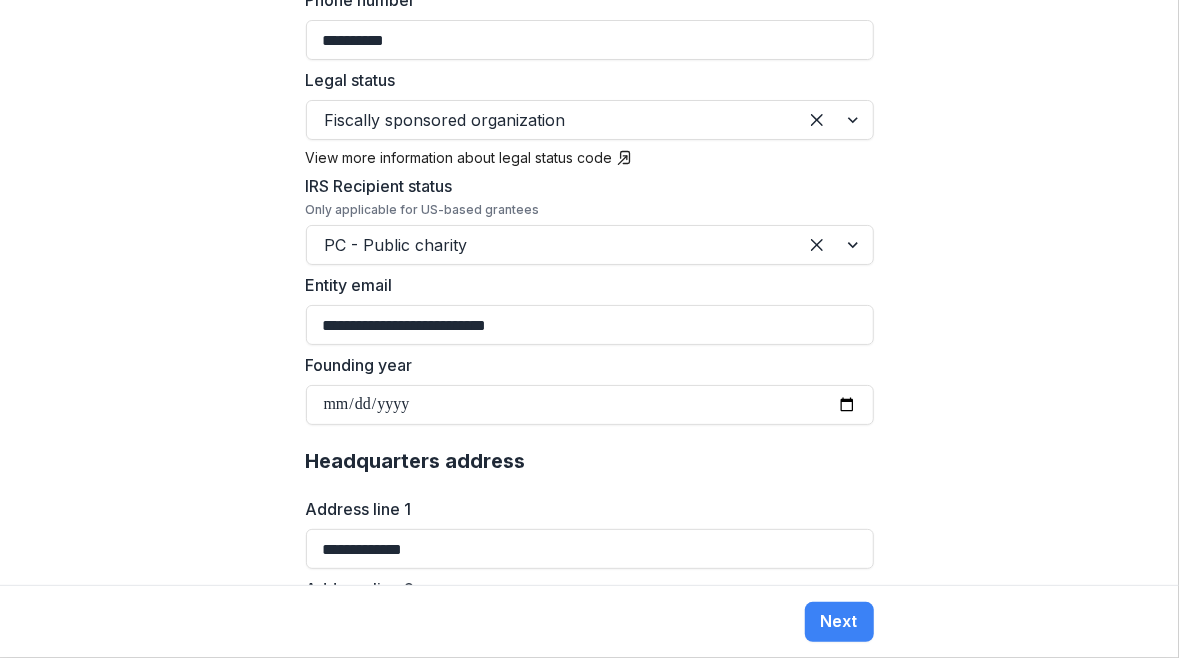 drag, startPoint x: 568, startPoint y: 283, endPoint x: 199, endPoint y: 287, distance: 369.02167 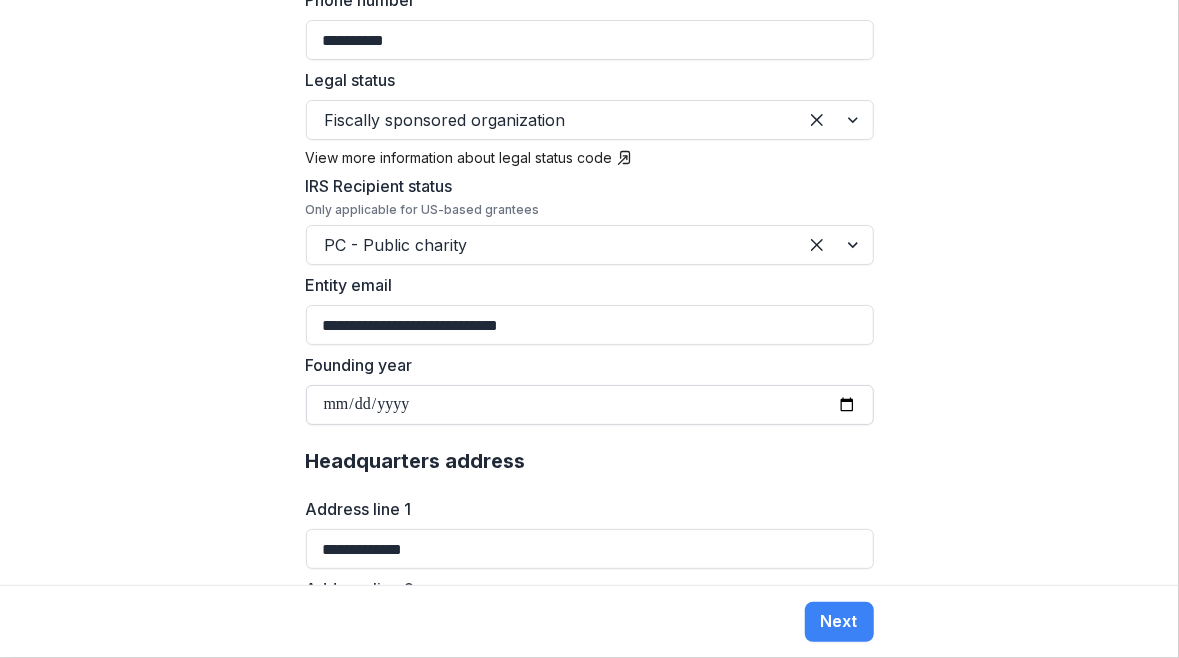 type on "**********" 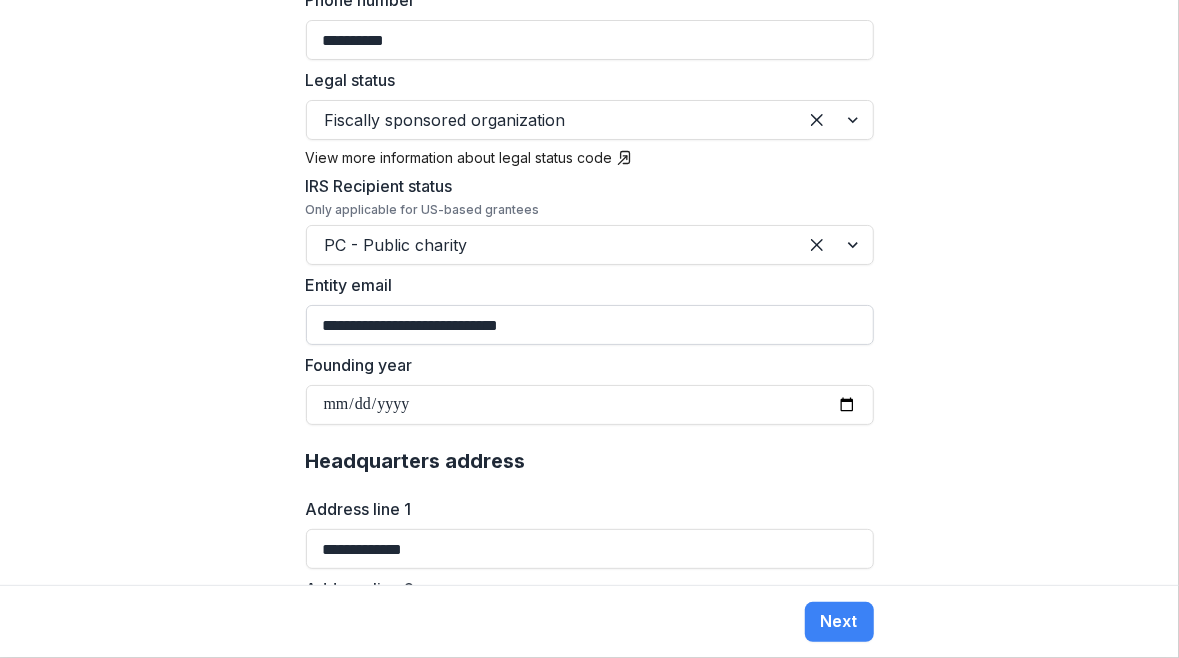 type on "**********" 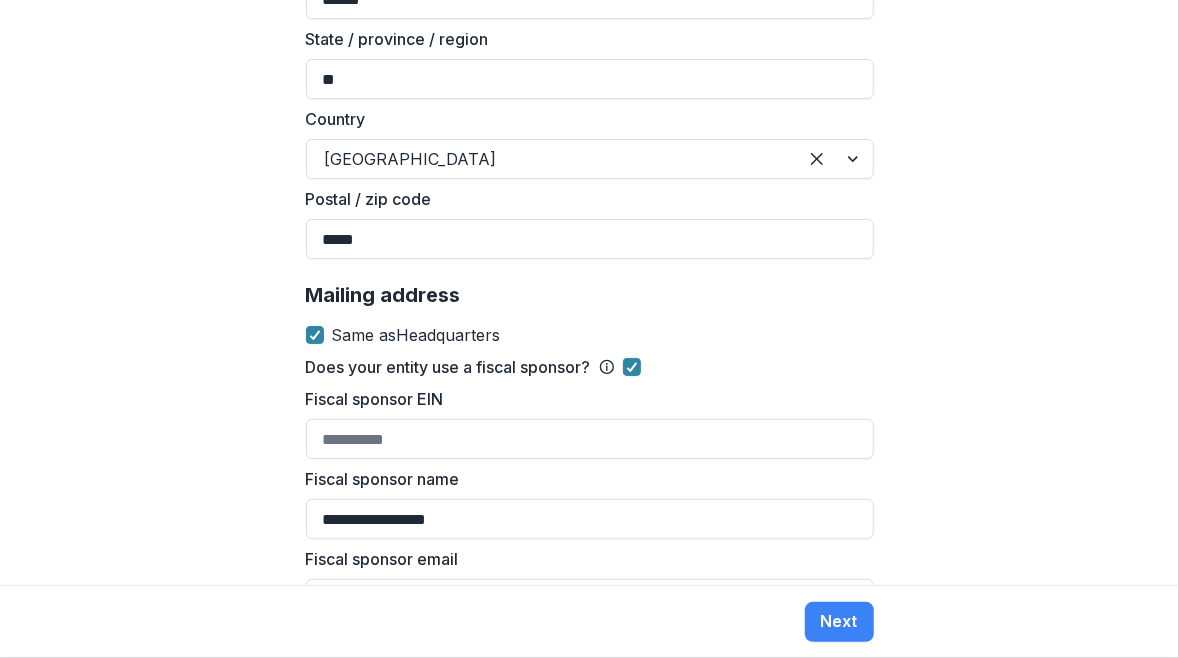 scroll, scrollTop: 1742, scrollLeft: 0, axis: vertical 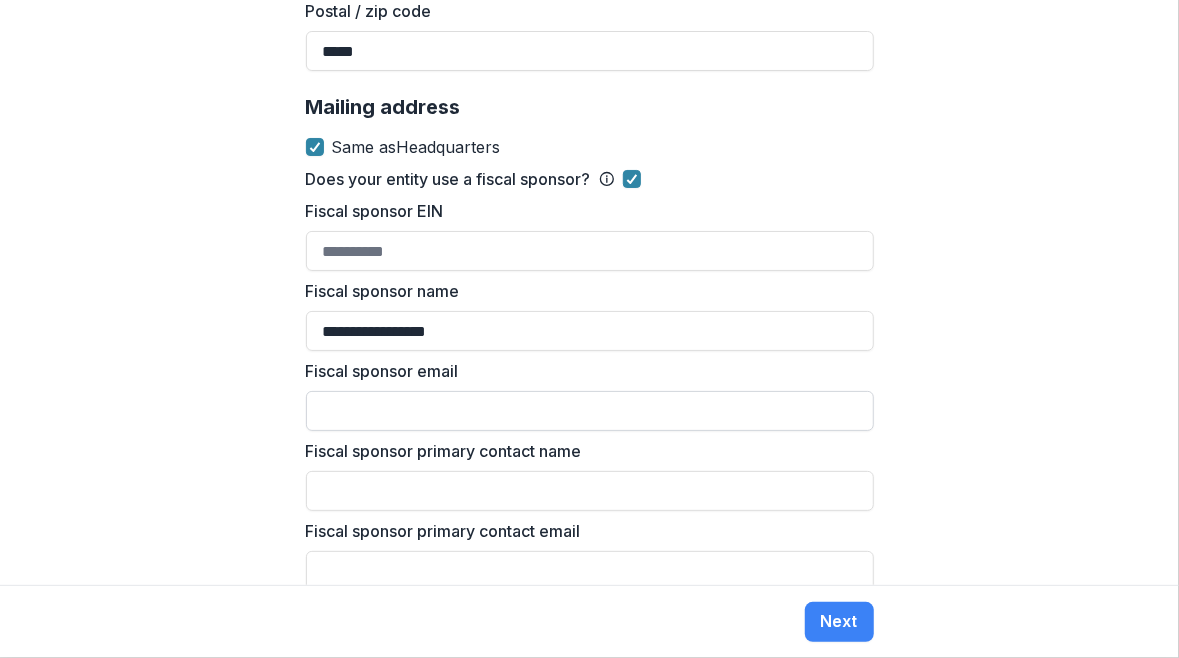 click on "Fiscal sponsor email" at bounding box center (590, 411) 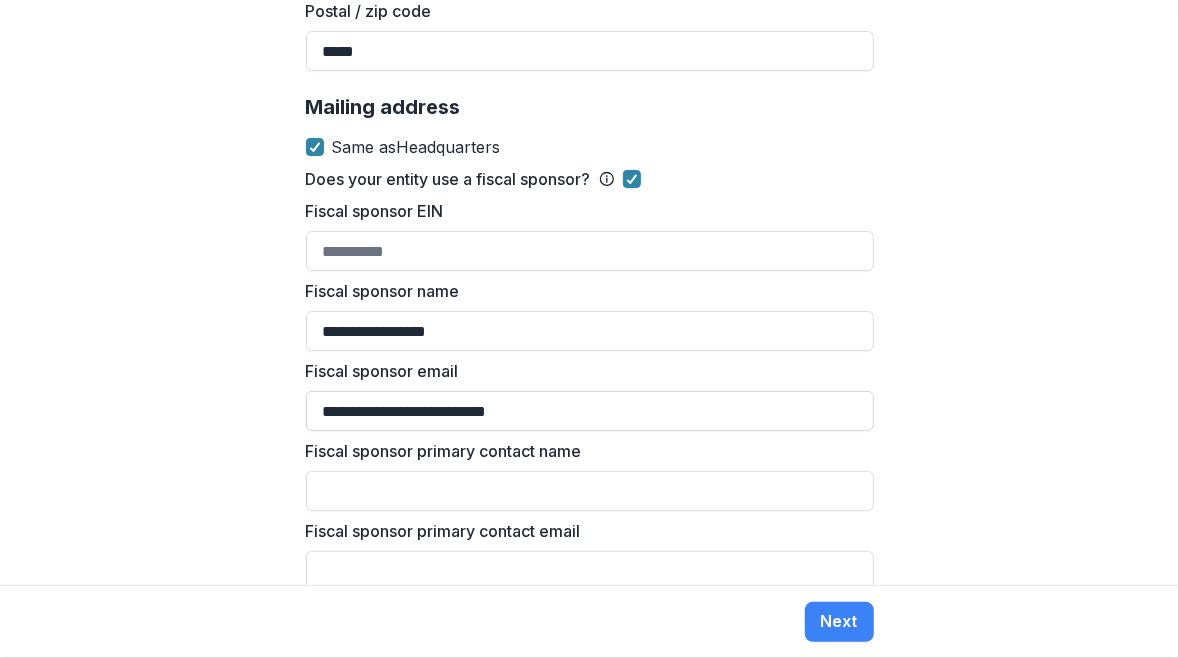 type on "**********" 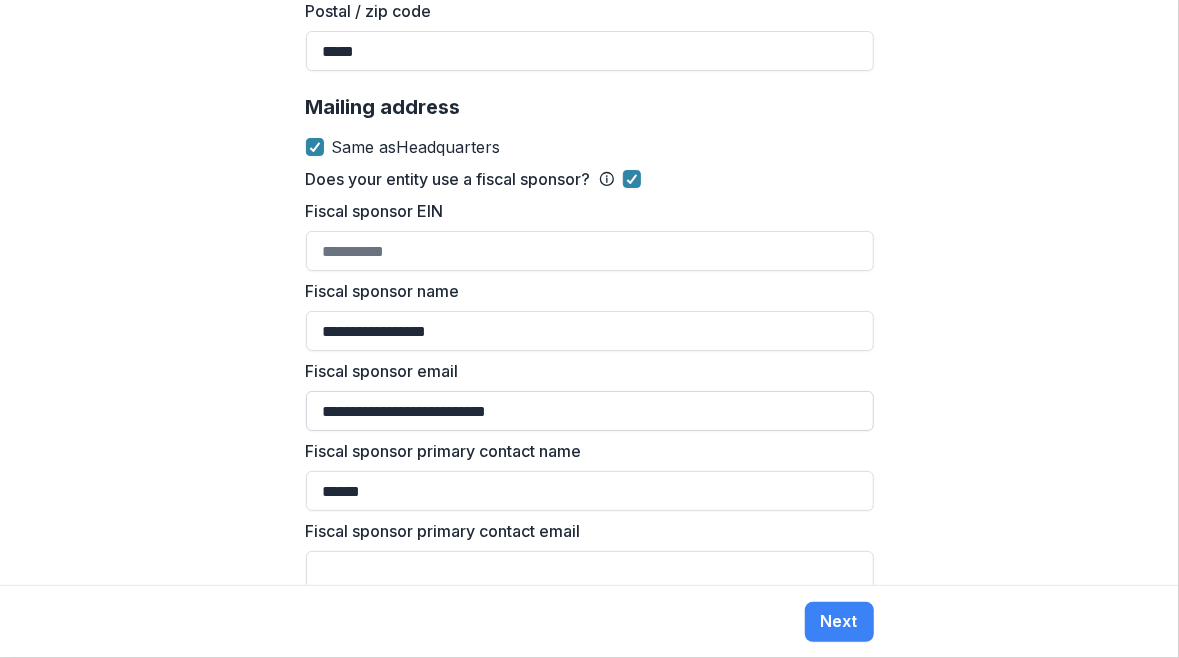 type on "******" 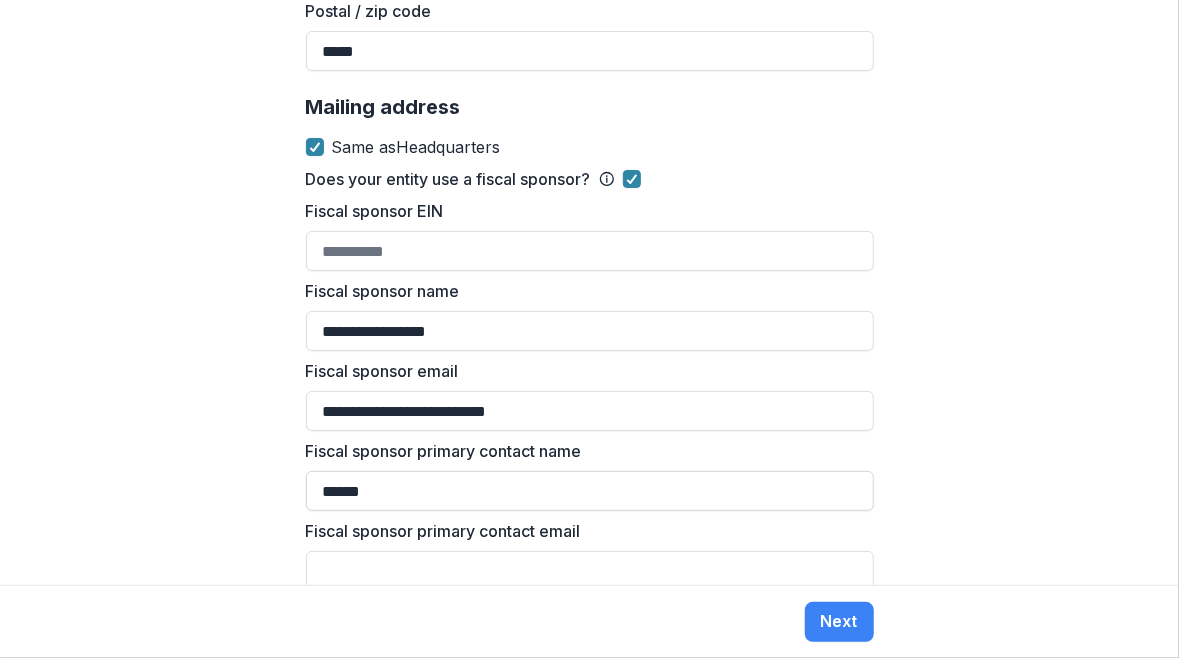 paste on "**********" 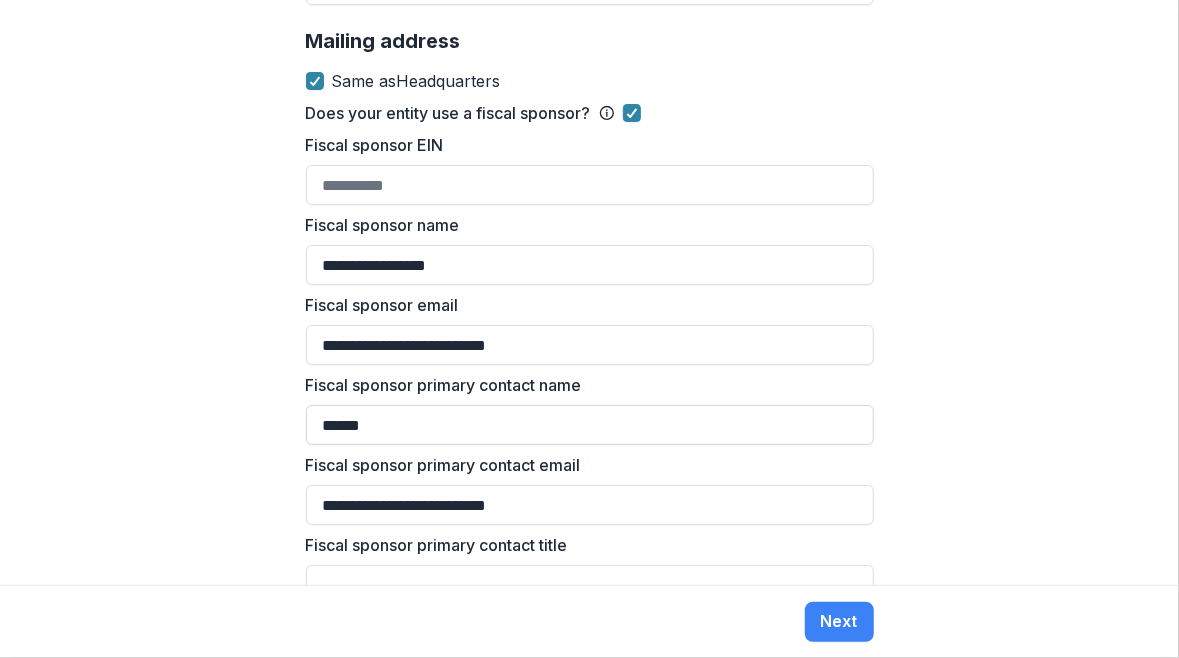 scroll, scrollTop: 1816, scrollLeft: 0, axis: vertical 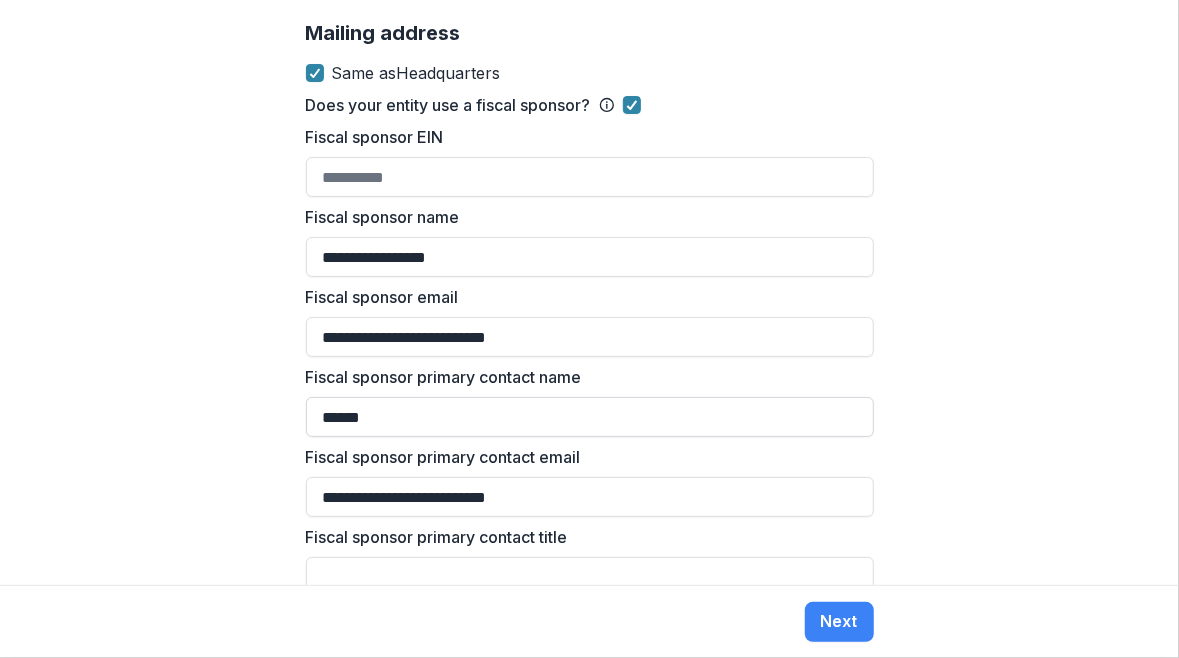 type on "**********" 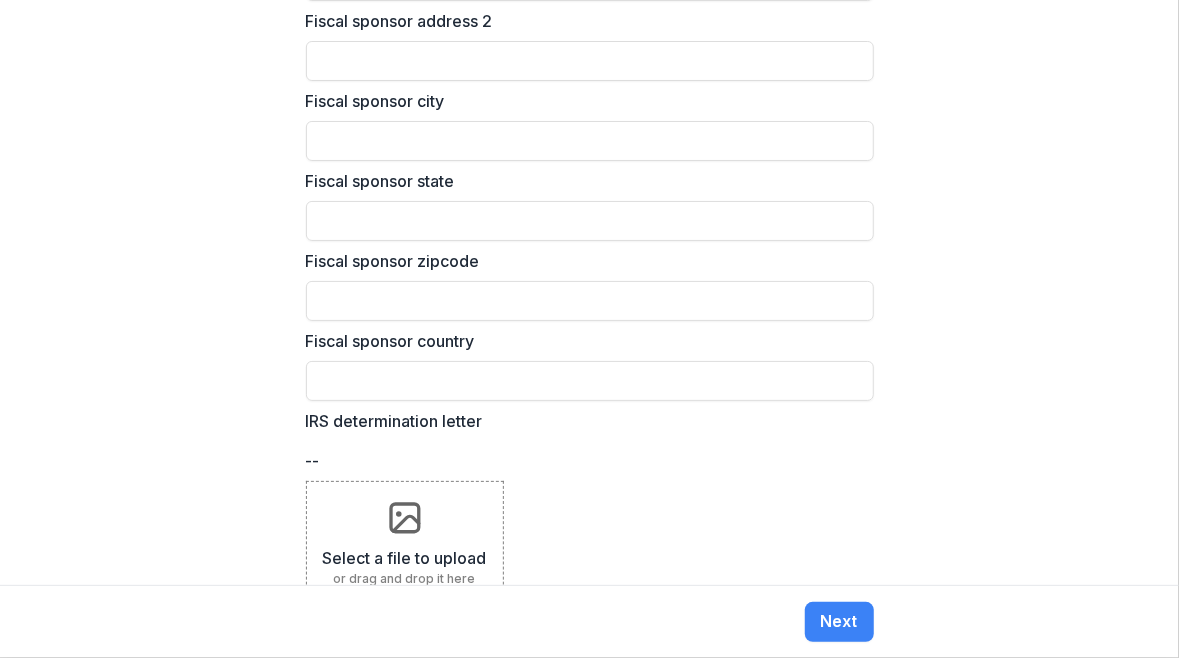 scroll, scrollTop: 2492, scrollLeft: 0, axis: vertical 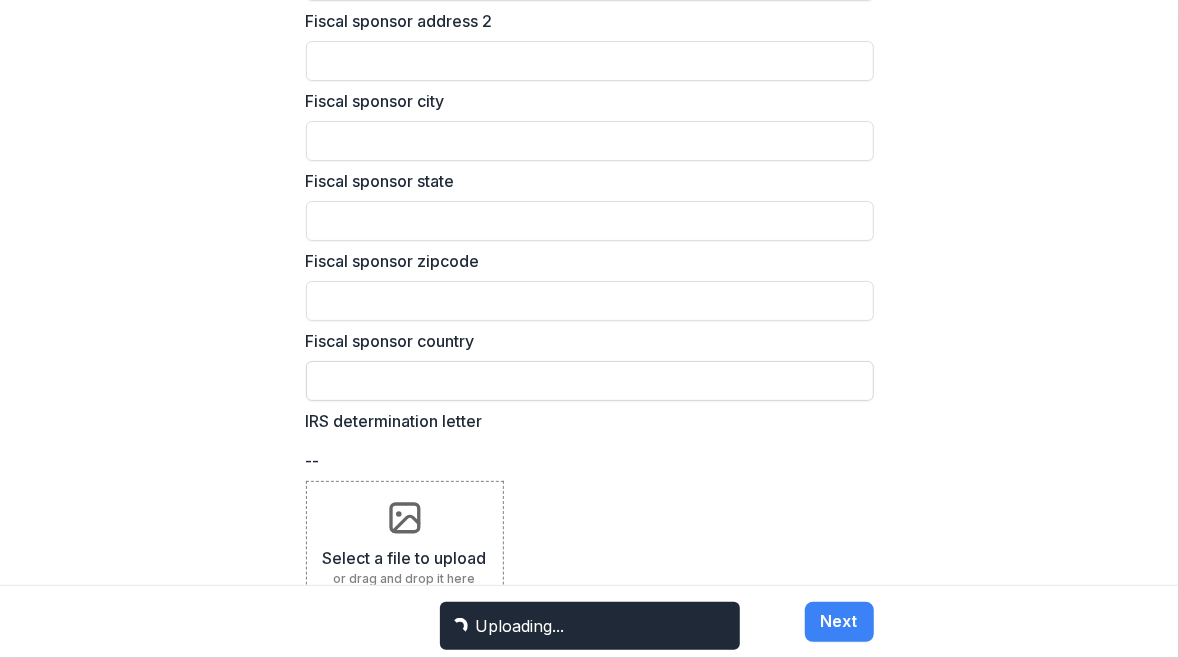 click on "Fiscal sponsor country" at bounding box center (590, 381) 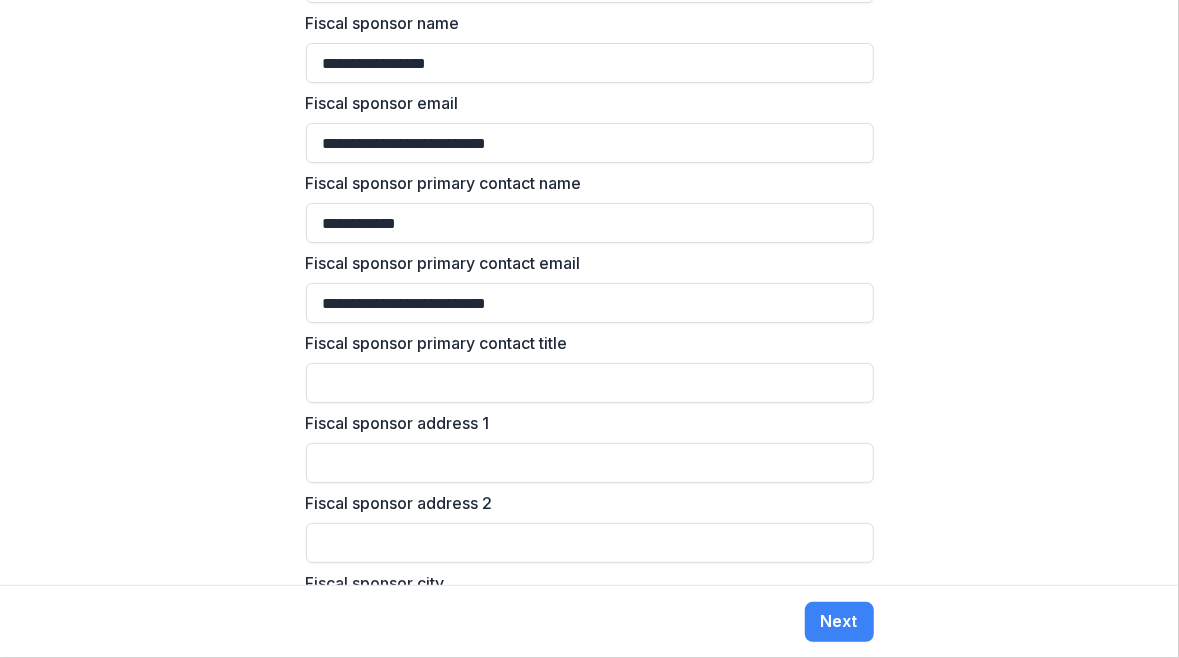 scroll, scrollTop: 2000, scrollLeft: 0, axis: vertical 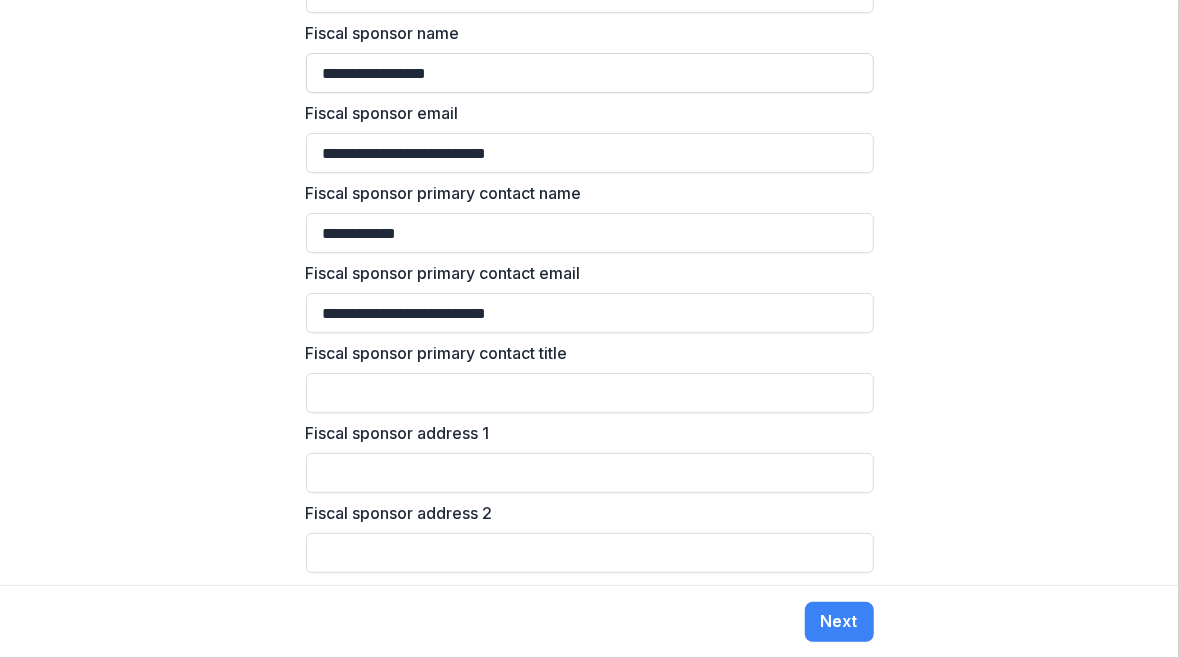 type on "**********" 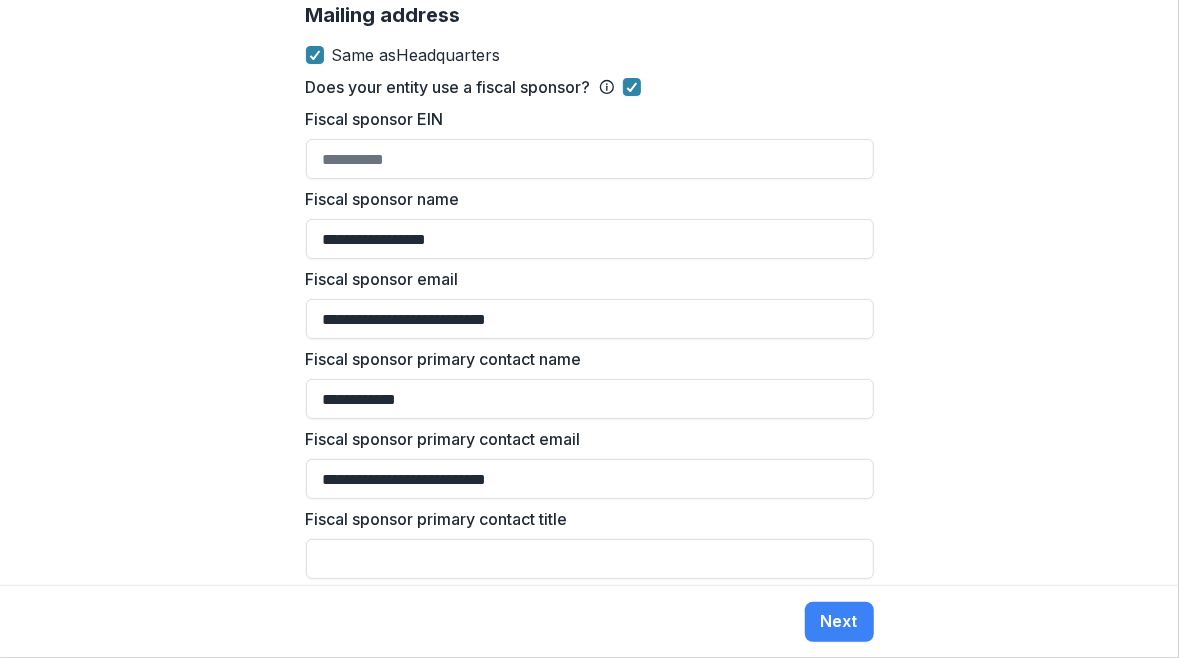 scroll, scrollTop: 1834, scrollLeft: 0, axis: vertical 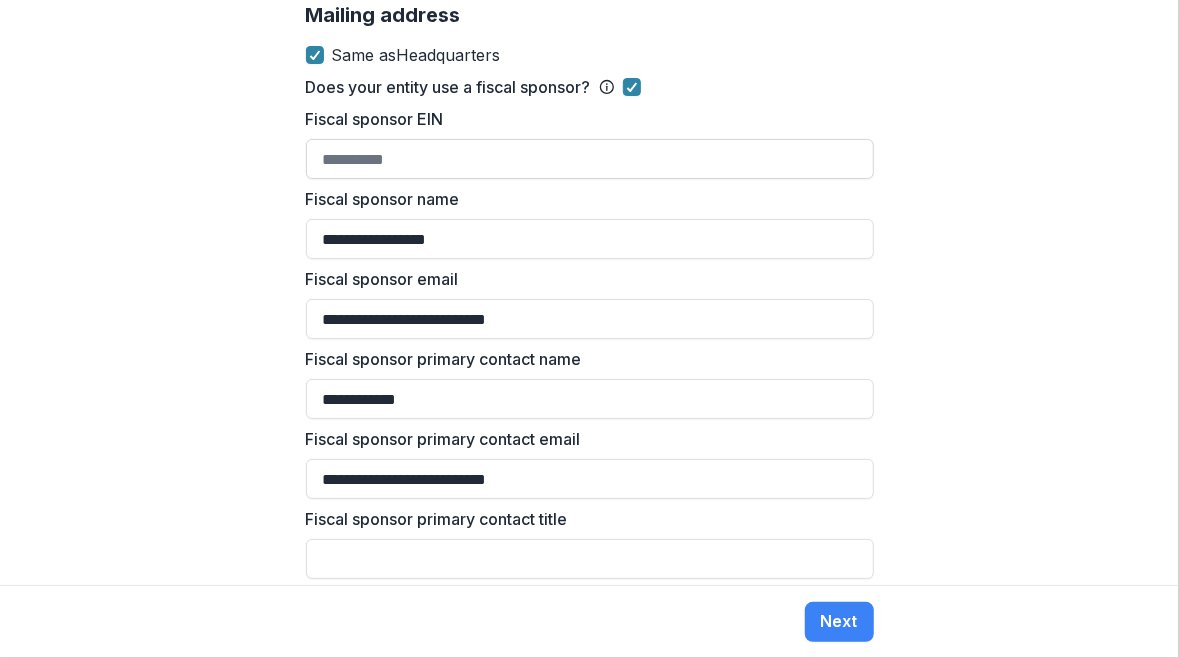 click on "Fiscal sponsor EIN" at bounding box center [590, 159] 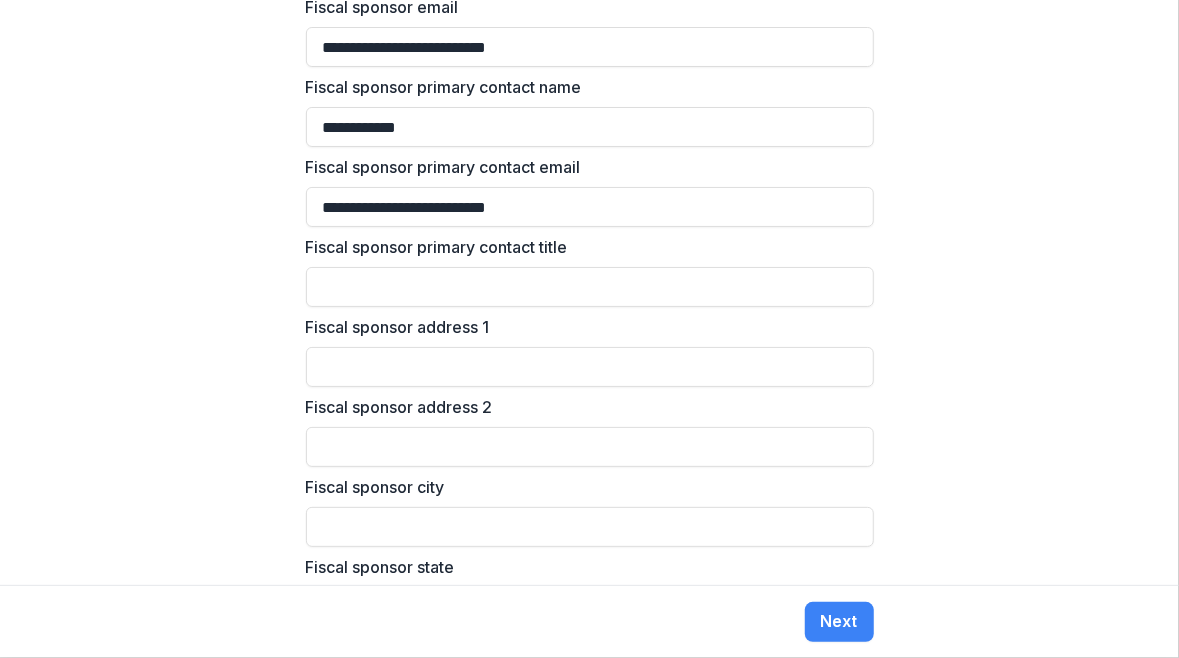 scroll, scrollTop: 2120, scrollLeft: 0, axis: vertical 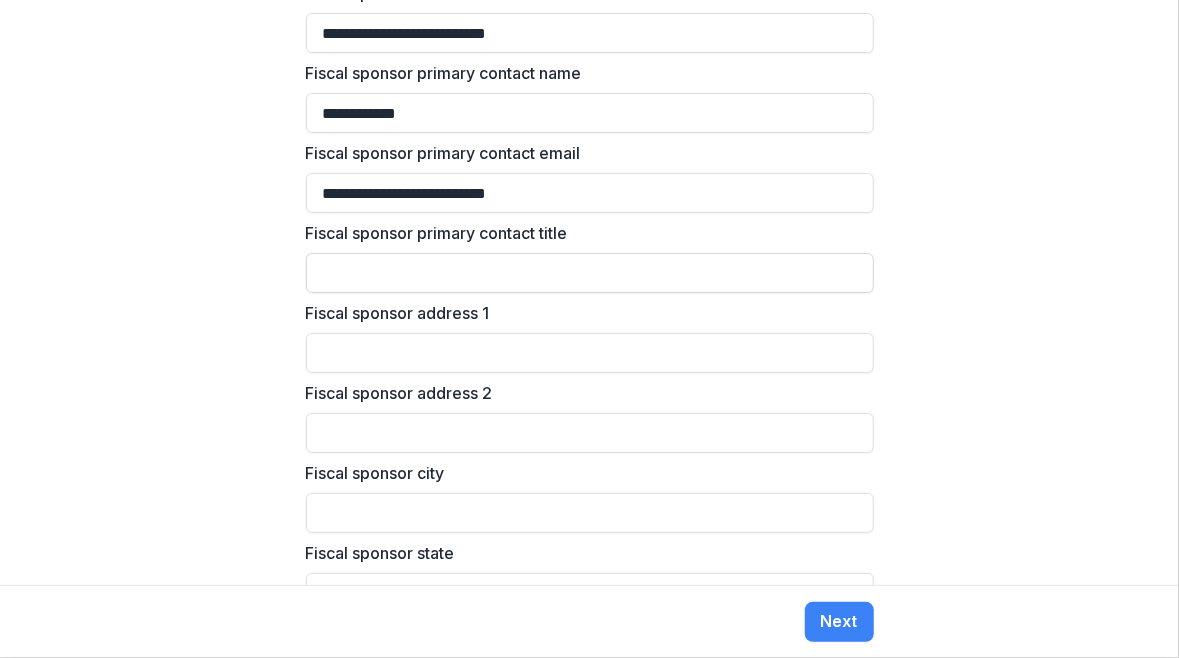 type on "**********" 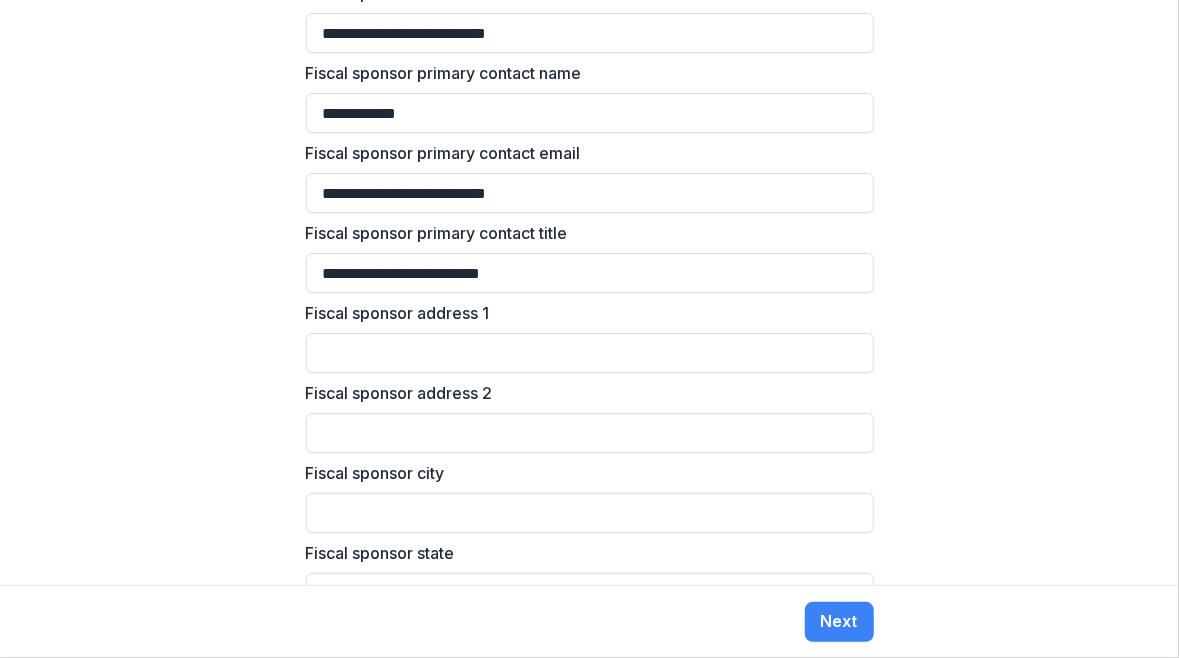 type on "**********" 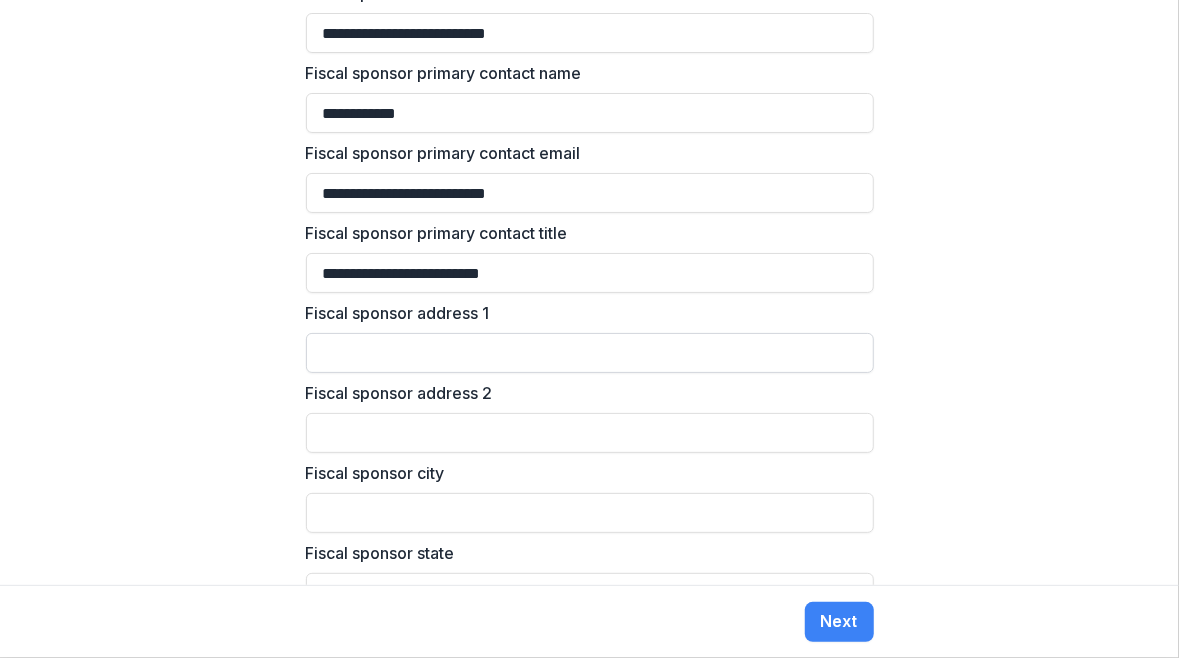 click on "Fiscal sponsor address 1" at bounding box center [590, 353] 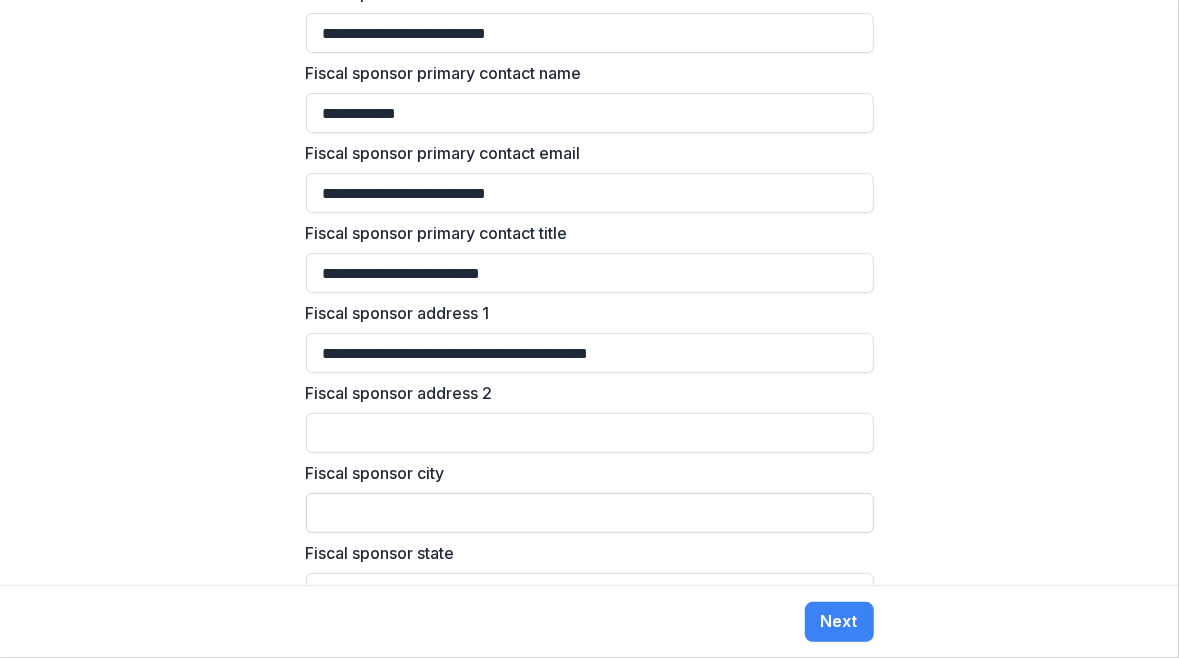 type on "**********" 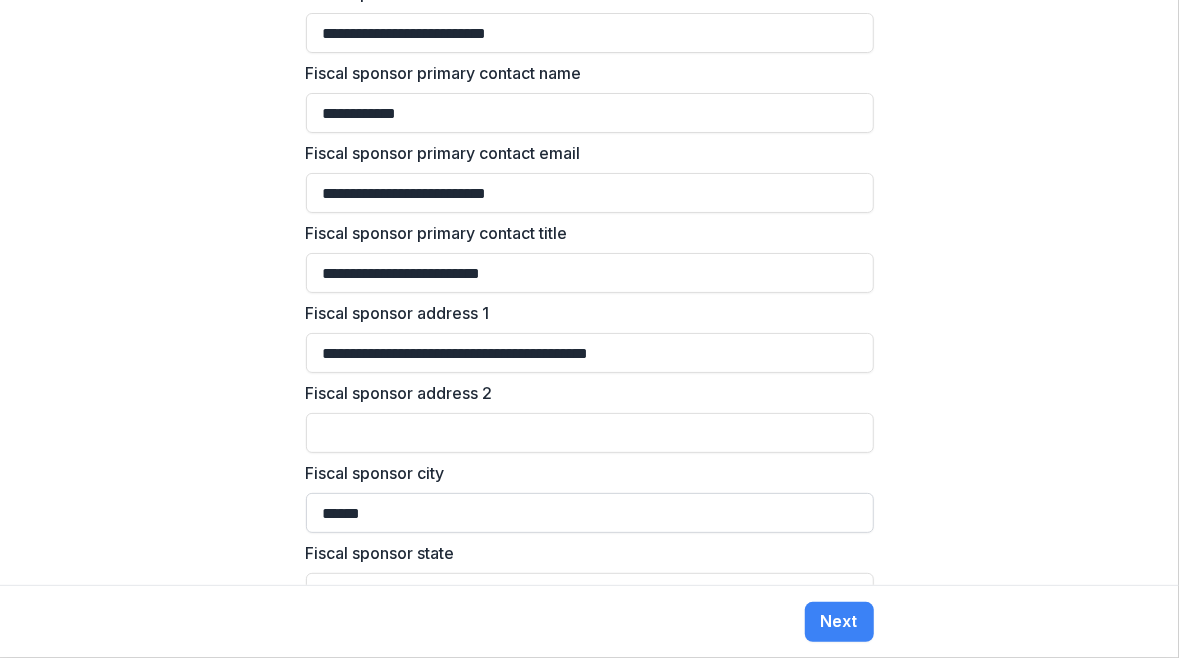 type on "******" 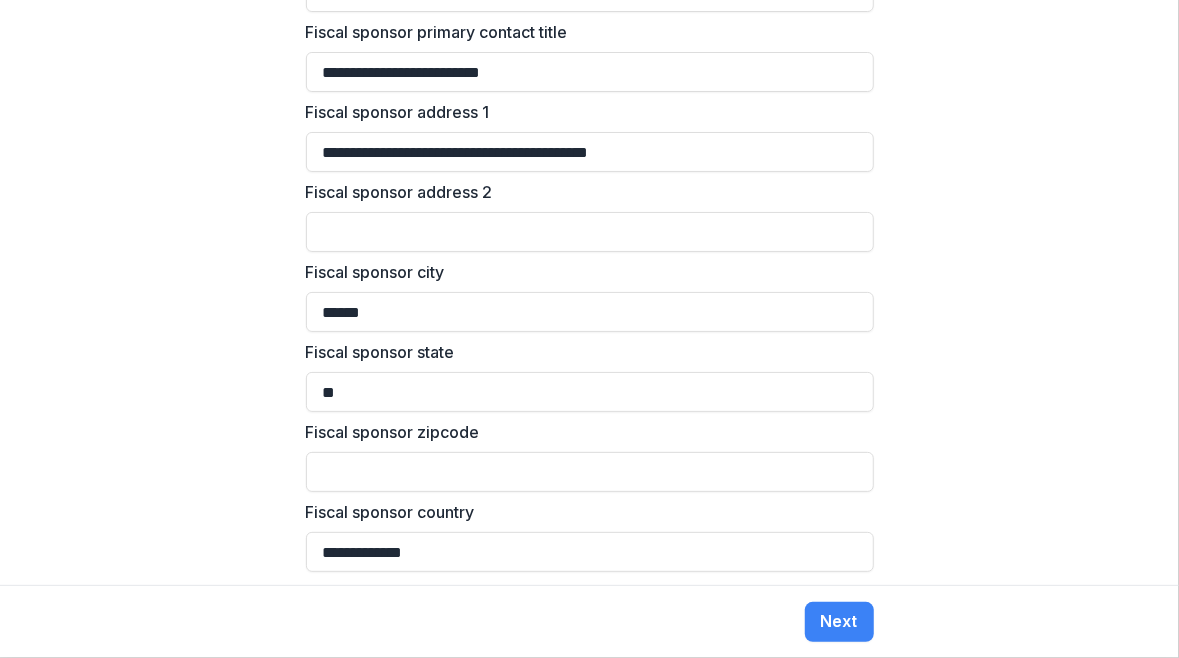 scroll, scrollTop: 2320, scrollLeft: 0, axis: vertical 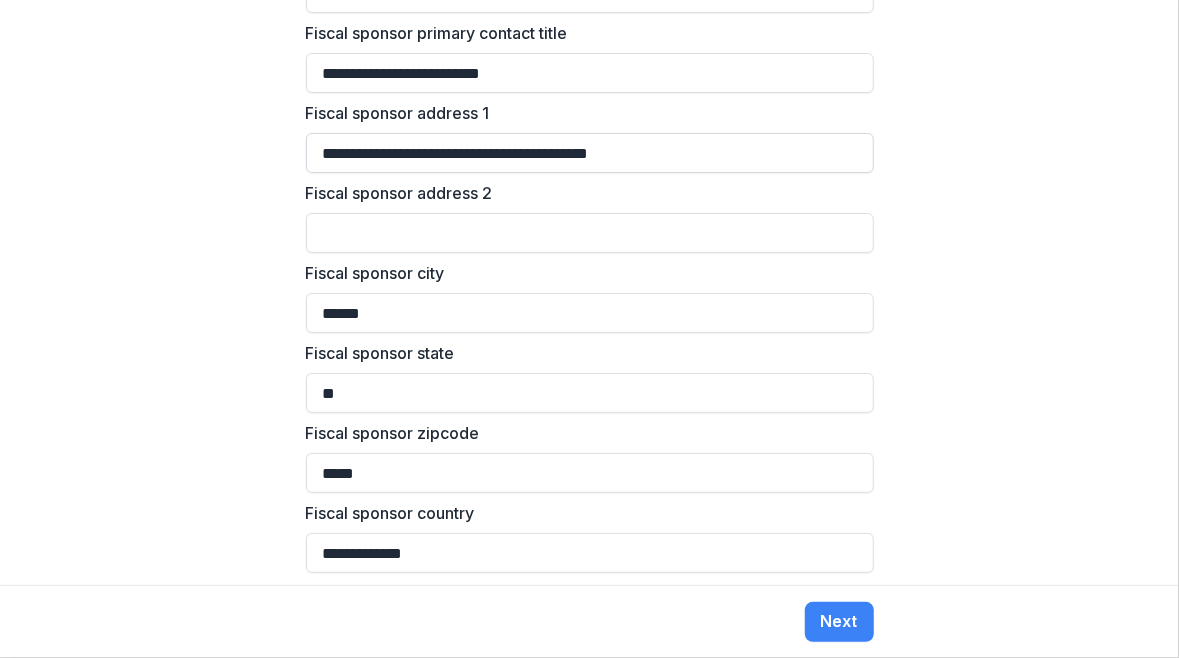type on "*****" 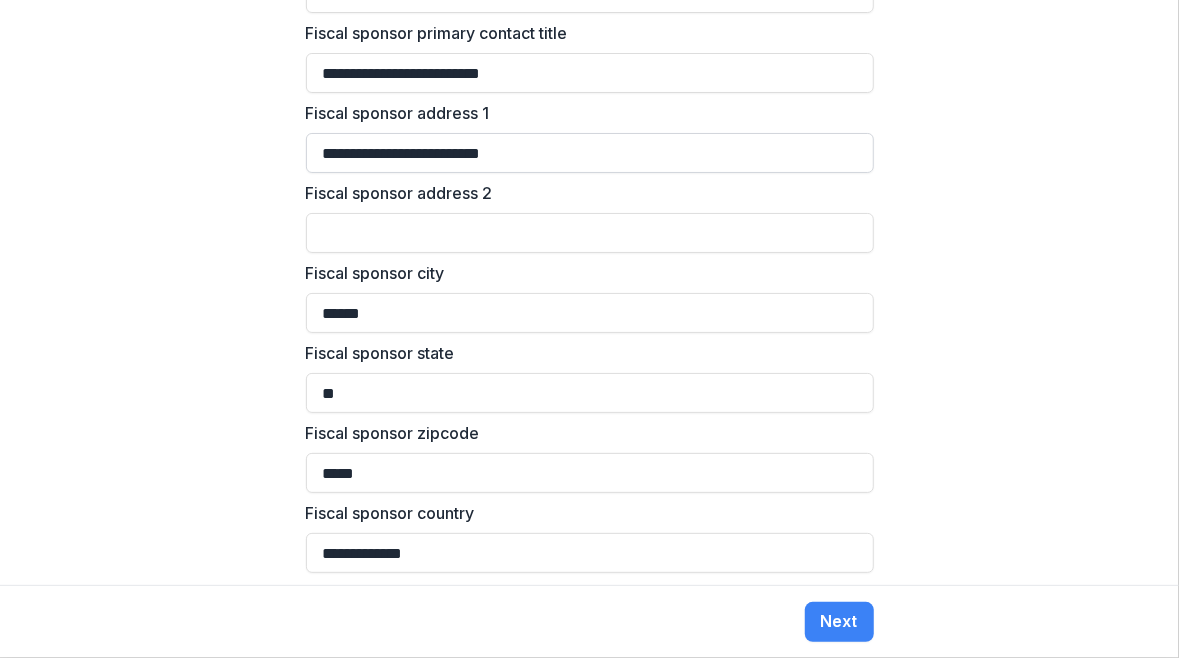 scroll, scrollTop: 2496, scrollLeft: 0, axis: vertical 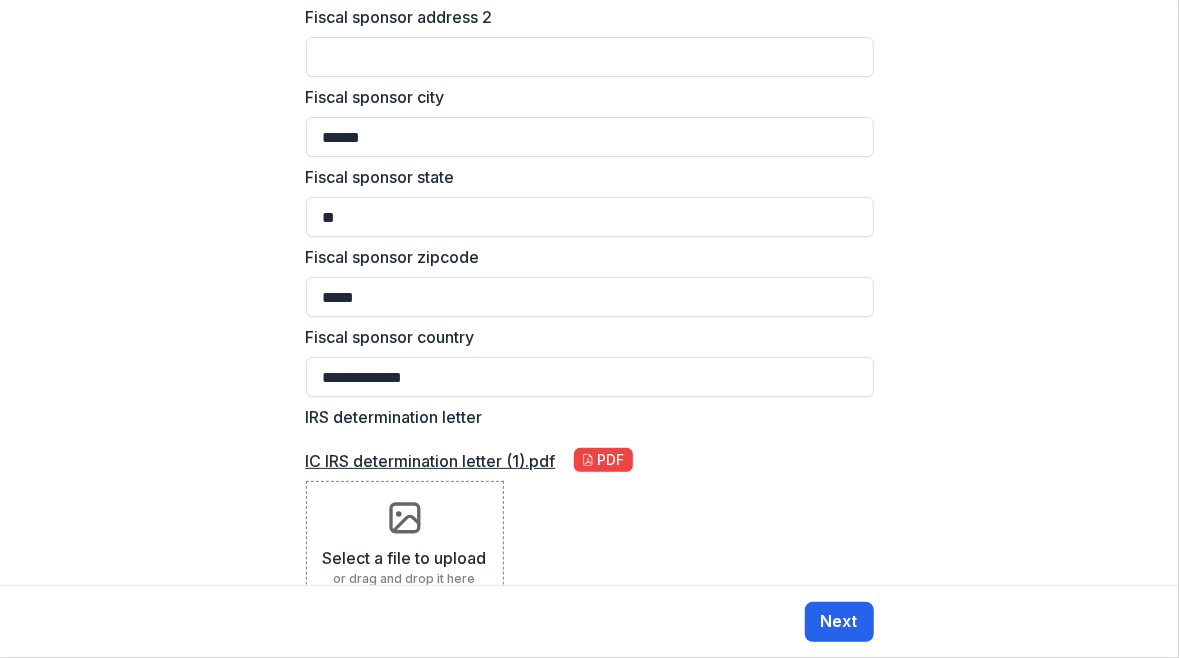type on "**********" 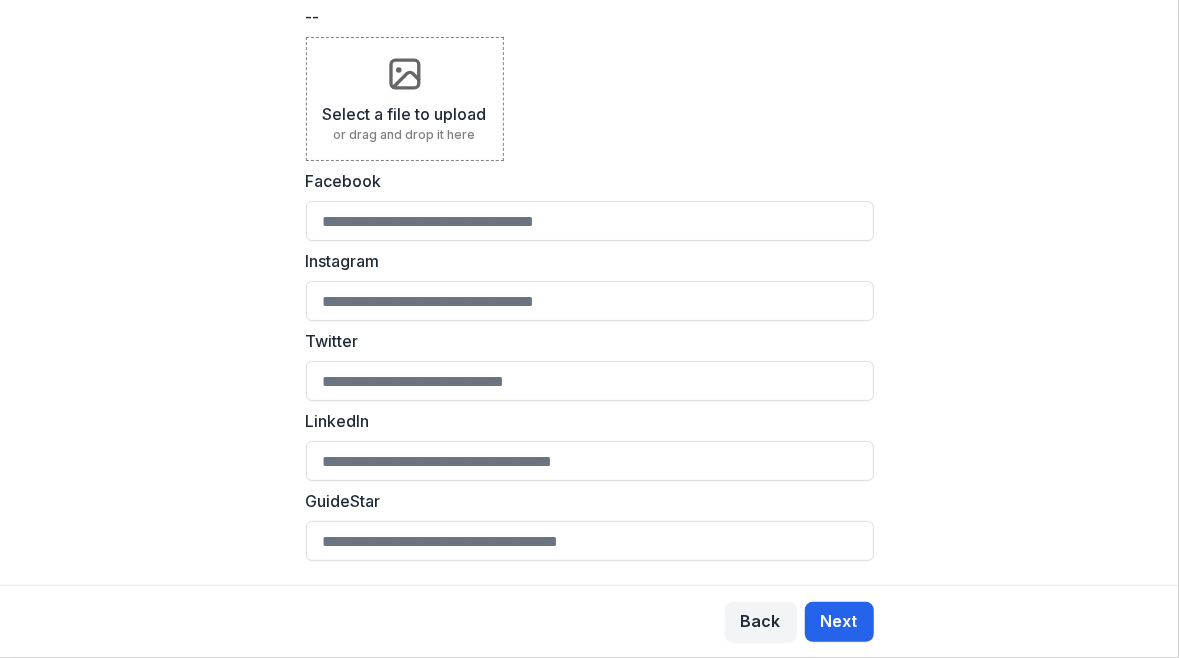 scroll, scrollTop: 0, scrollLeft: 0, axis: both 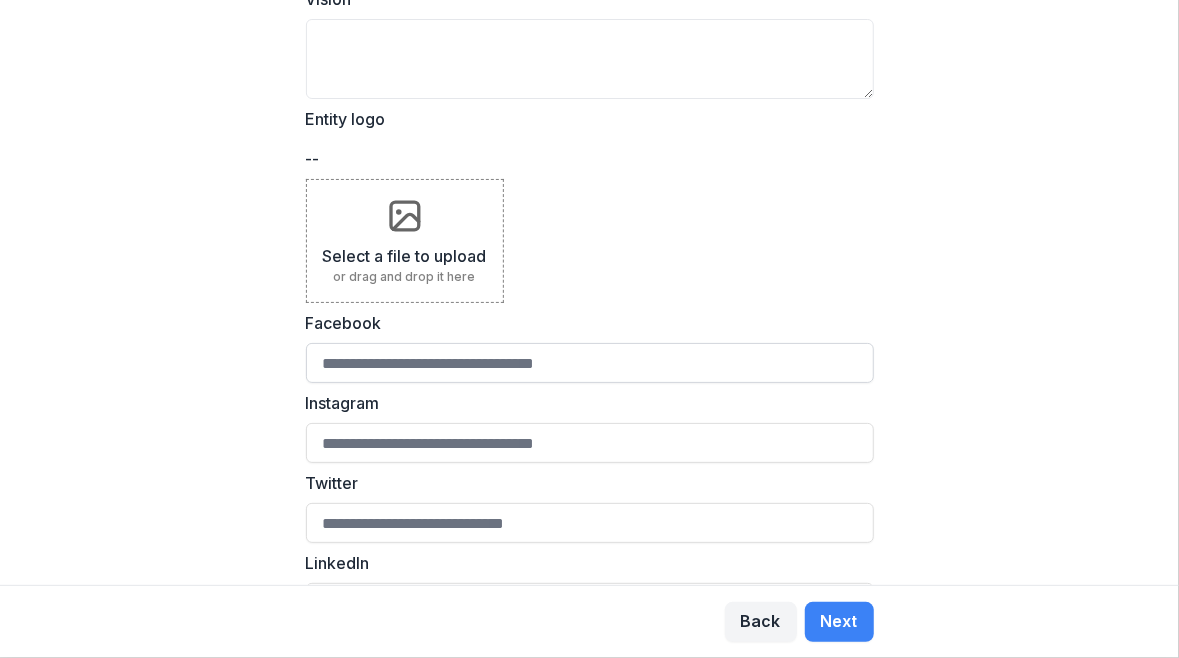 click on "Facebook" at bounding box center [590, 363] 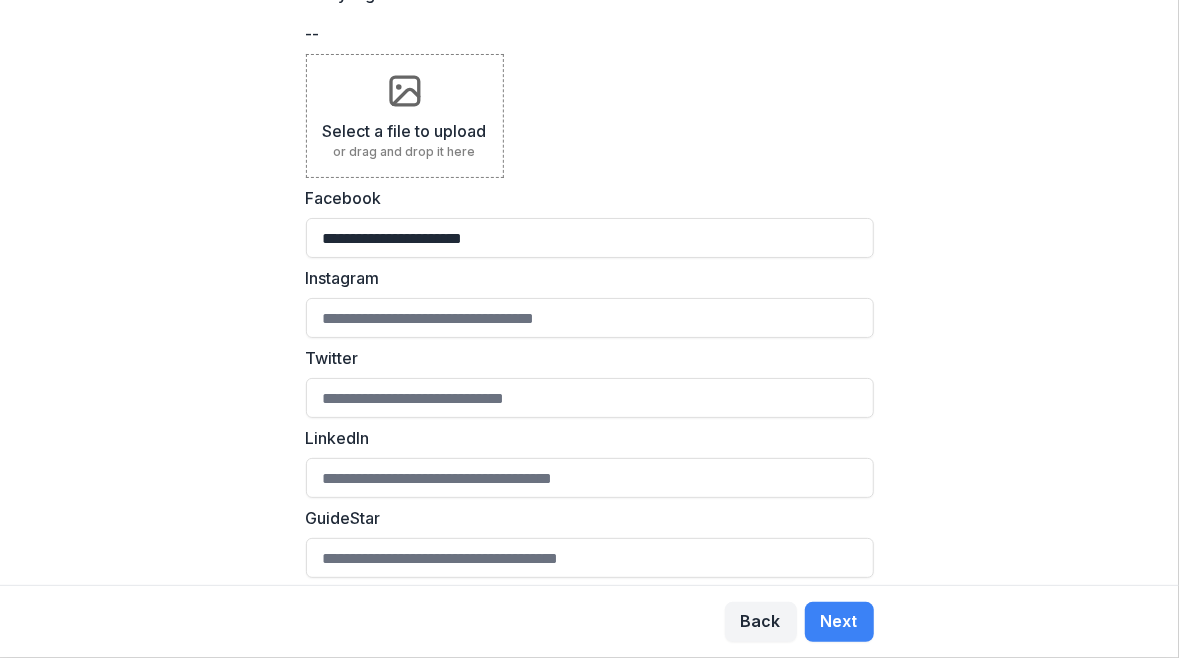 scroll, scrollTop: 134, scrollLeft: 0, axis: vertical 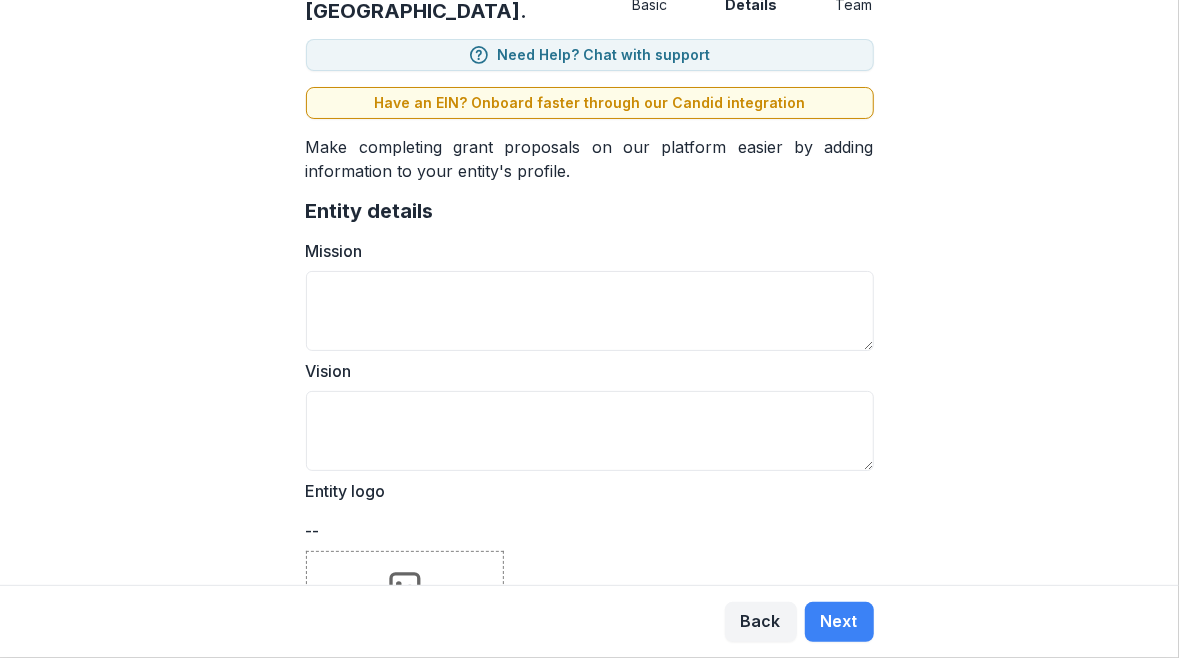 type on "**********" 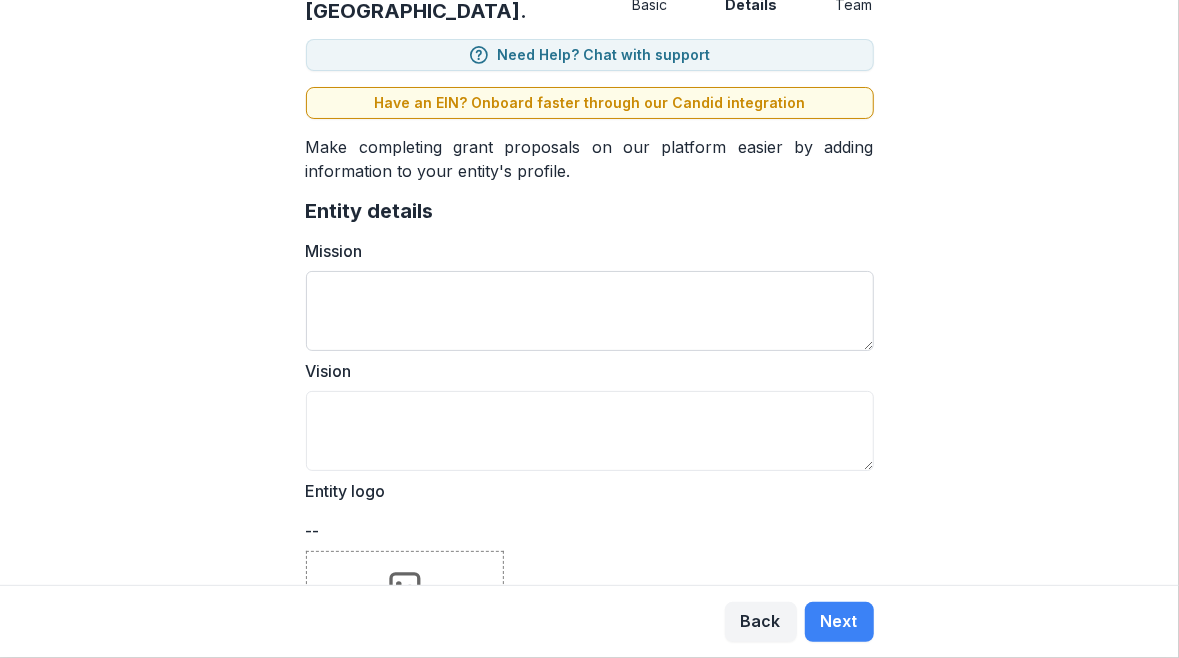 click on "Mission" at bounding box center [590, 311] 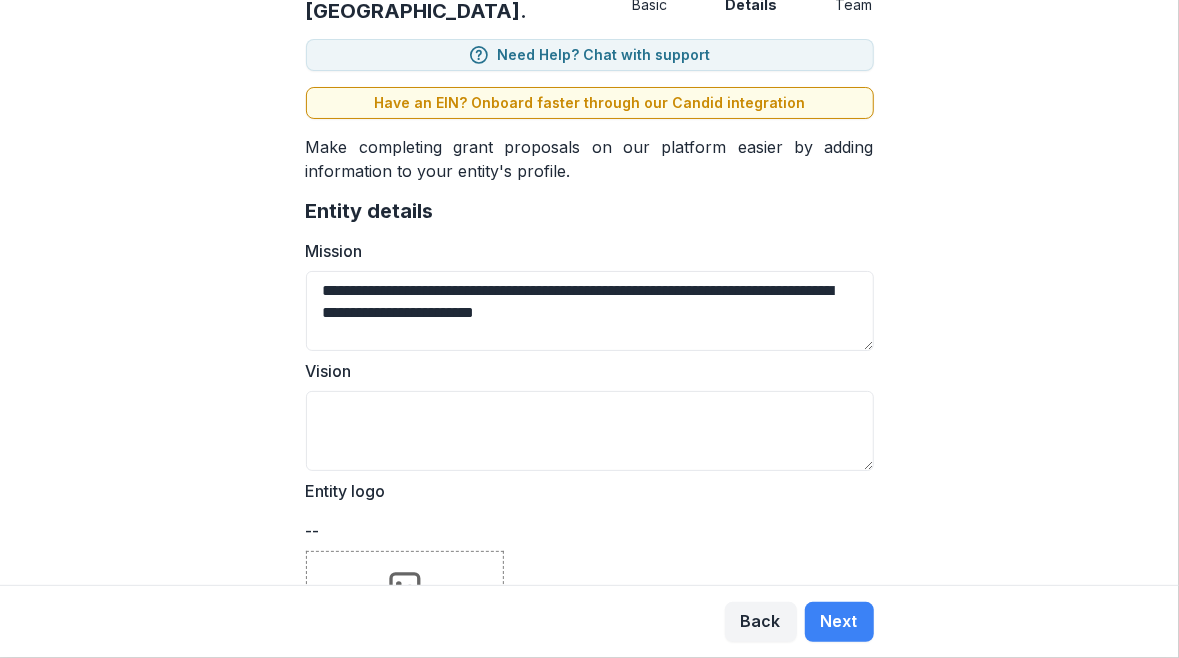 type on "**********" 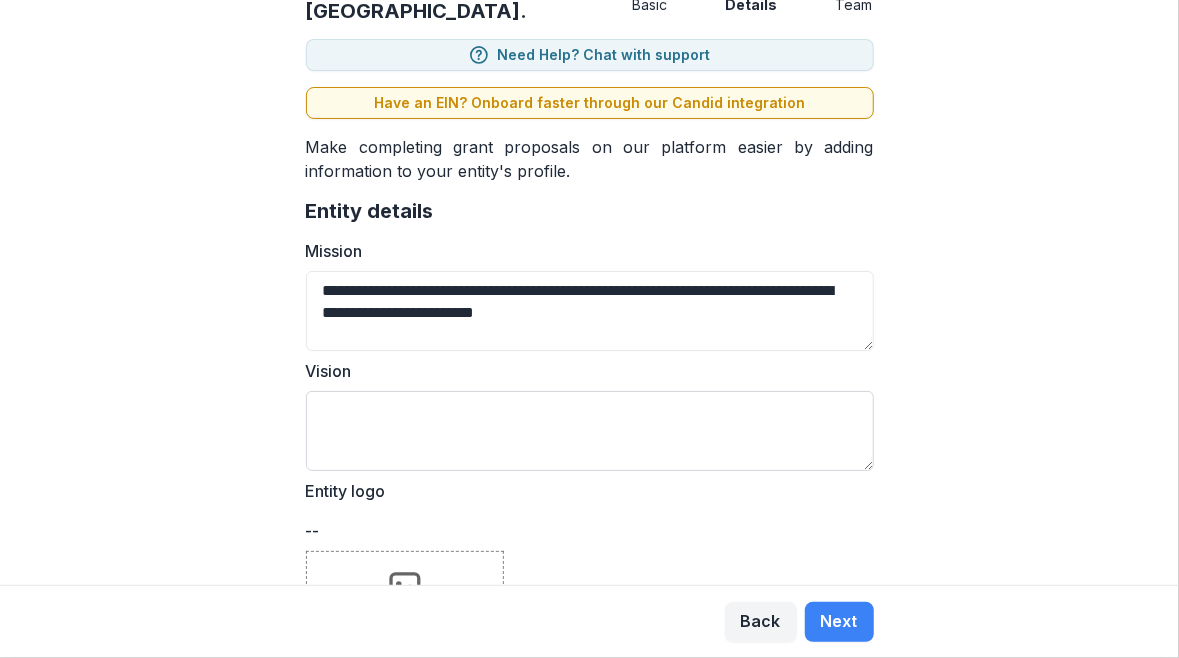 click on "Vision" at bounding box center [590, 431] 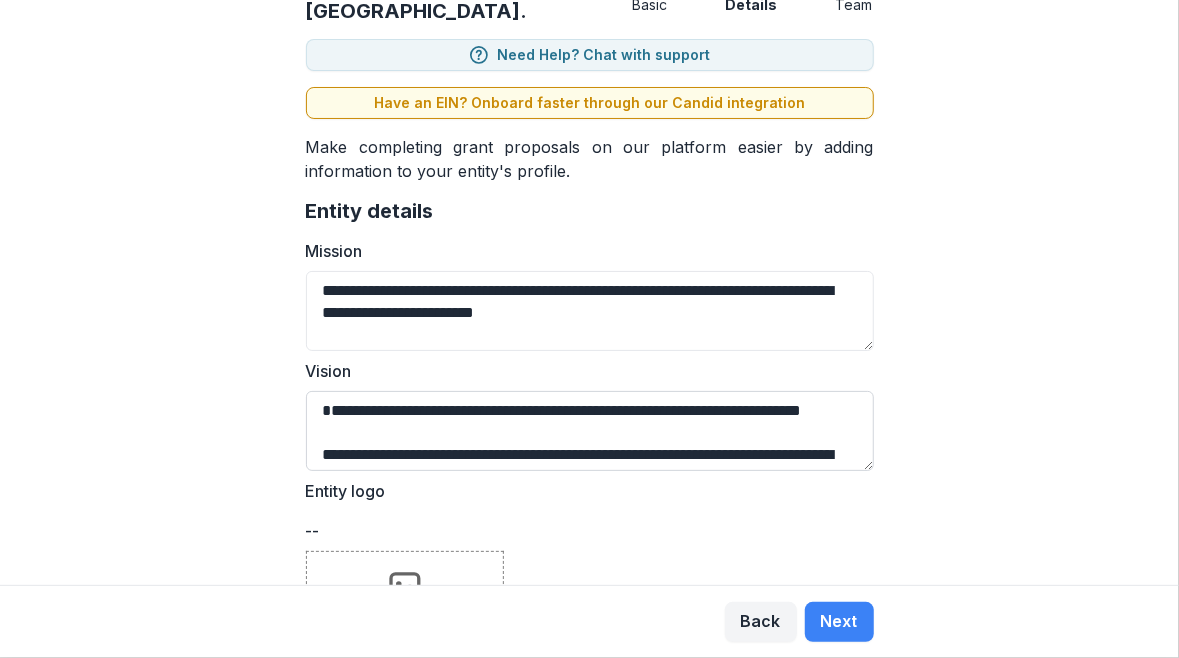 scroll, scrollTop: 148, scrollLeft: 0, axis: vertical 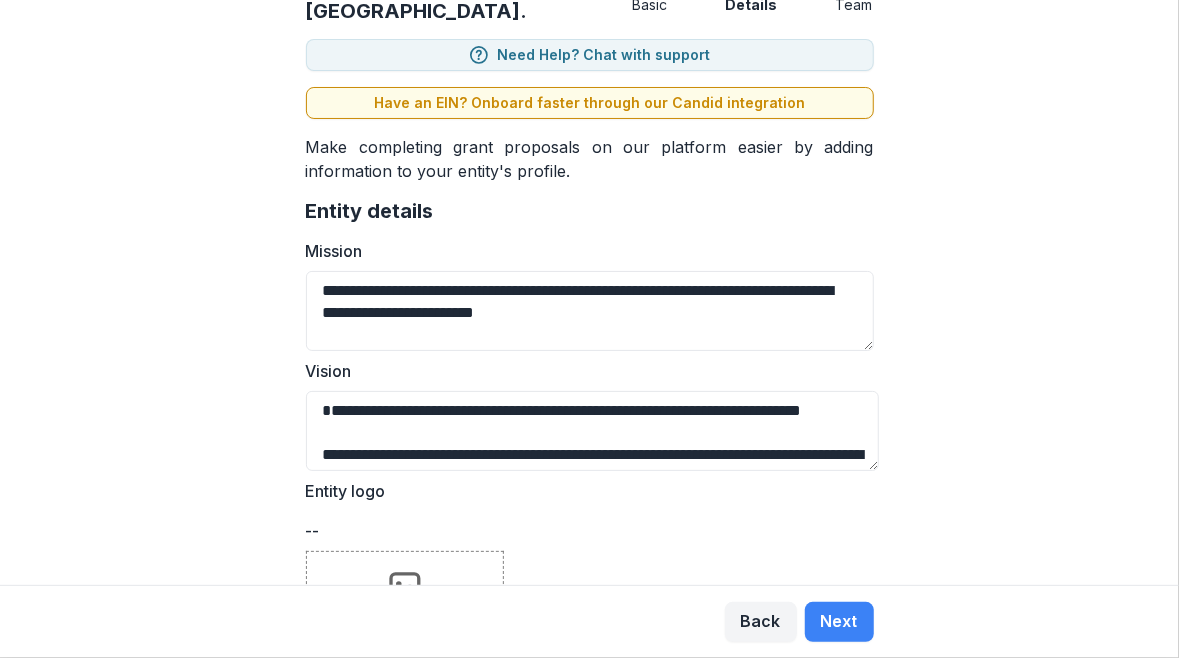 drag, startPoint x: 347, startPoint y: 442, endPoint x: 246, endPoint y: 196, distance: 265.9267 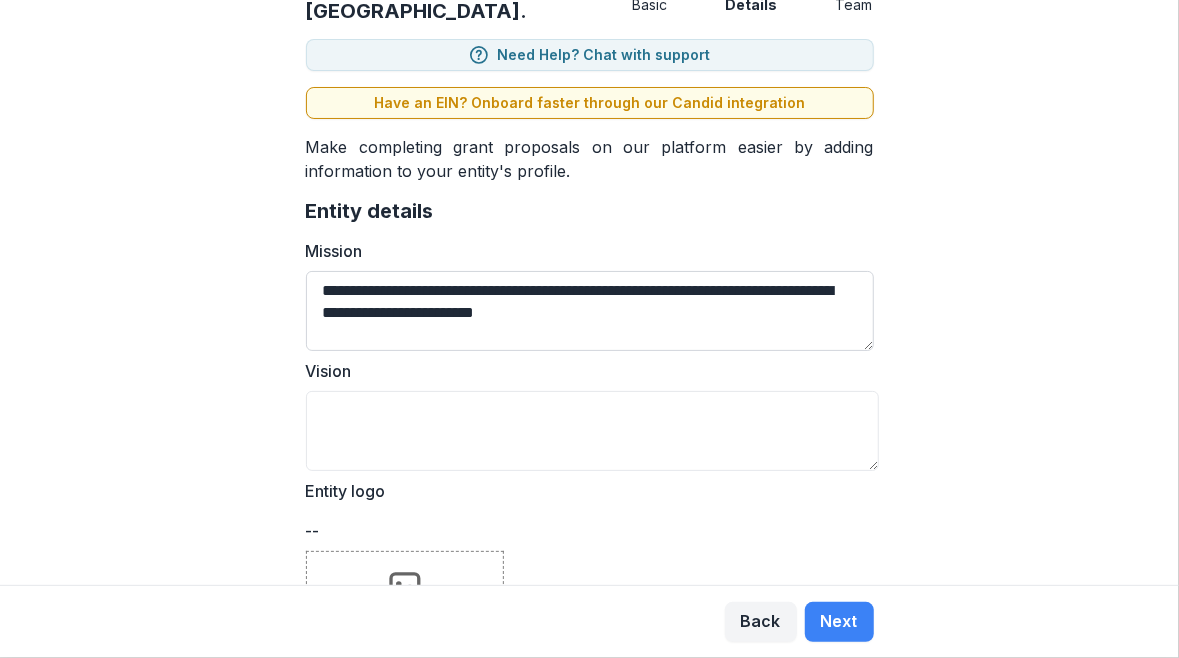 paste on "**********" 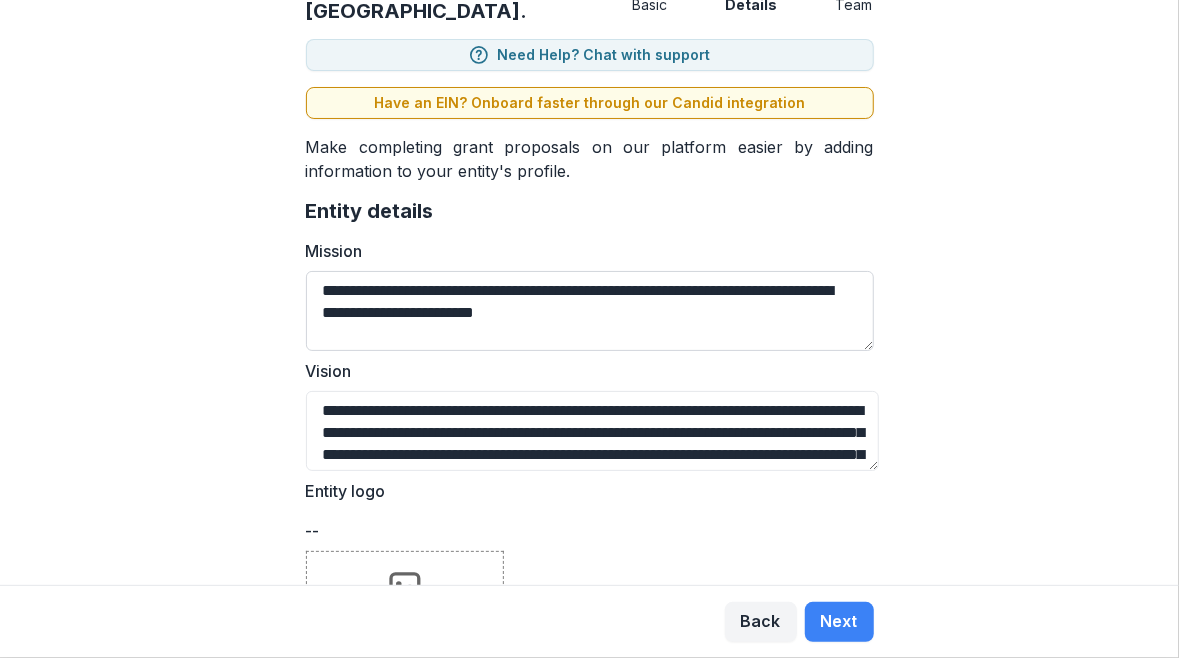 scroll, scrollTop: 60, scrollLeft: 0, axis: vertical 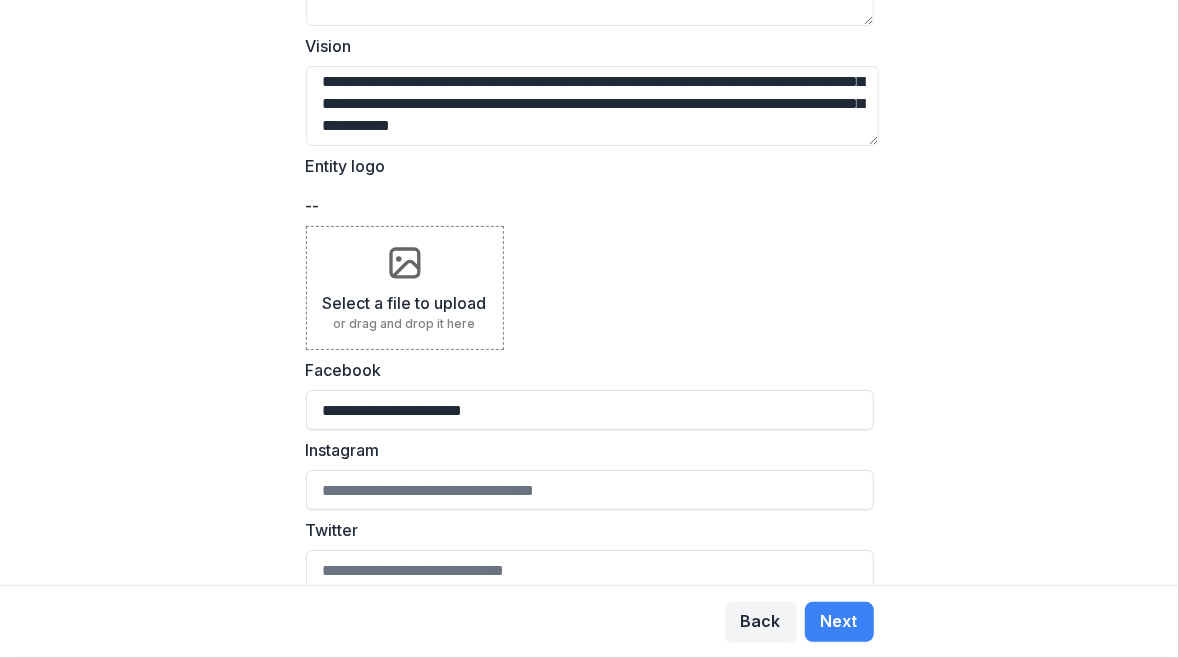 type on "**********" 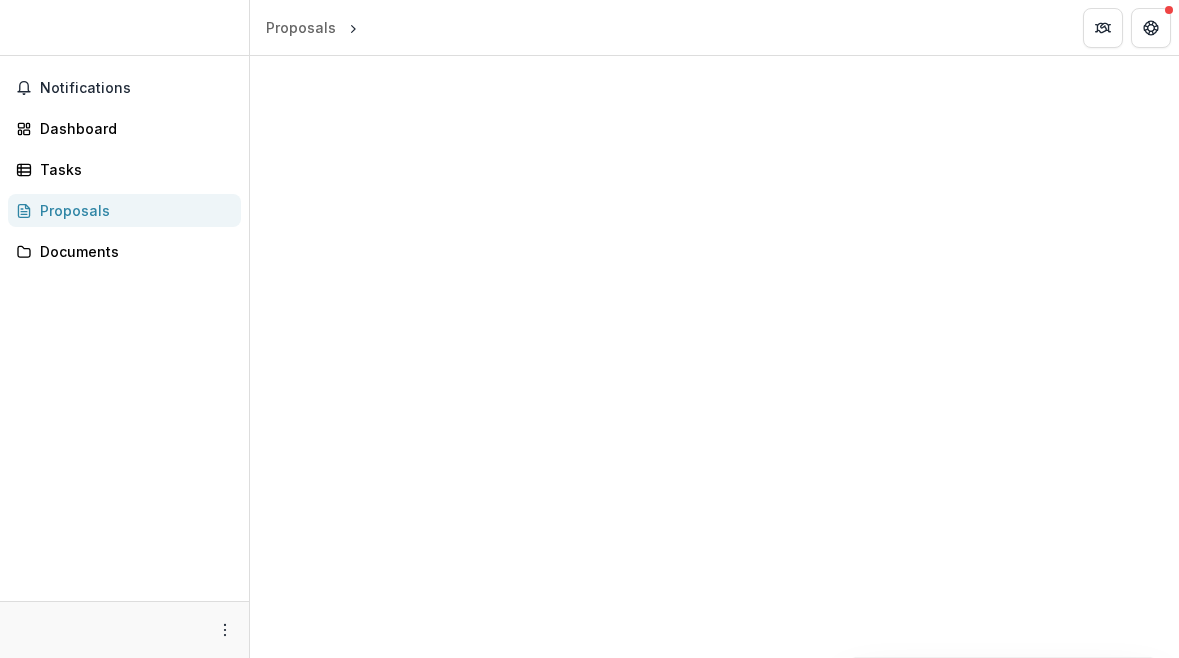 scroll, scrollTop: 0, scrollLeft: 0, axis: both 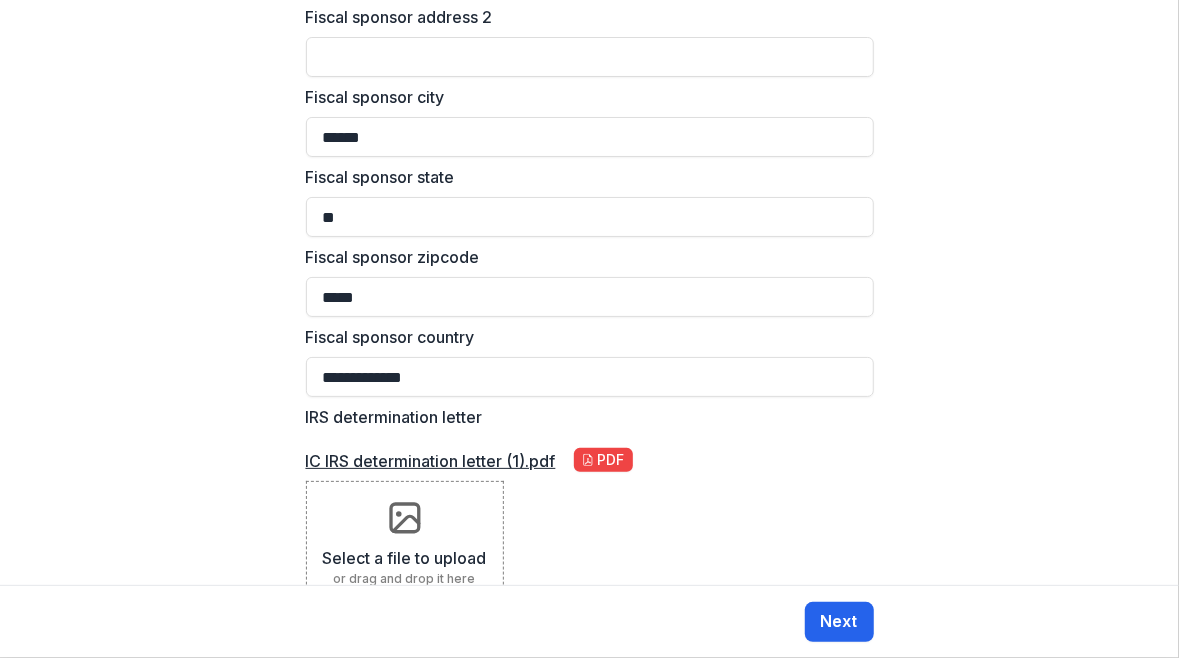 click on "Next" at bounding box center [839, 622] 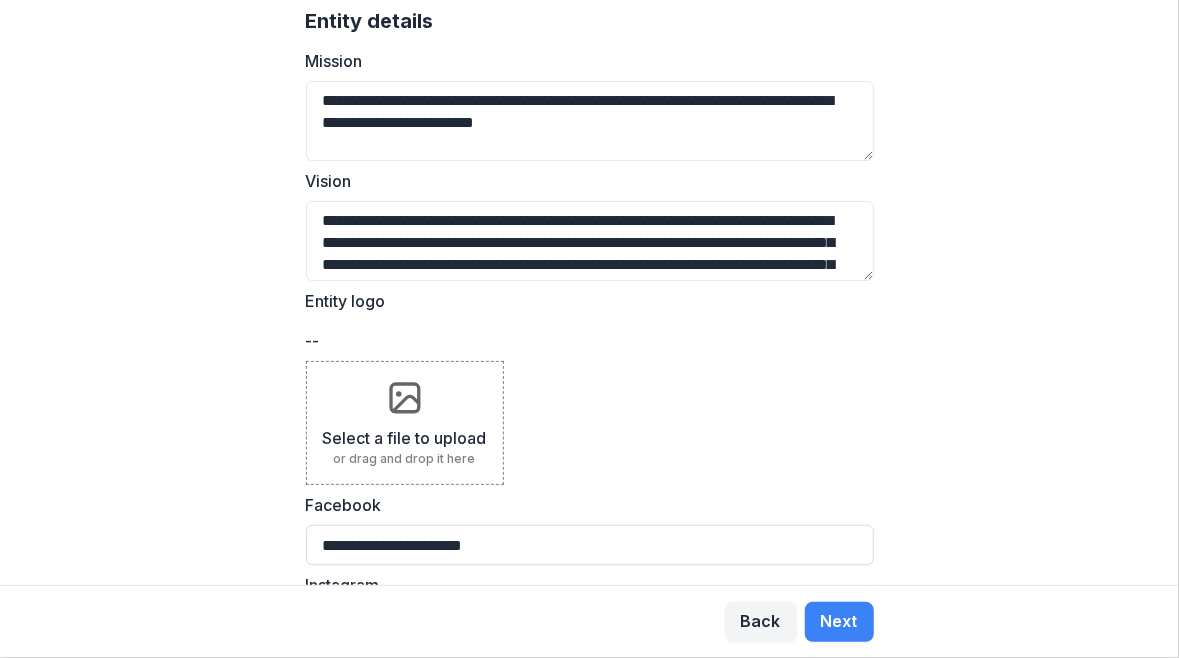 scroll, scrollTop: 548, scrollLeft: 0, axis: vertical 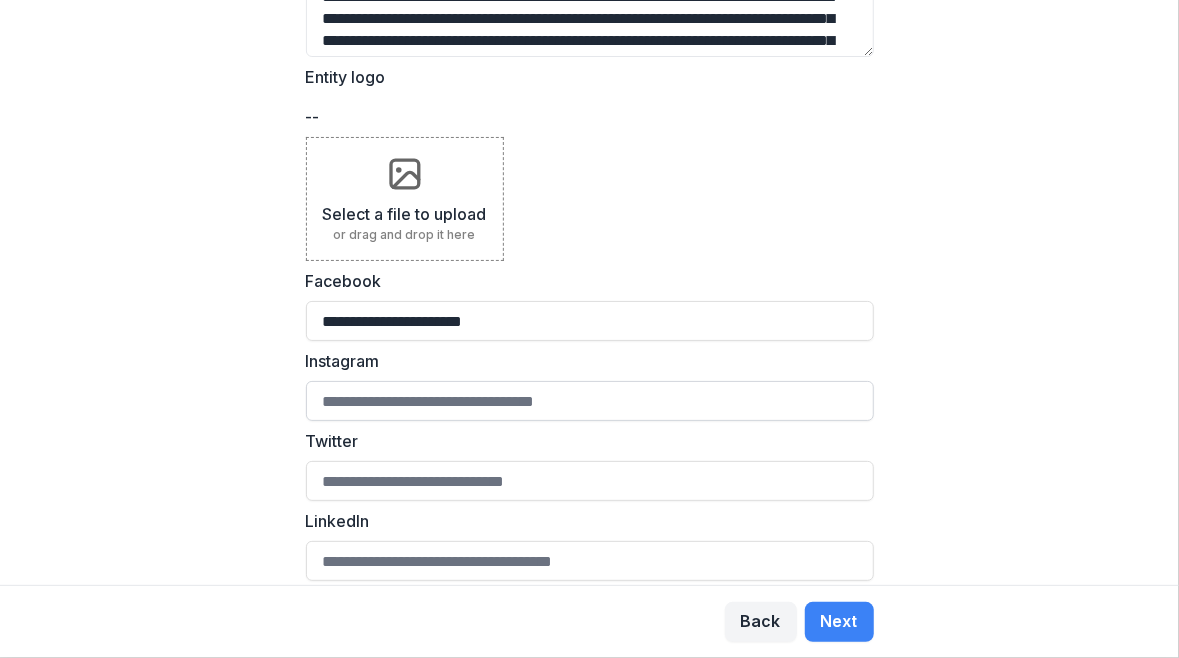 click on "Instagram" at bounding box center (590, 401) 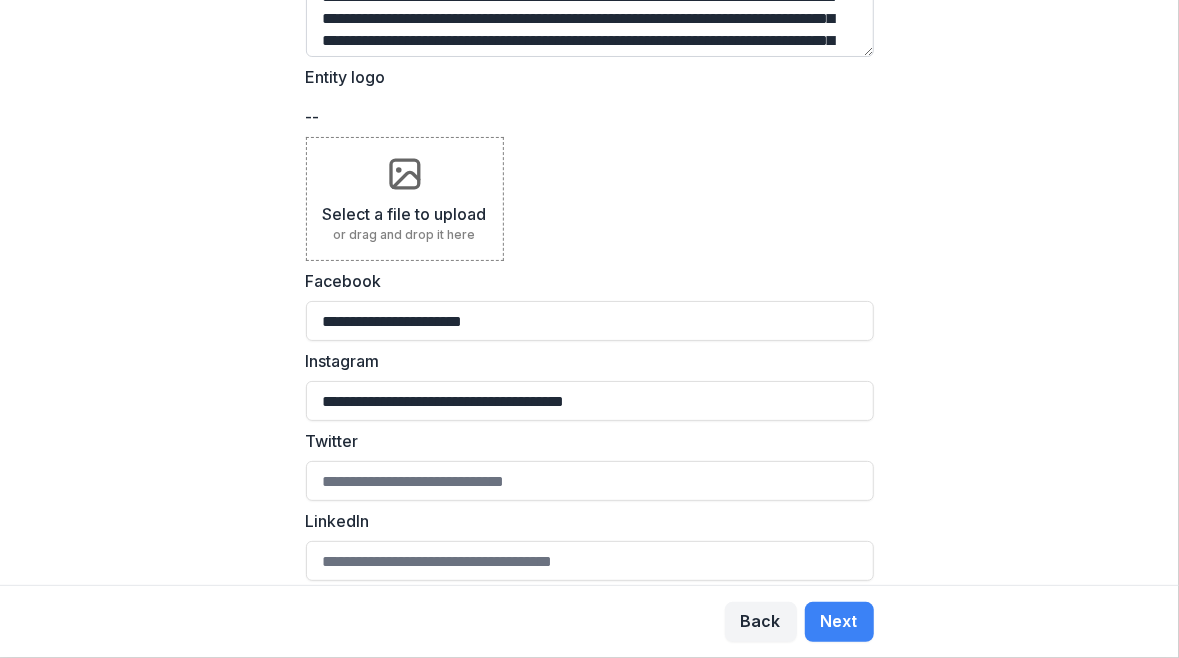 type on "**********" 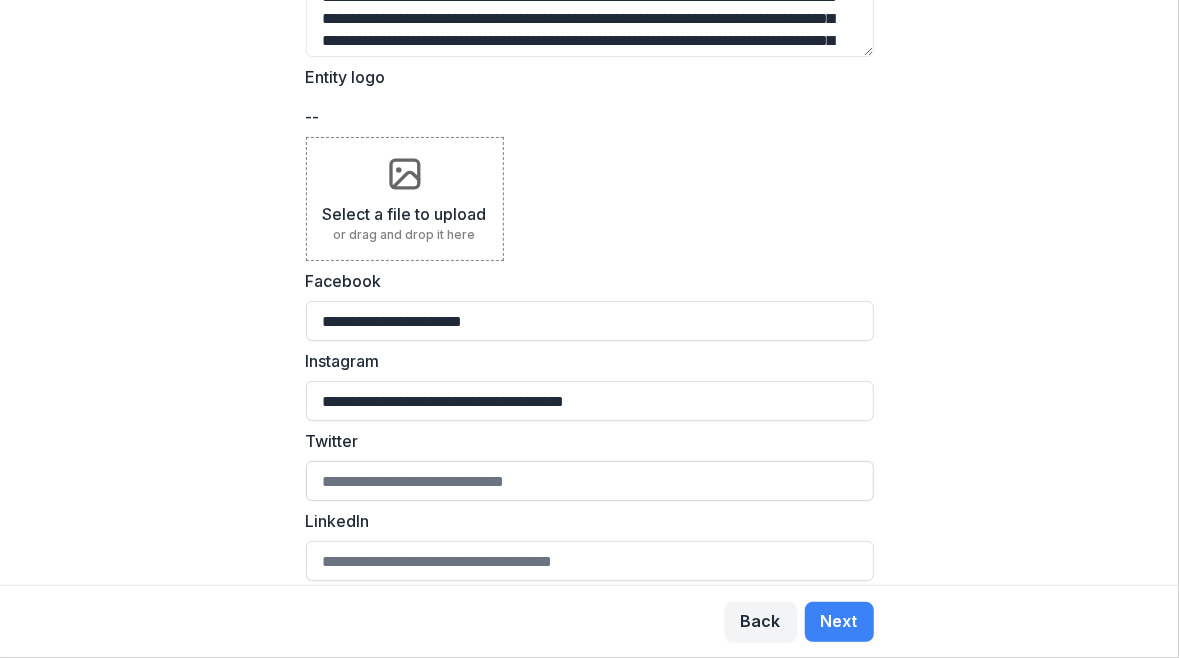click on "Twitter" at bounding box center (590, 481) 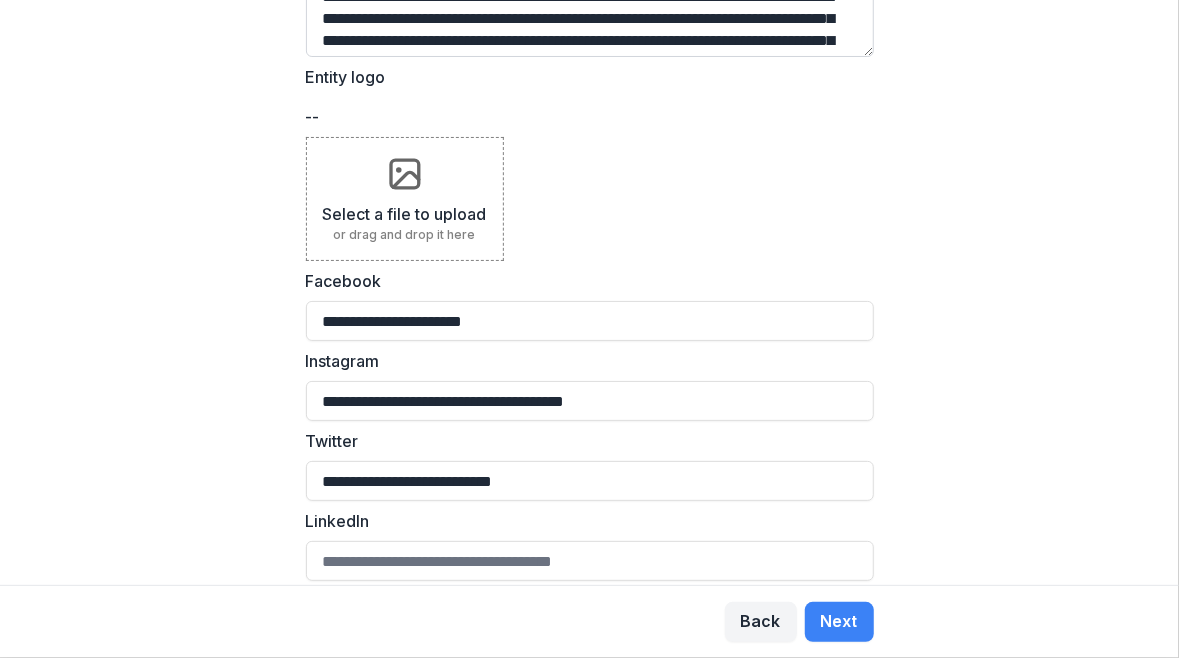 type on "**********" 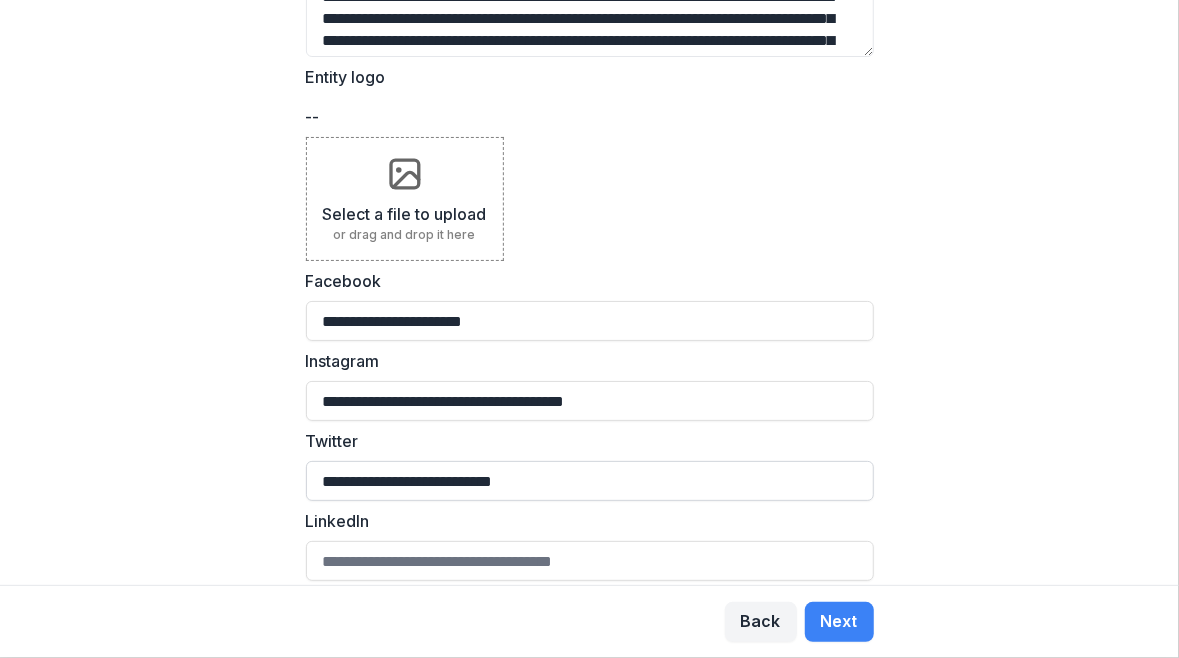scroll, scrollTop: 631, scrollLeft: 0, axis: vertical 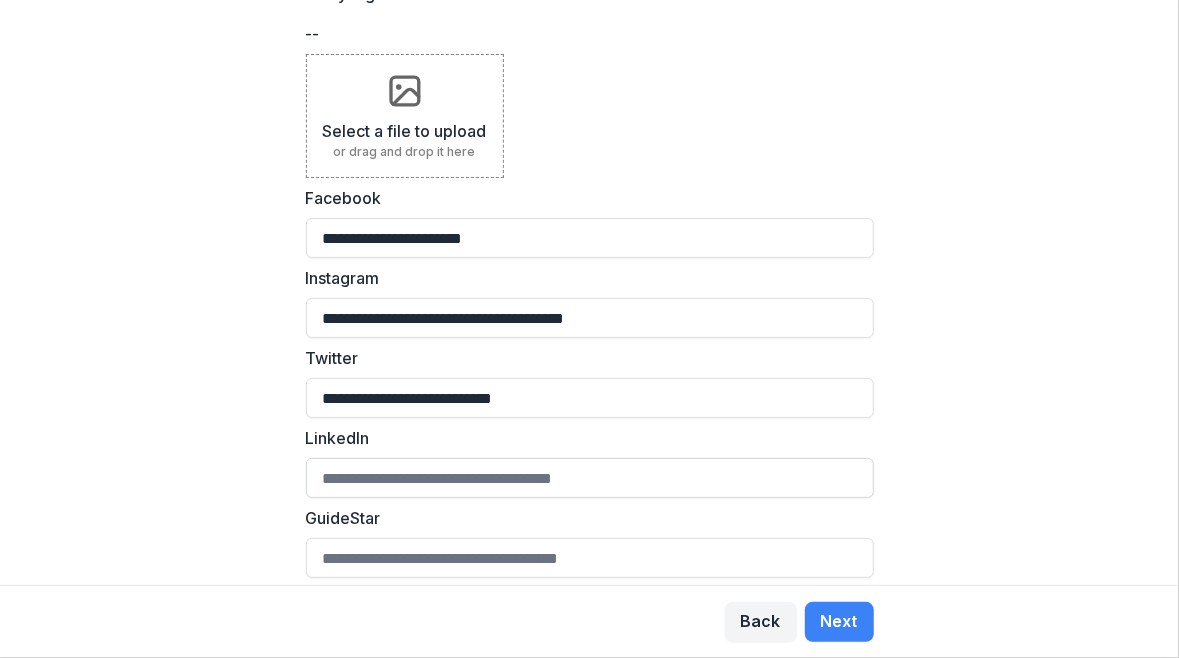 click on "LinkedIn" at bounding box center [590, 478] 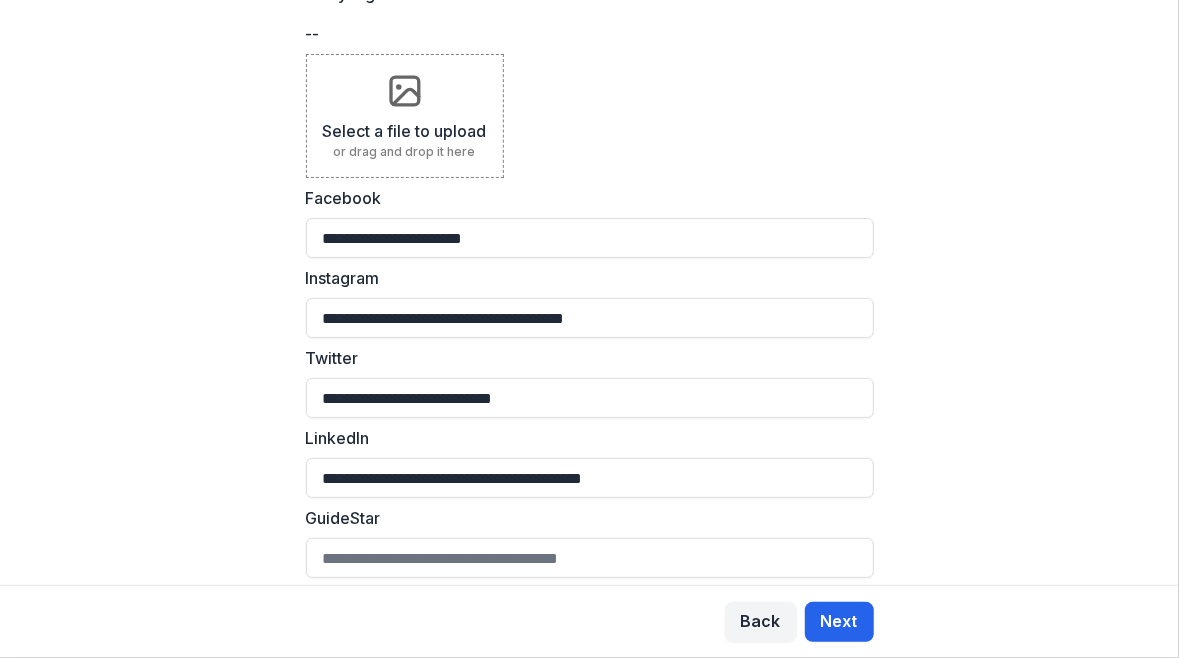 type on "**********" 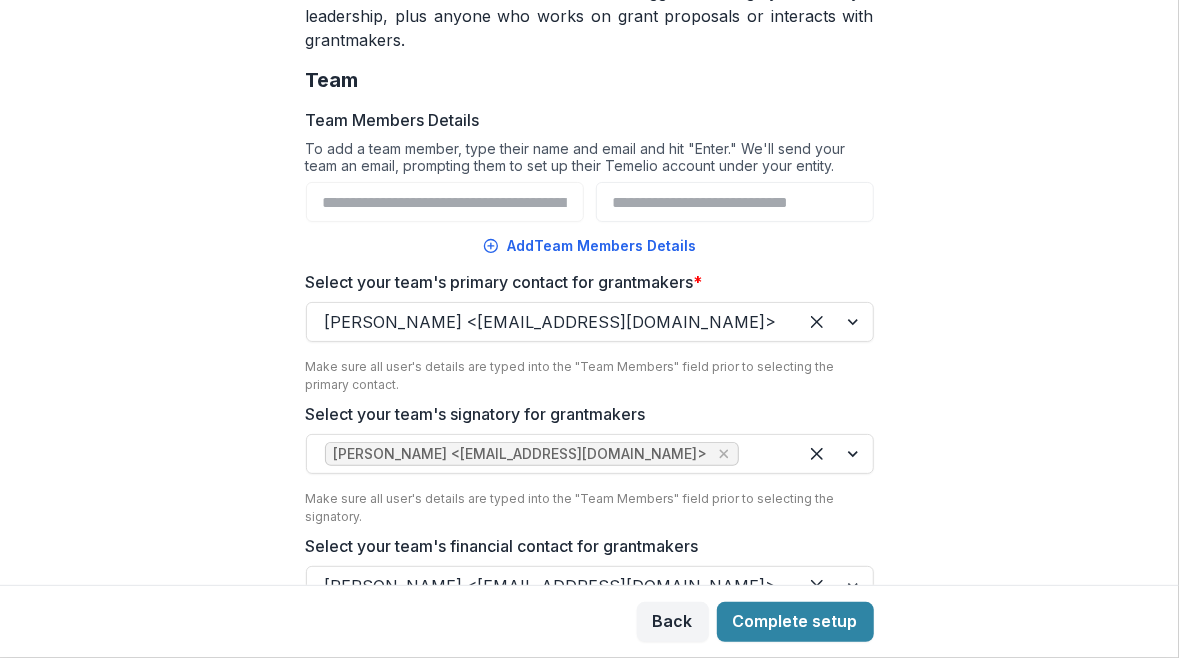 scroll, scrollTop: 290, scrollLeft: 0, axis: vertical 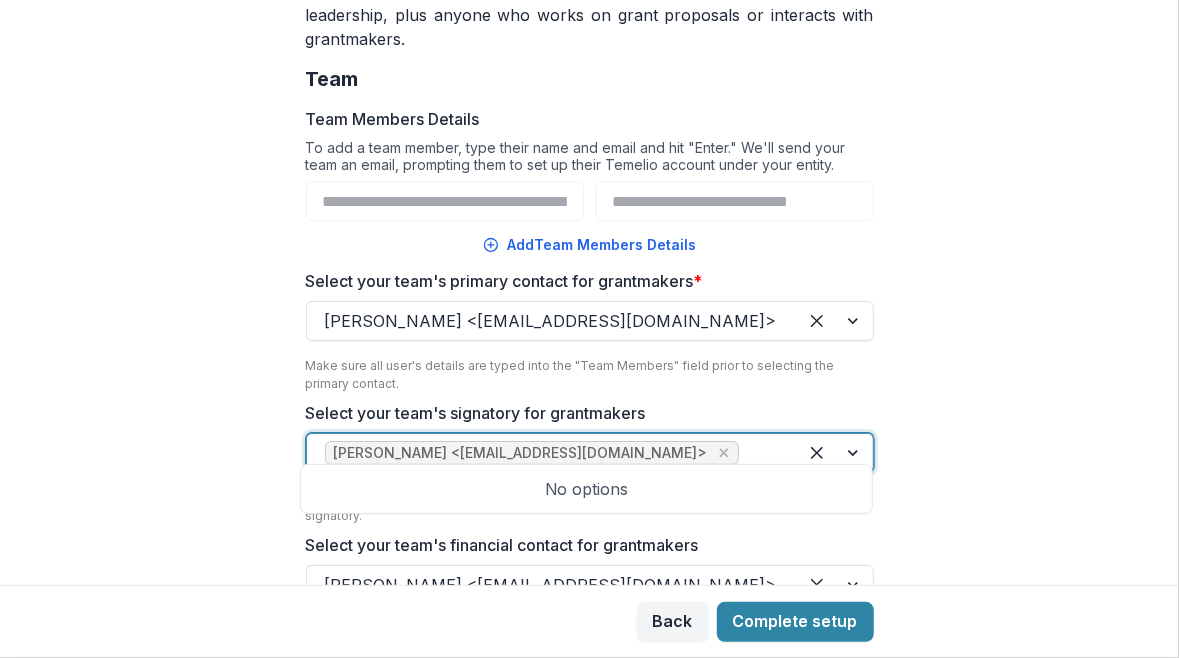 drag, startPoint x: 850, startPoint y: 442, endPoint x: 928, endPoint y: 425, distance: 79.83107 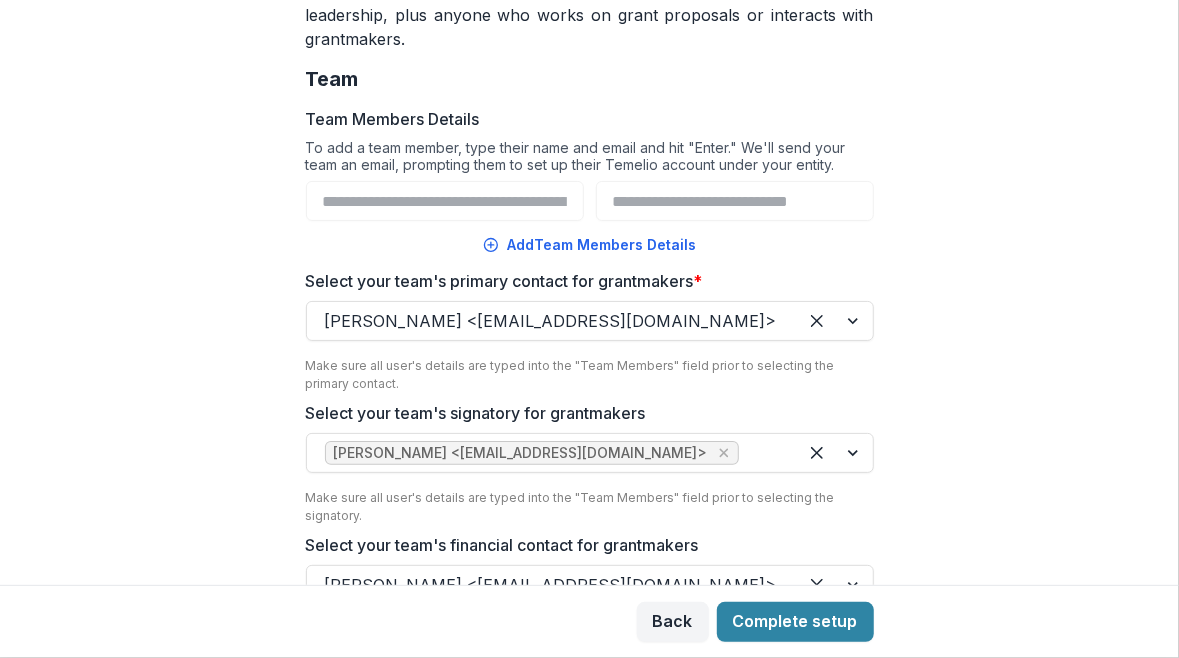 drag, startPoint x: 928, startPoint y: 425, endPoint x: 990, endPoint y: 485, distance: 86.27862 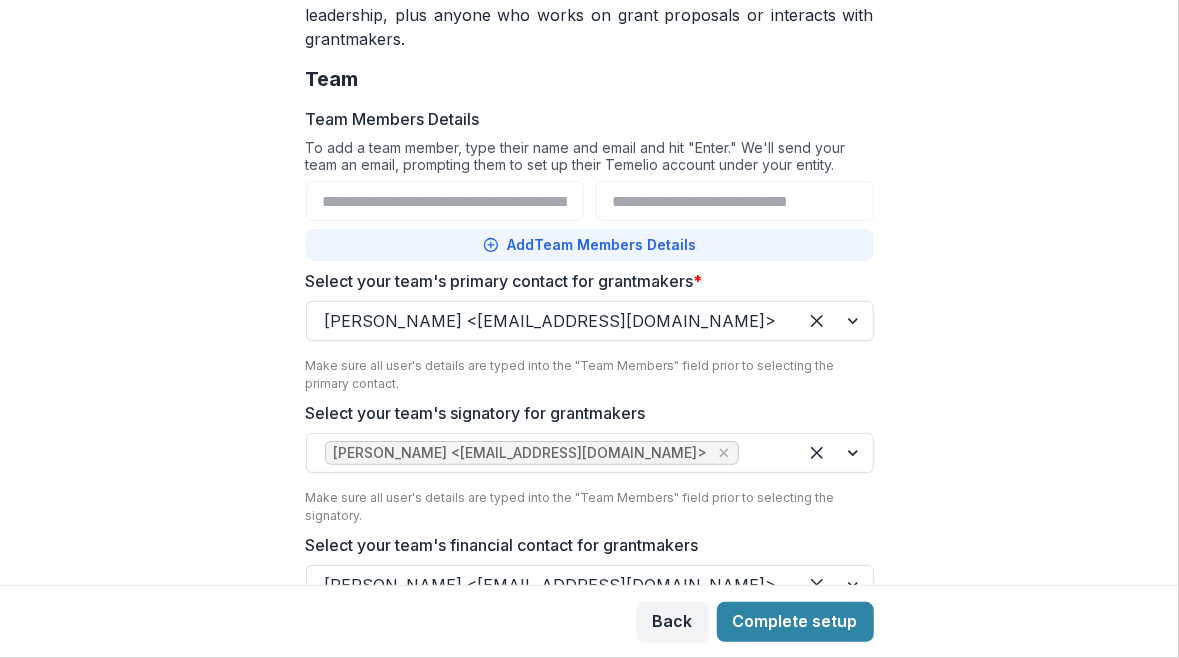 click on "Add  Team Members Details" at bounding box center [590, 245] 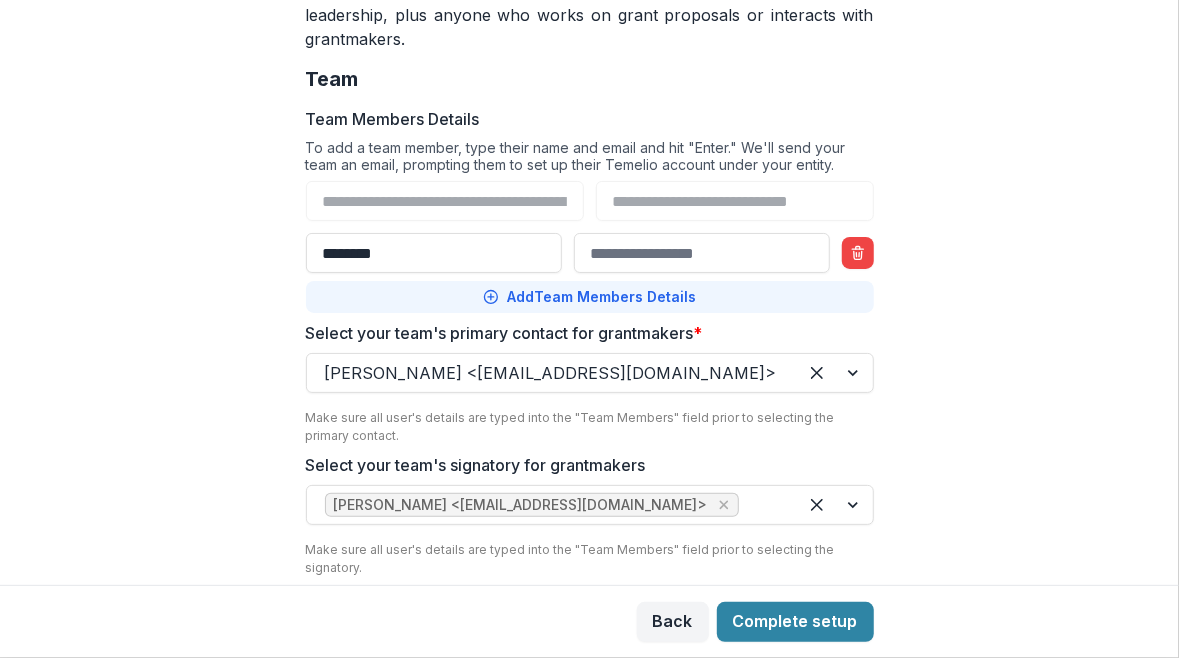 type on "********" 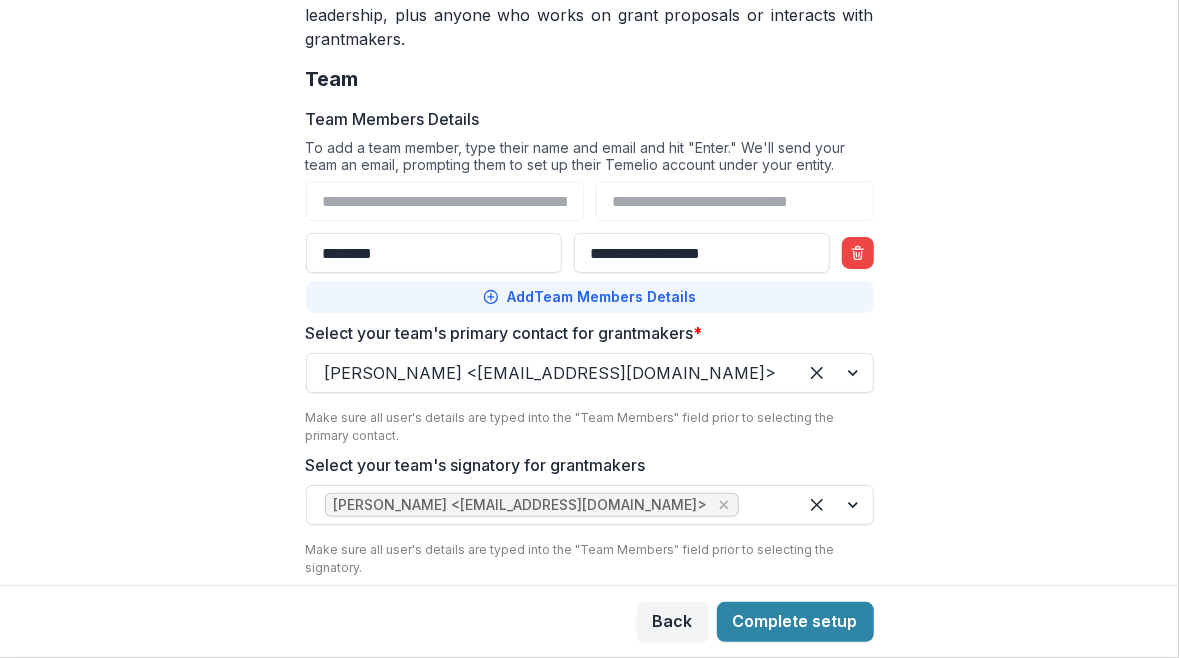 type on "**********" 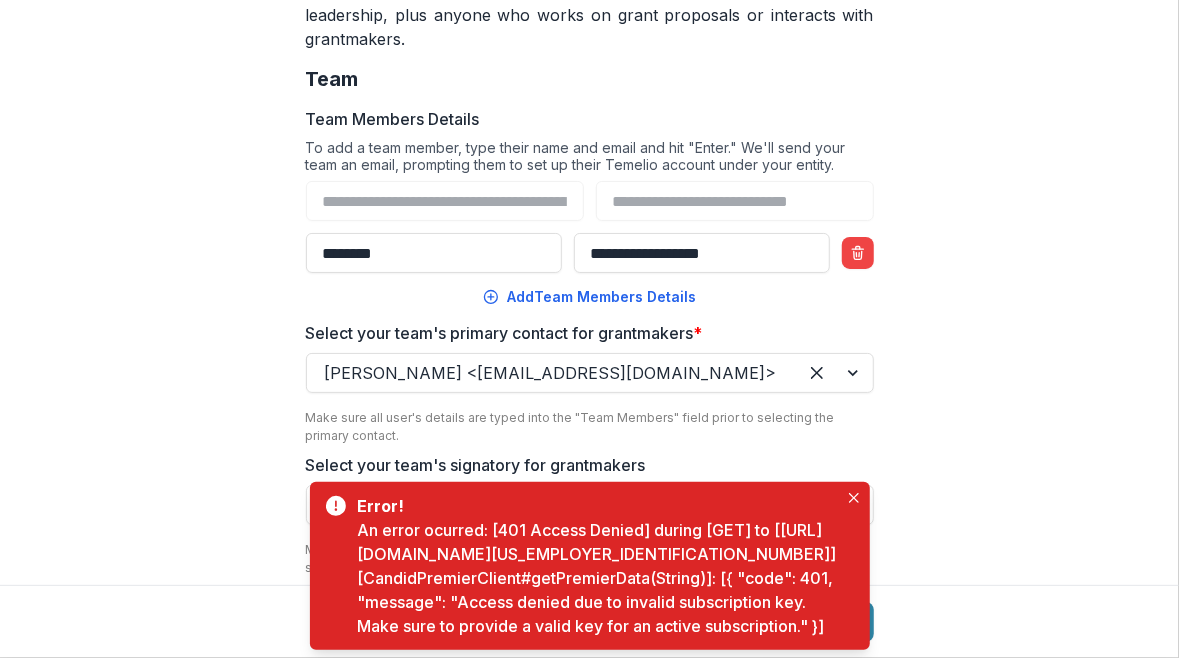 drag, startPoint x: 924, startPoint y: 278, endPoint x: 78, endPoint y: 455, distance: 864.3176 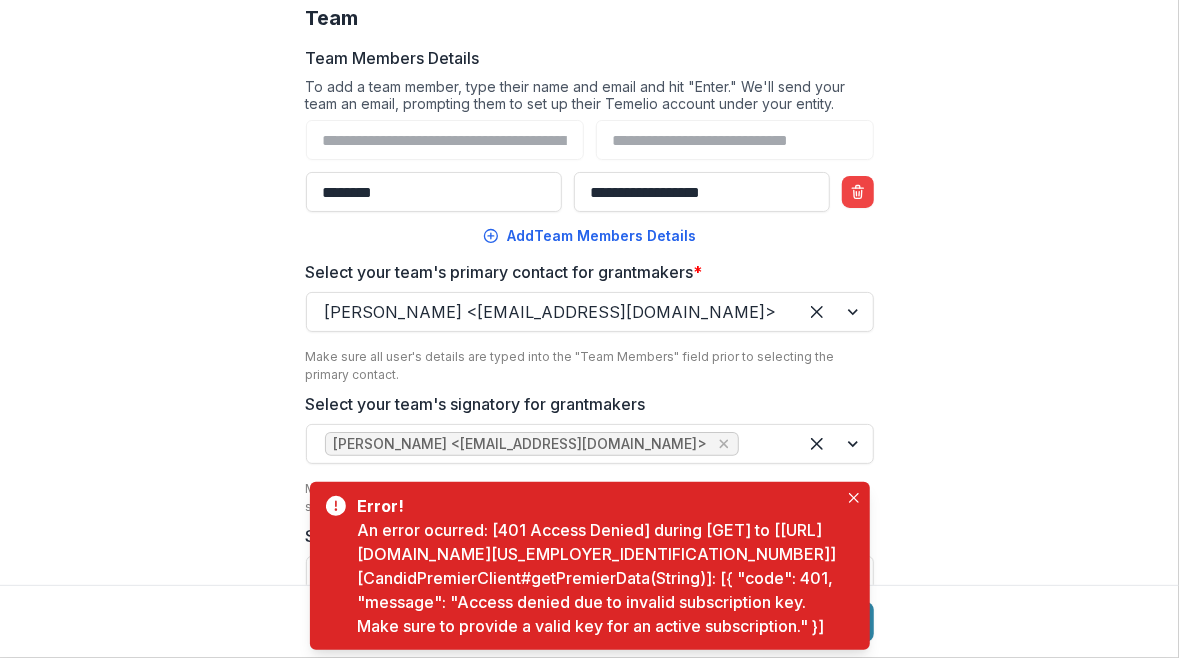 drag, startPoint x: 857, startPoint y: 495, endPoint x: 923, endPoint y: 488, distance: 66.37017 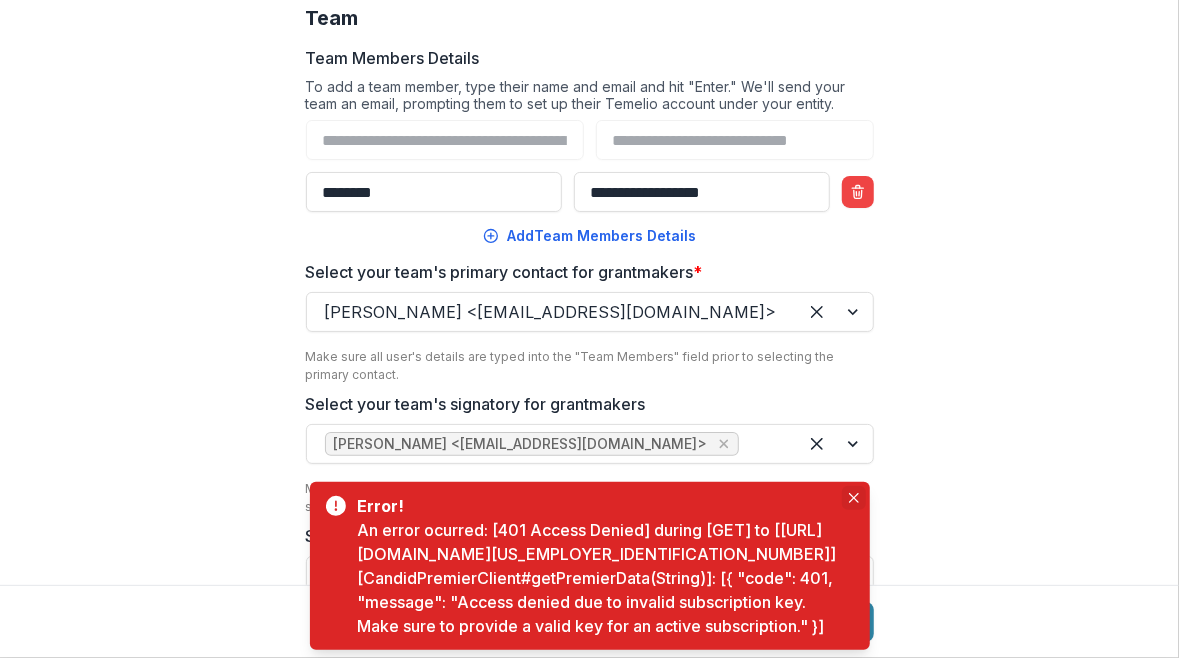drag, startPoint x: 923, startPoint y: 488, endPoint x: 851, endPoint y: 495, distance: 72.33948 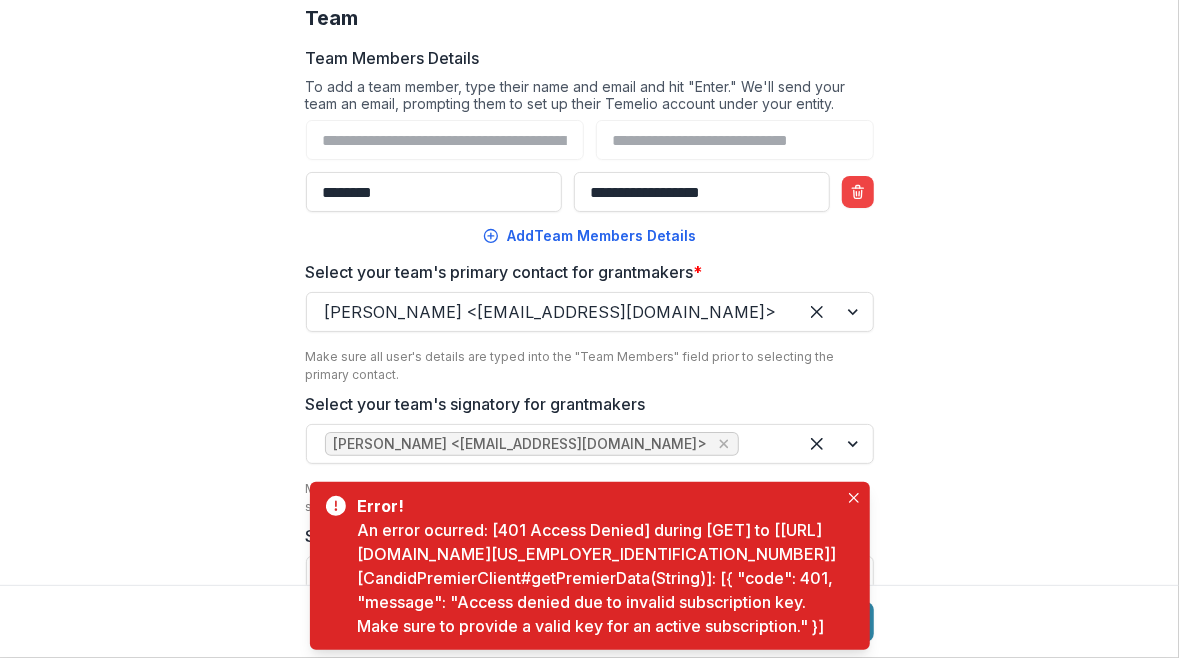 drag, startPoint x: 851, startPoint y: 495, endPoint x: 244, endPoint y: 367, distance: 620.3491 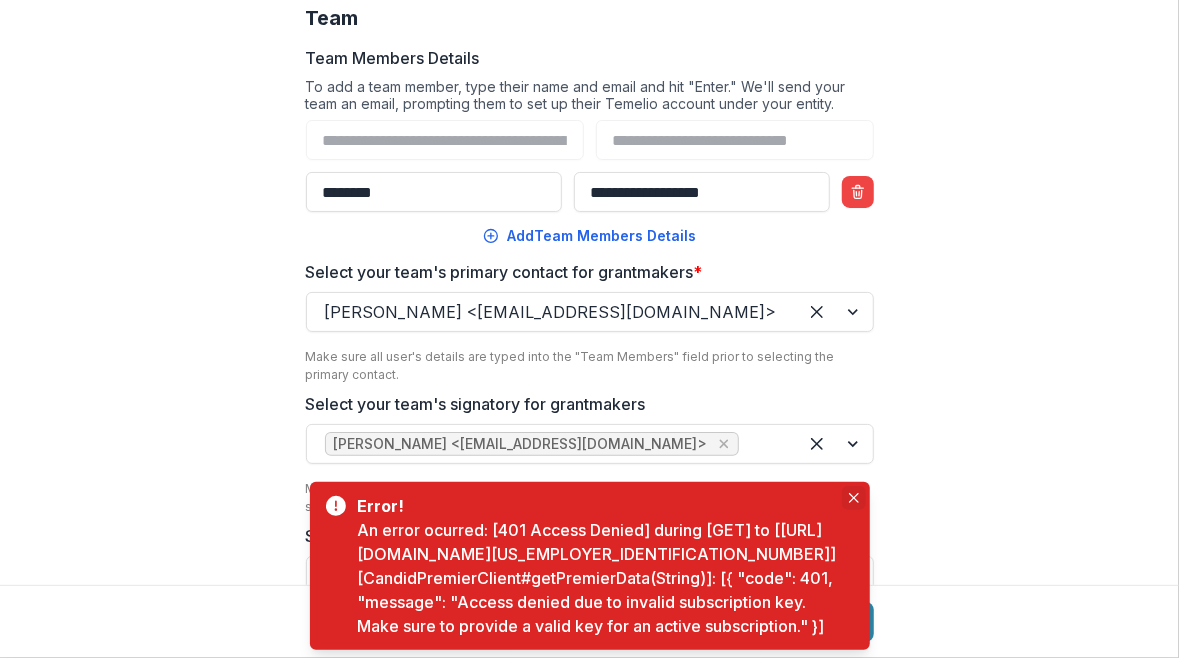 click 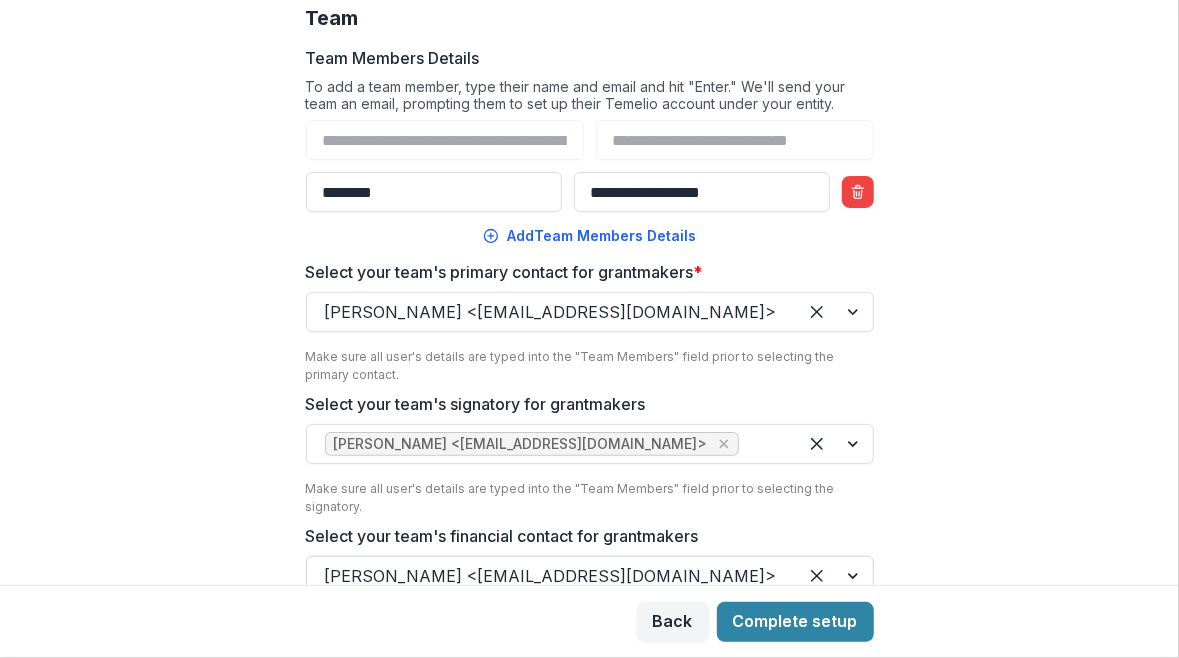 click at bounding box center (552, 576) 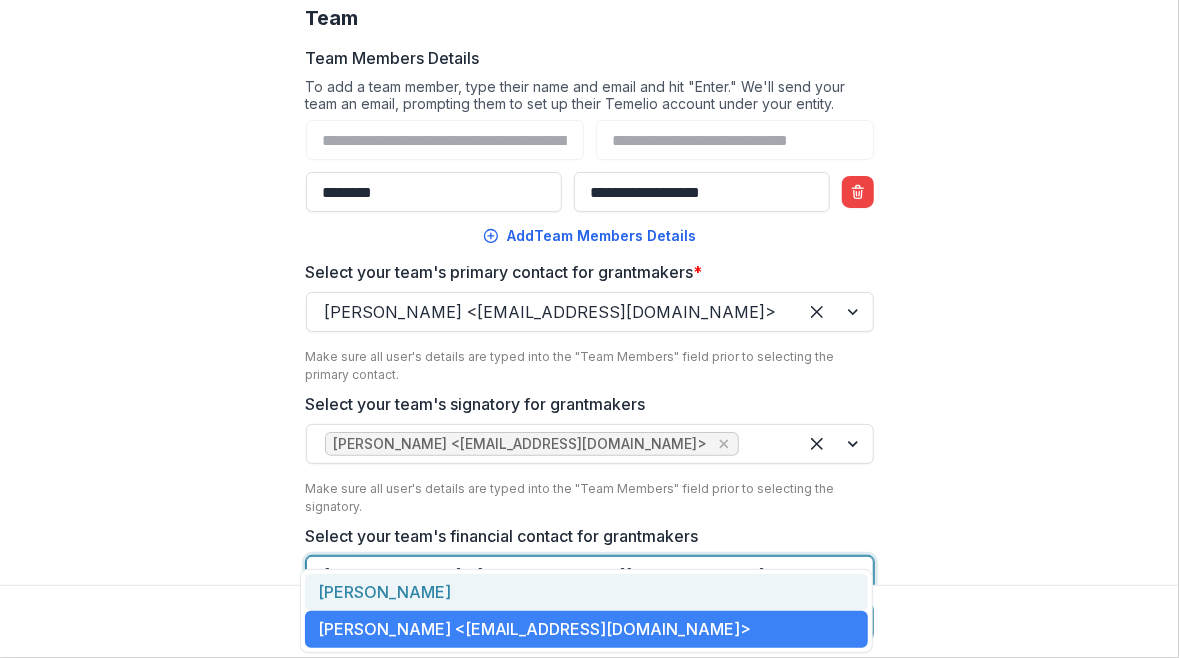 click on "Sam Polk" at bounding box center (587, 592) 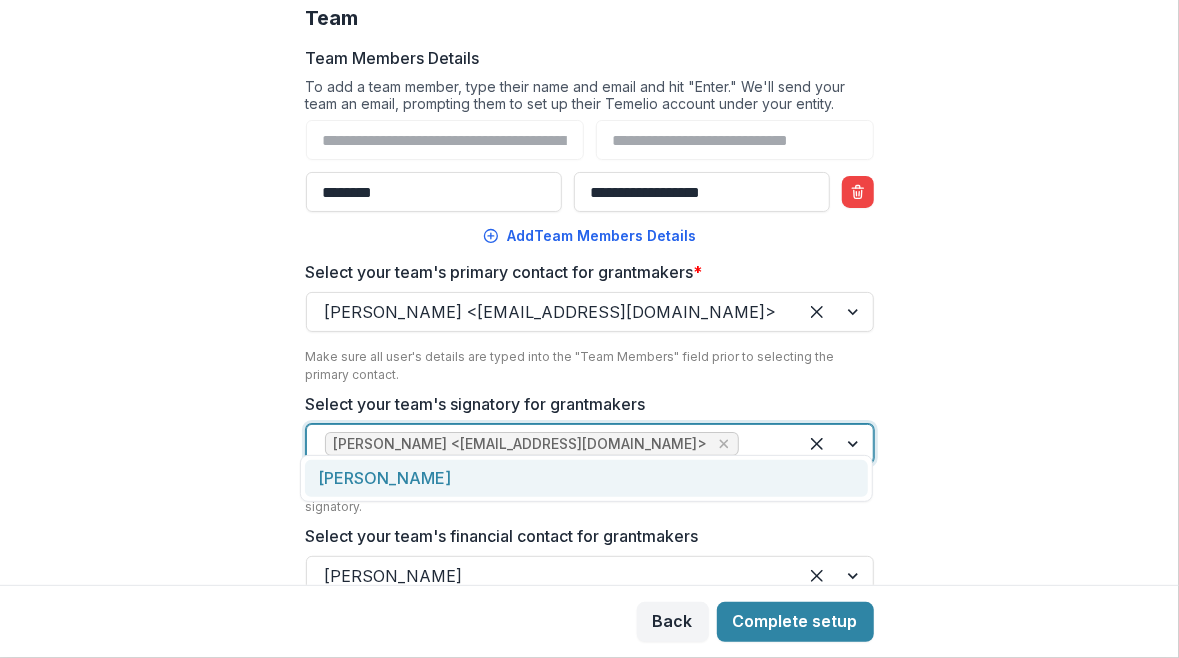 drag, startPoint x: 818, startPoint y: 423, endPoint x: 808, endPoint y: 433, distance: 14.142136 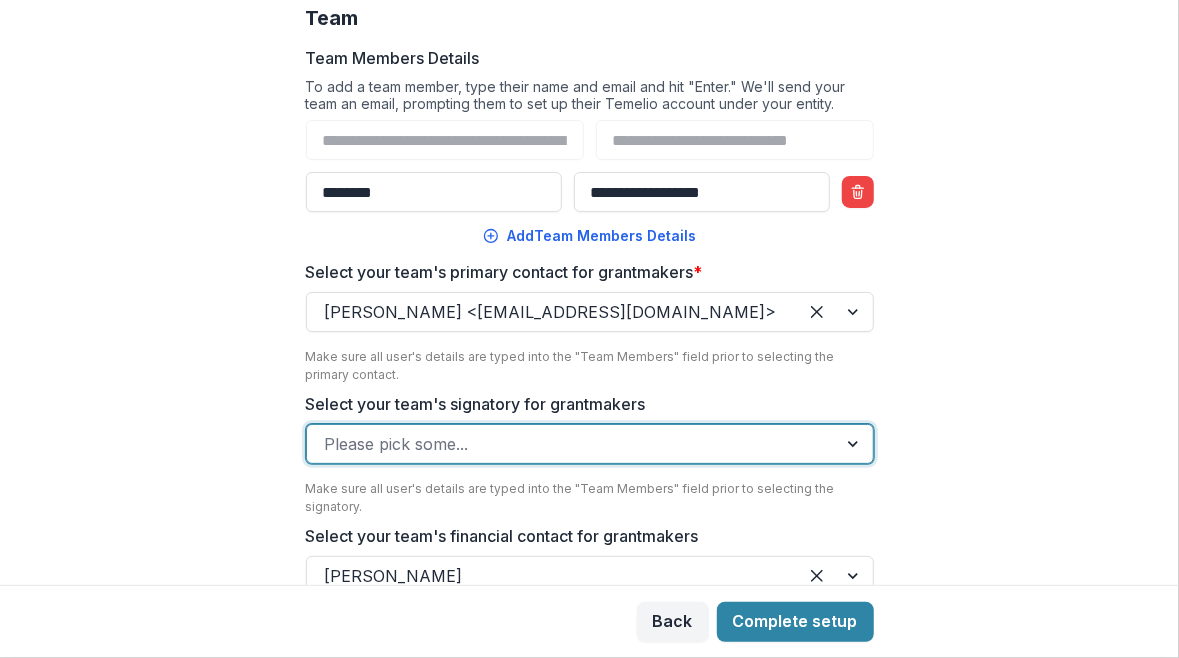 click at bounding box center [572, 444] 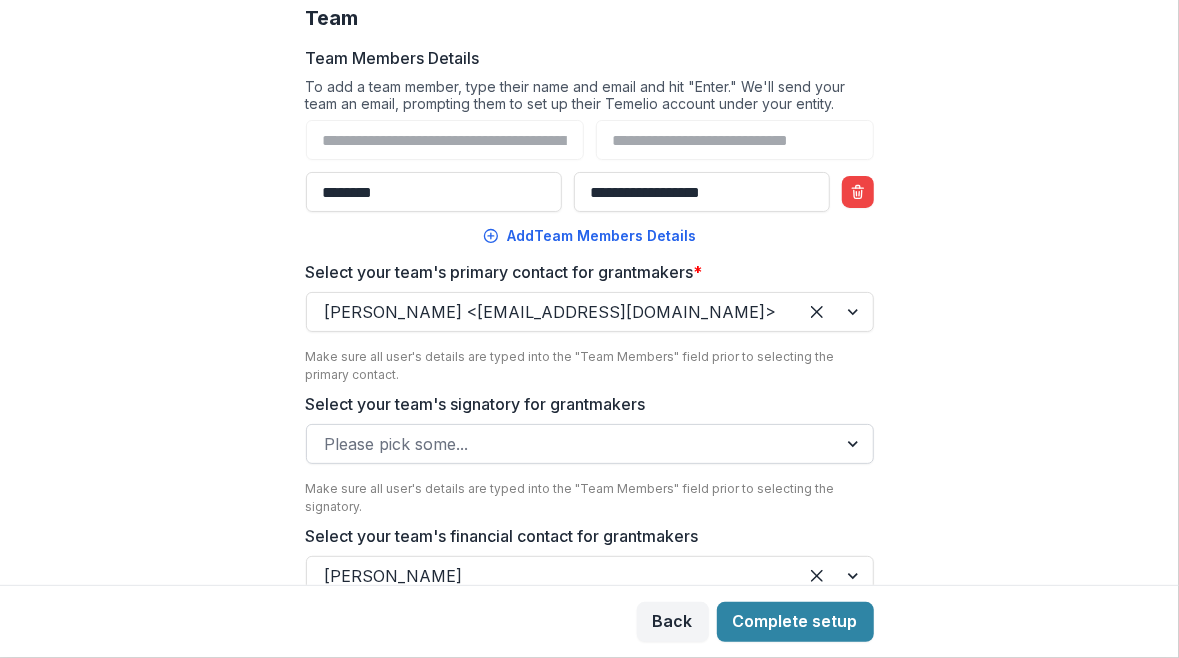 drag, startPoint x: 732, startPoint y: 473, endPoint x: 461, endPoint y: 435, distance: 273.65125 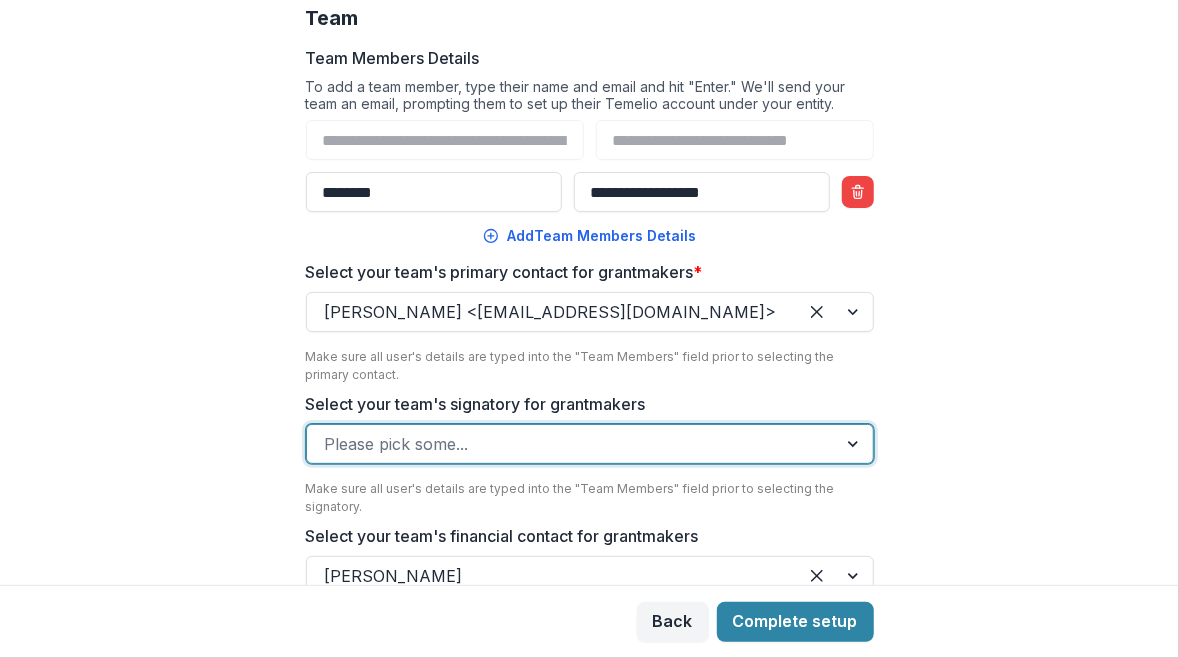 click at bounding box center (572, 444) 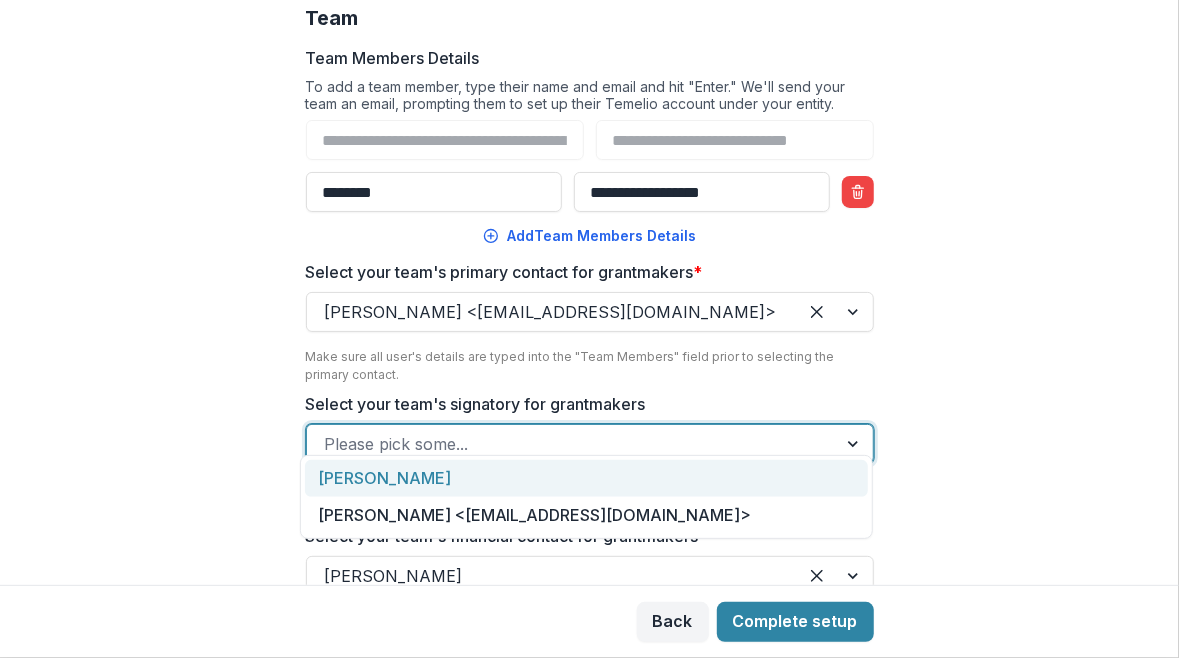 click on "Sam Polk" at bounding box center [587, 478] 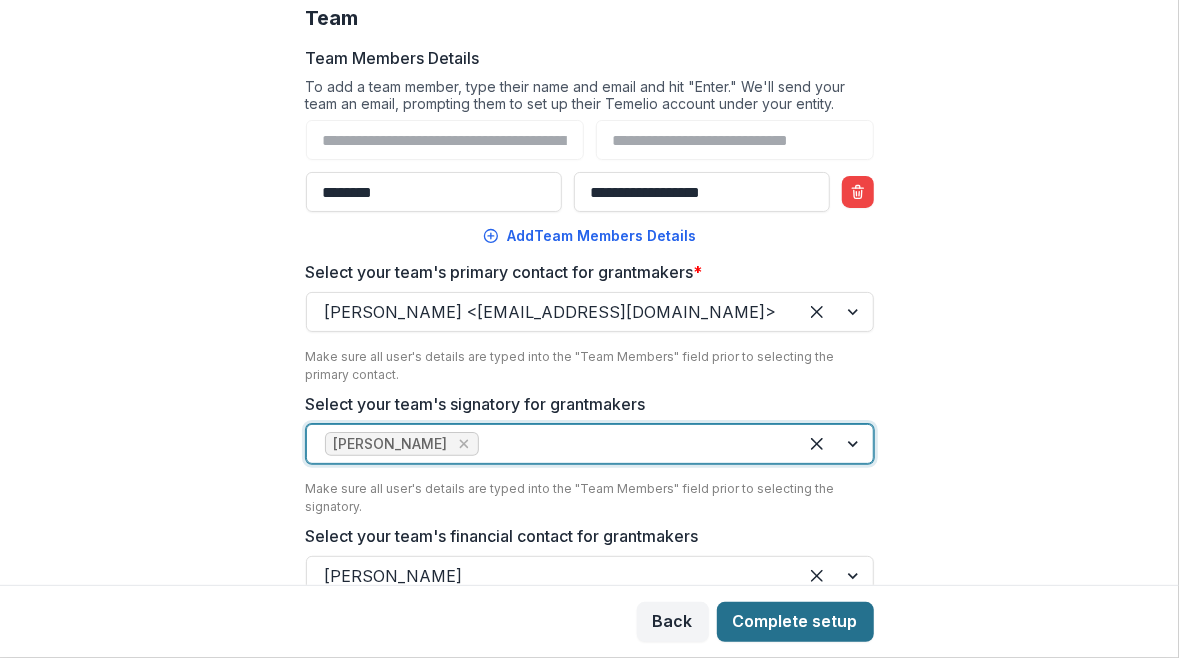 click on "Complete setup" at bounding box center (795, 622) 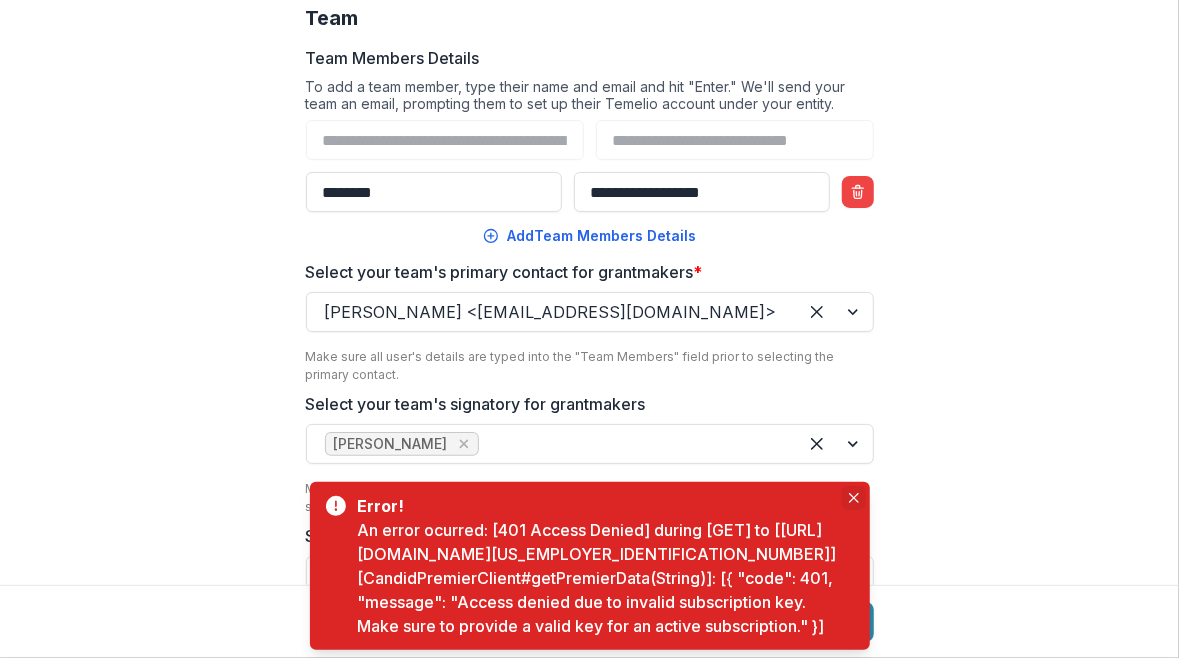 click 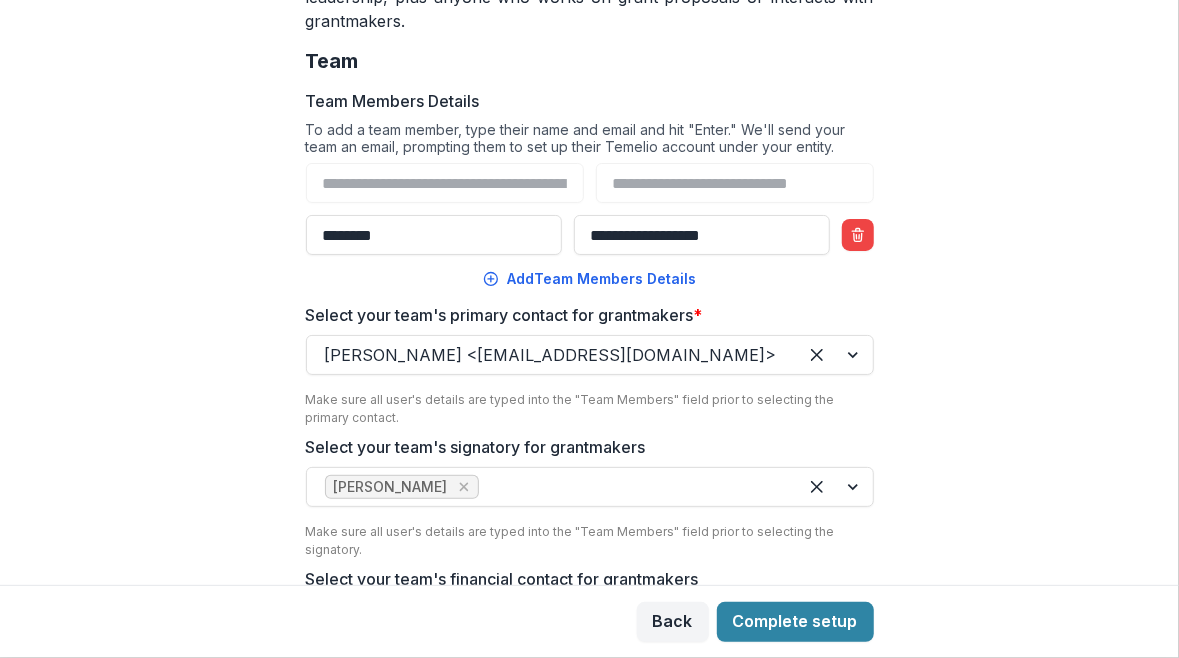 scroll, scrollTop: 351, scrollLeft: 0, axis: vertical 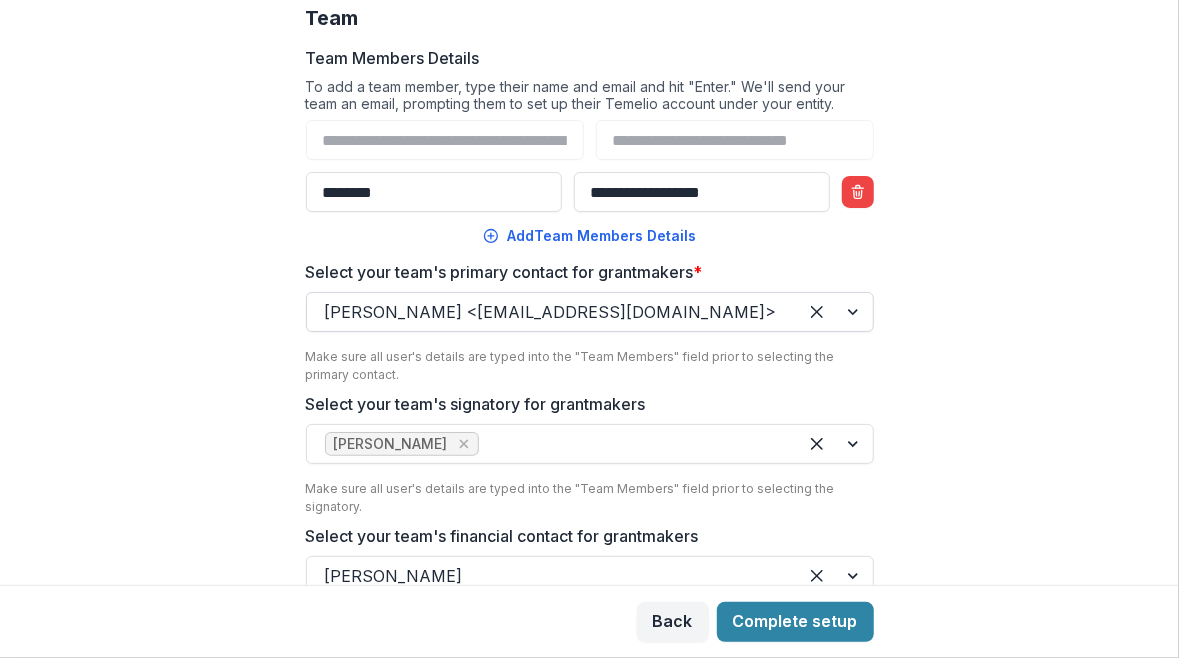 click at bounding box center [552, 312] 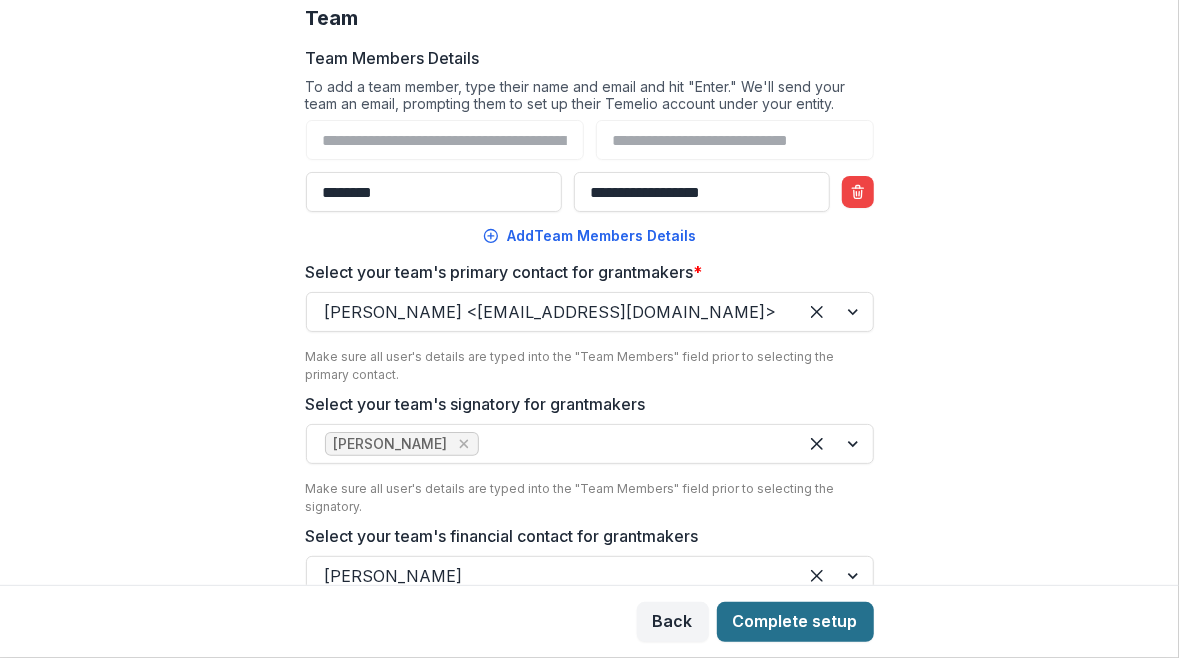 click on "Complete setup" at bounding box center (795, 622) 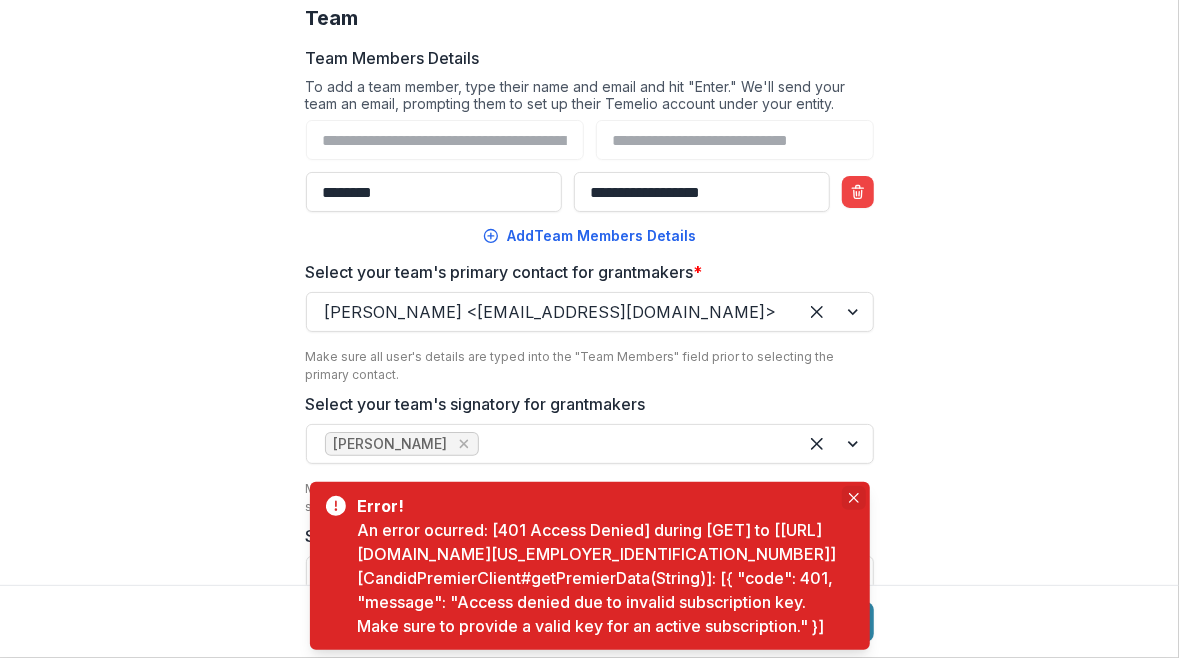 click 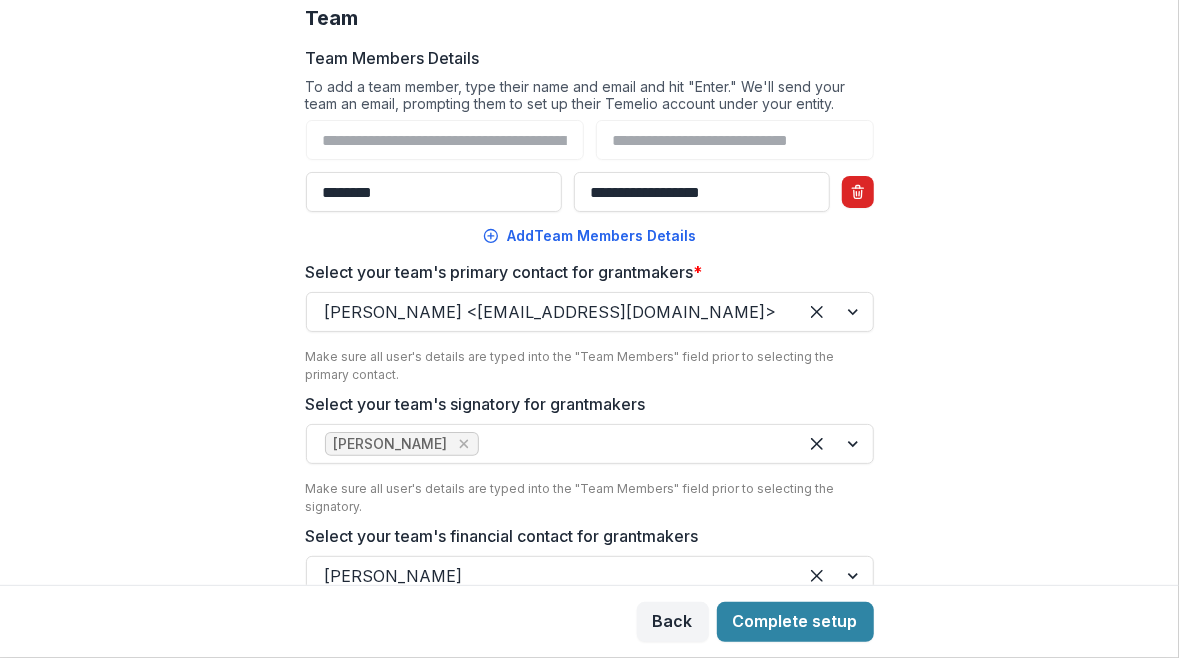 click at bounding box center [858, 192] 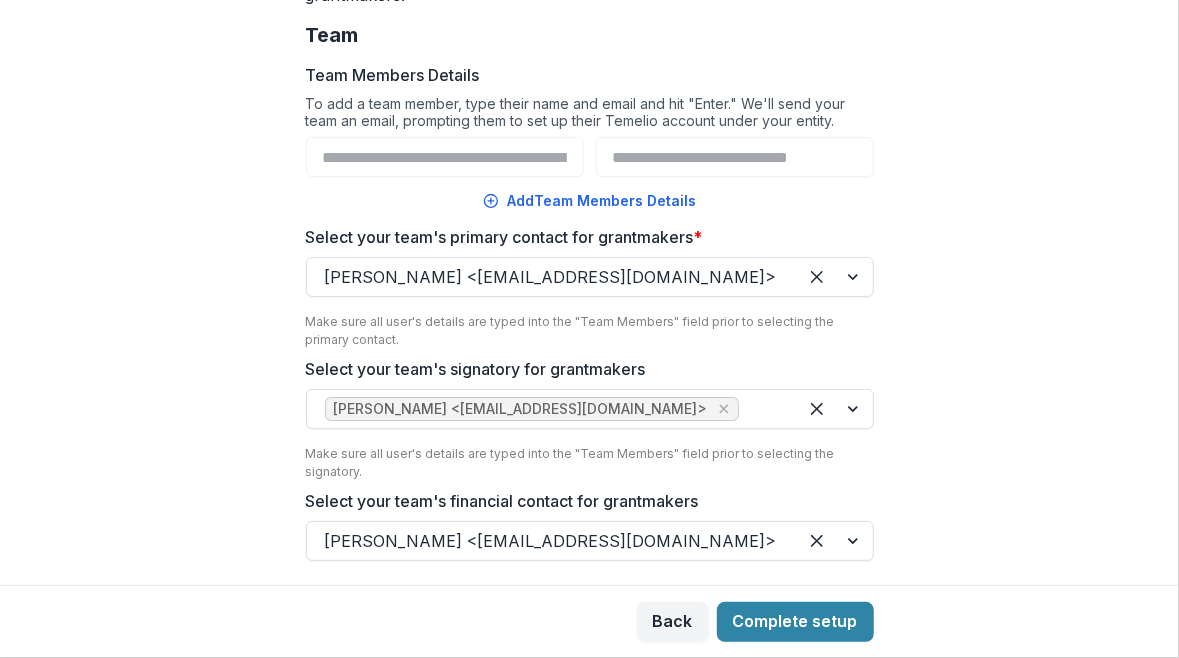 scroll, scrollTop: 299, scrollLeft: 0, axis: vertical 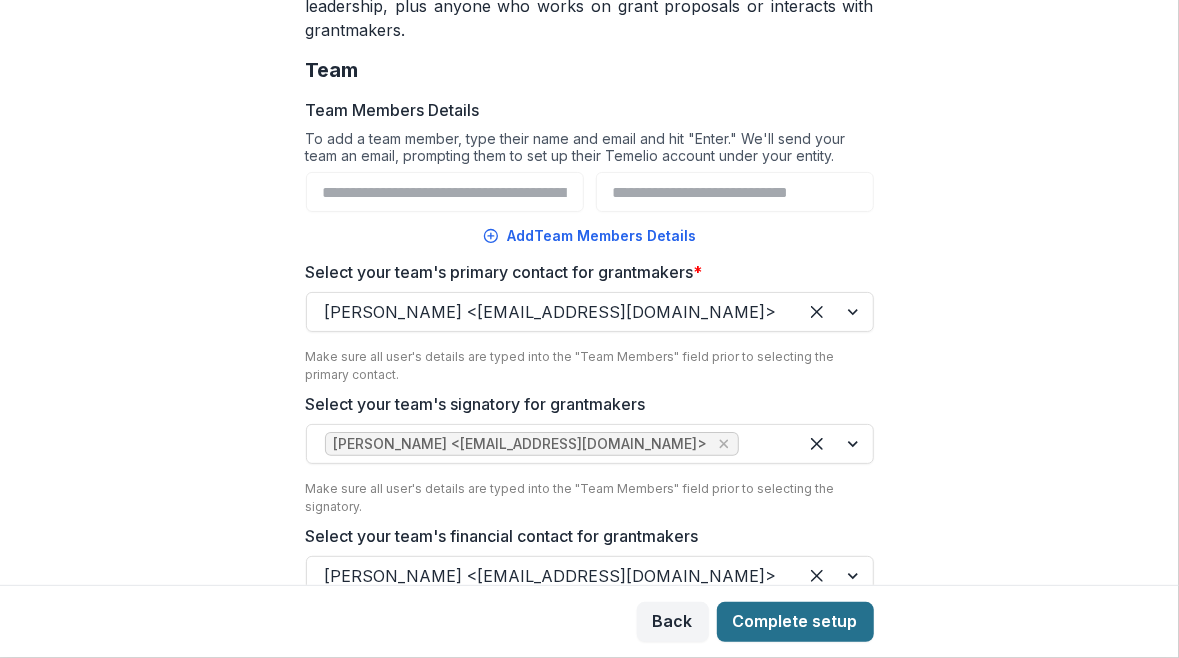 click on "Complete setup" at bounding box center [795, 622] 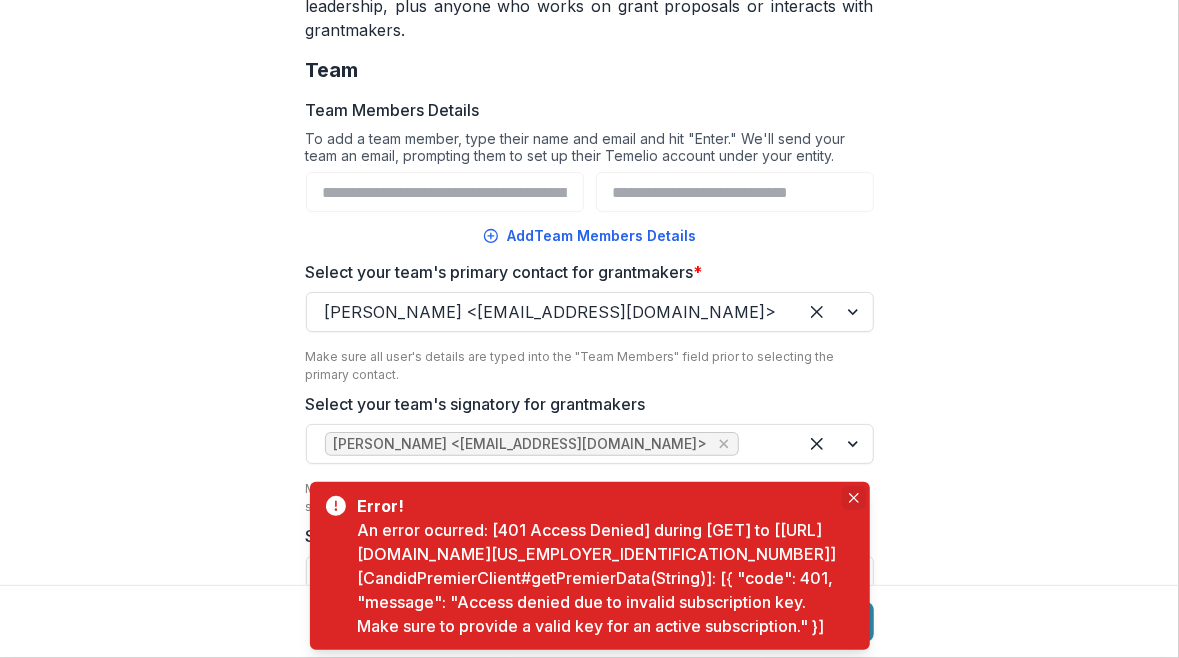 click 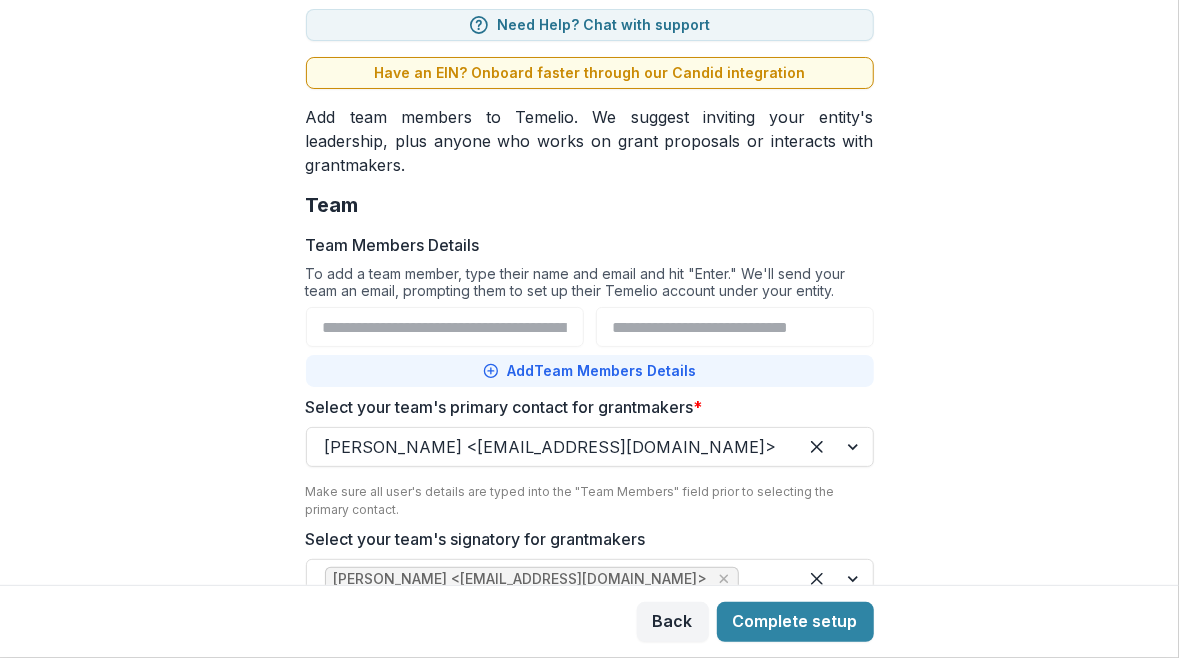 scroll, scrollTop: 299, scrollLeft: 0, axis: vertical 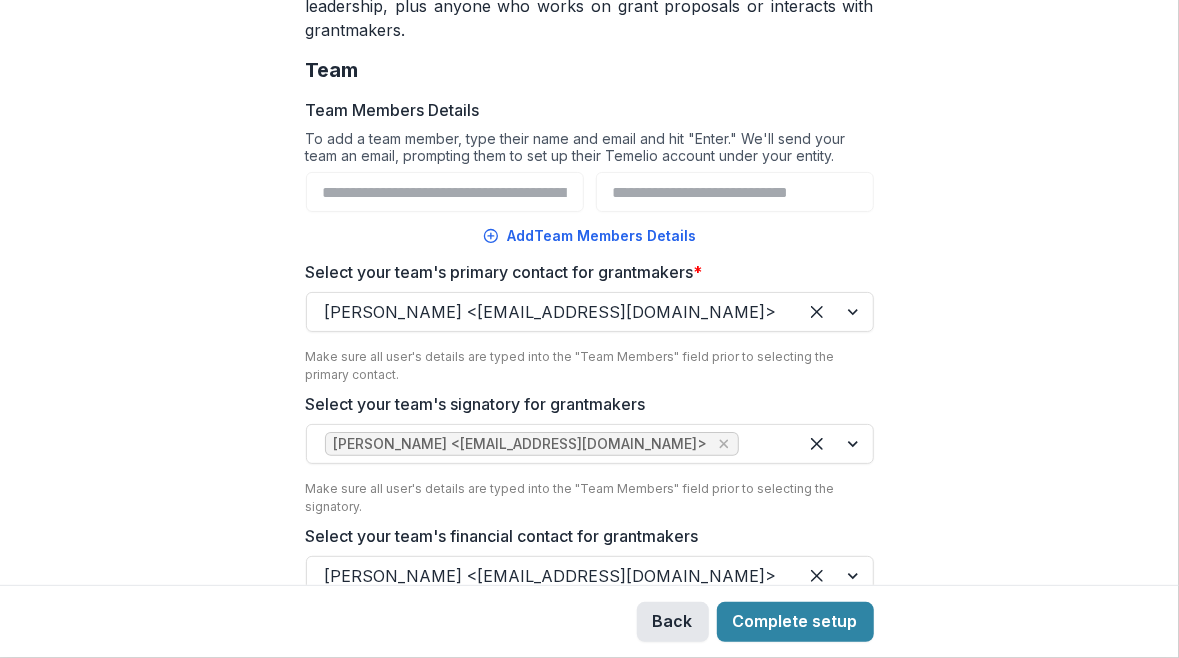 click on "Back" at bounding box center [673, 622] 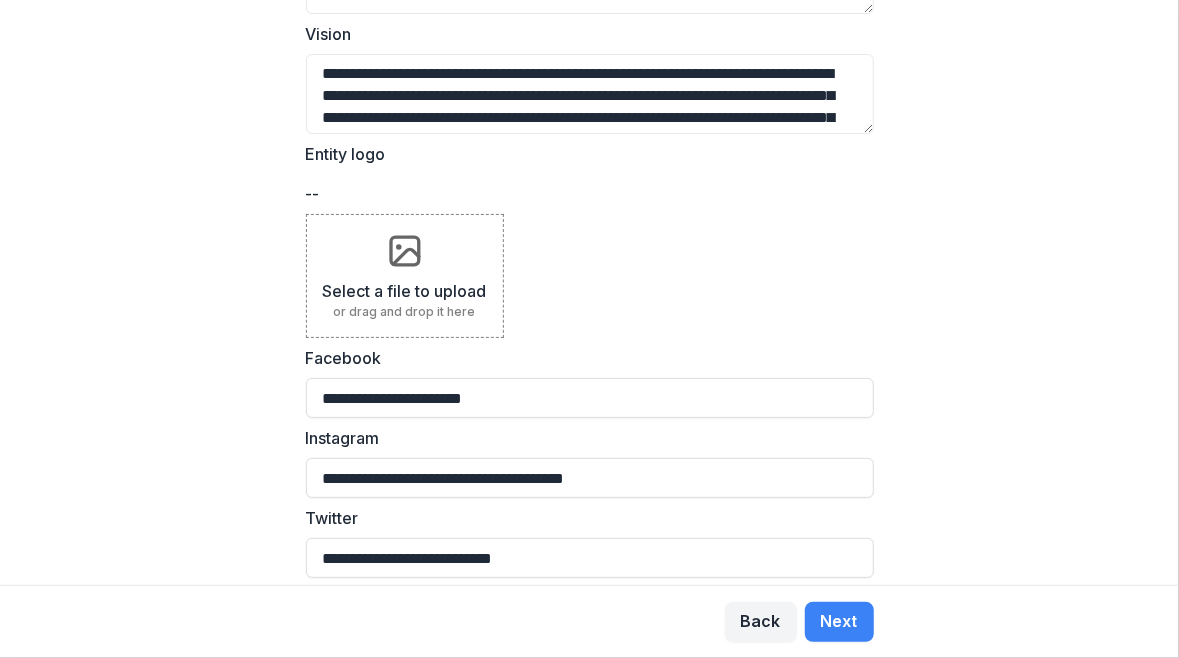 scroll, scrollTop: 469, scrollLeft: 0, axis: vertical 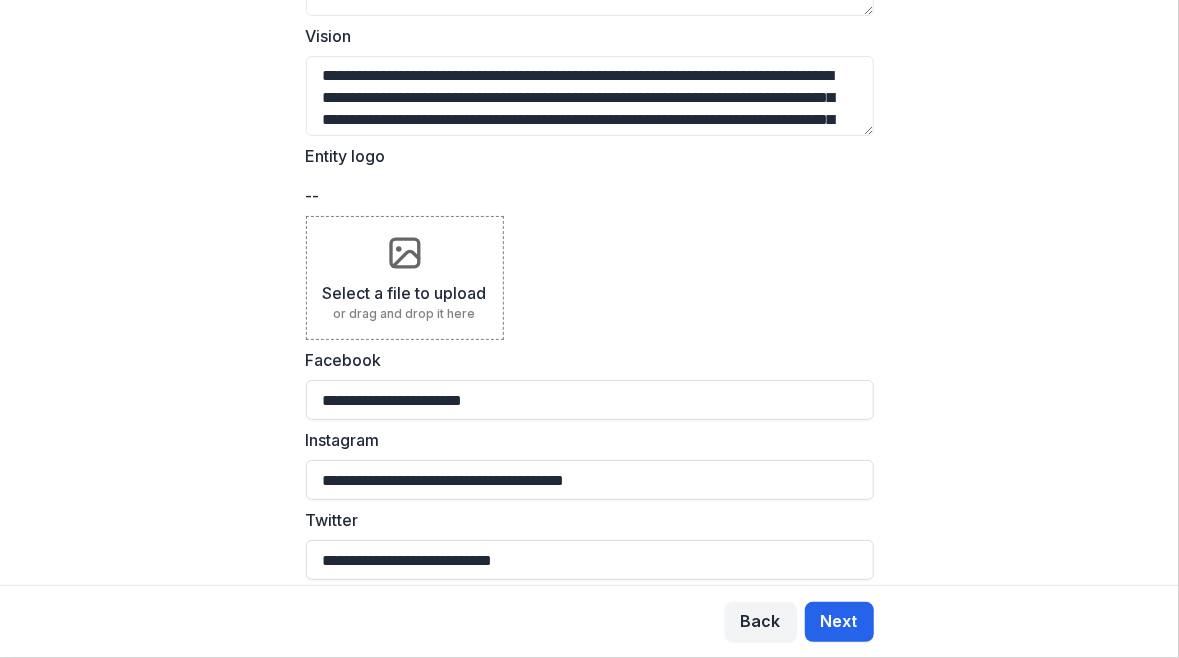 click on "Next" at bounding box center [839, 622] 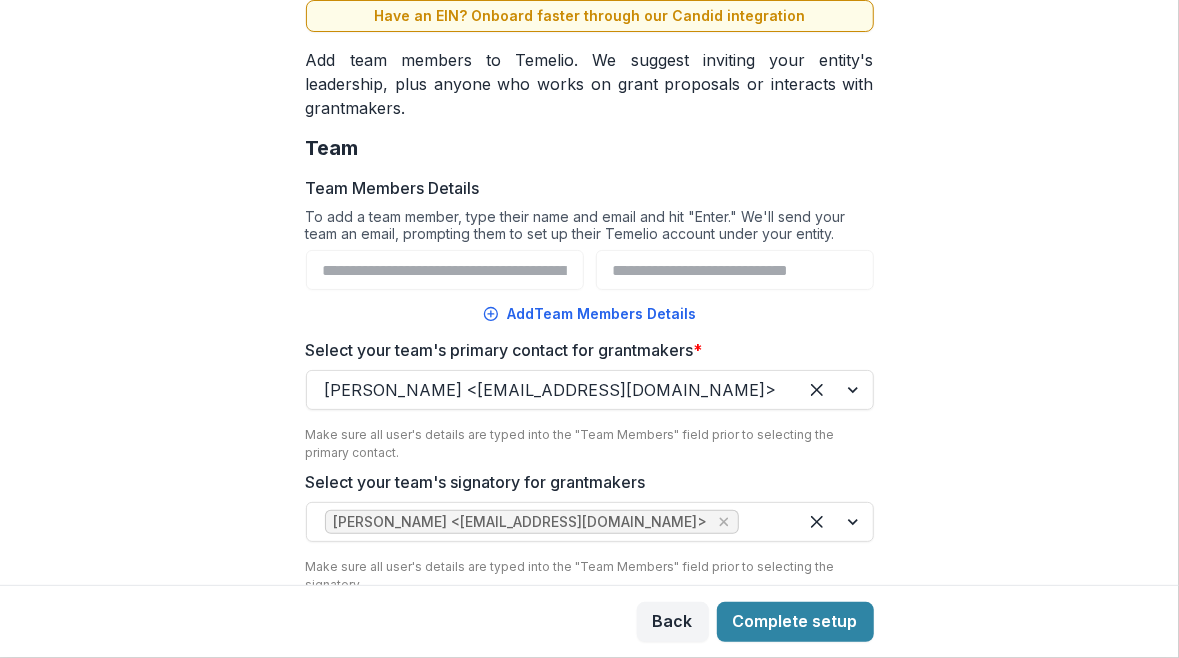 scroll, scrollTop: 299, scrollLeft: 0, axis: vertical 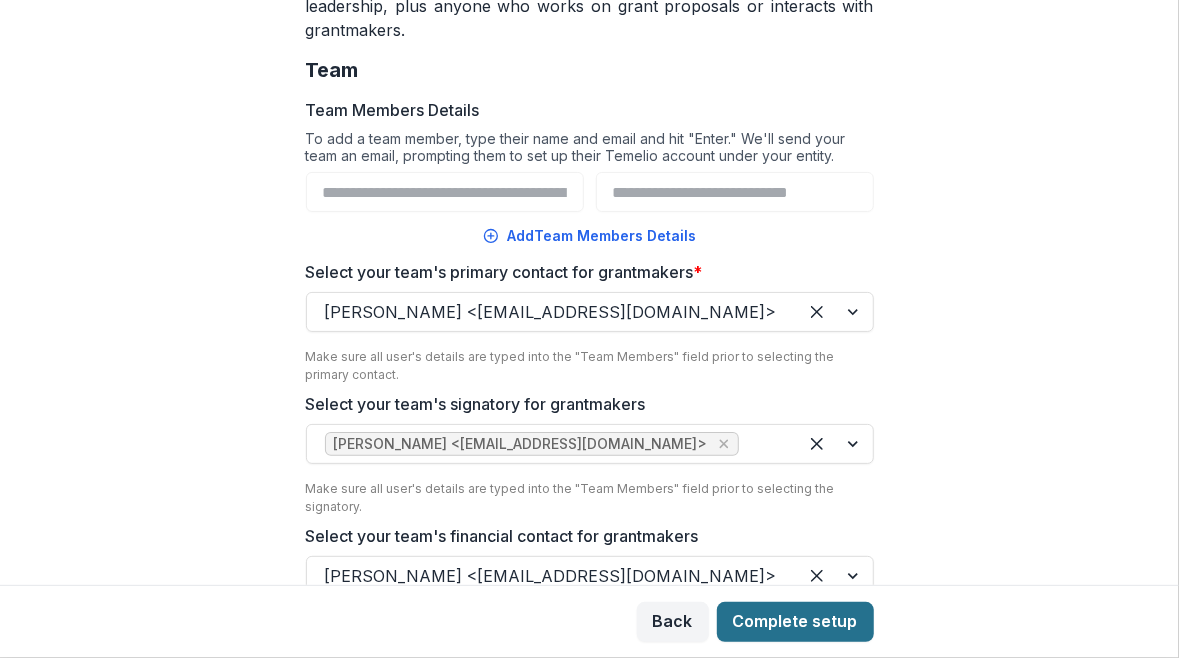 click on "Complete setup" at bounding box center (795, 622) 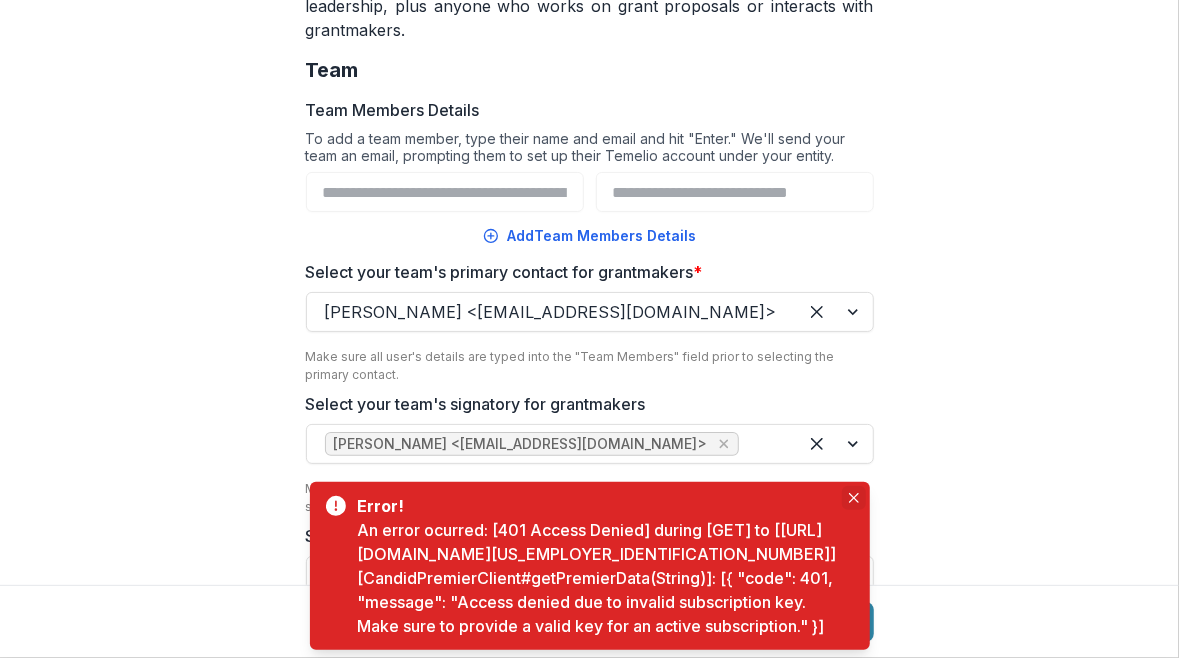 click at bounding box center [854, 498] 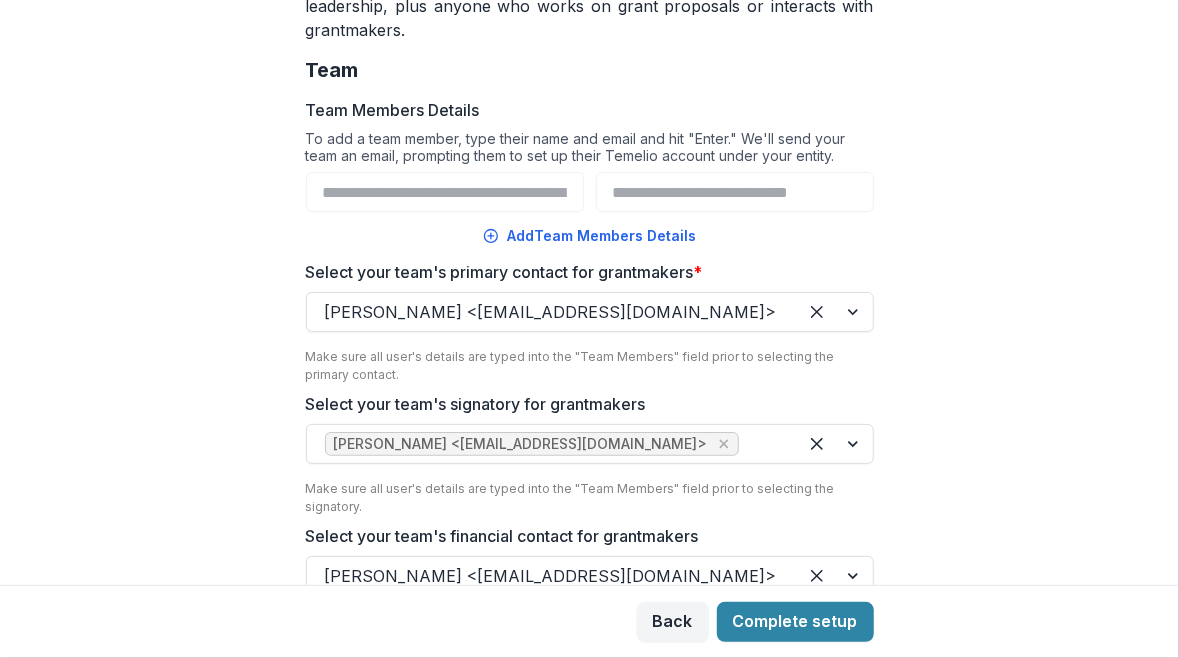 scroll, scrollTop: 0, scrollLeft: 0, axis: both 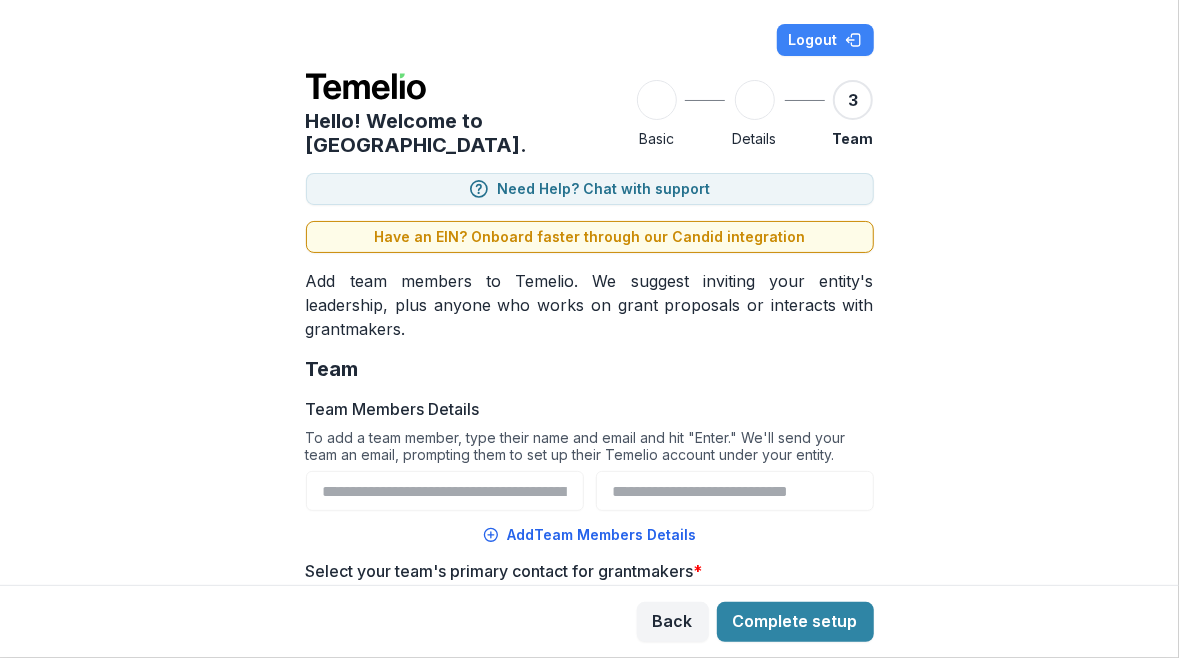 click on "Details" at bounding box center [755, 138] 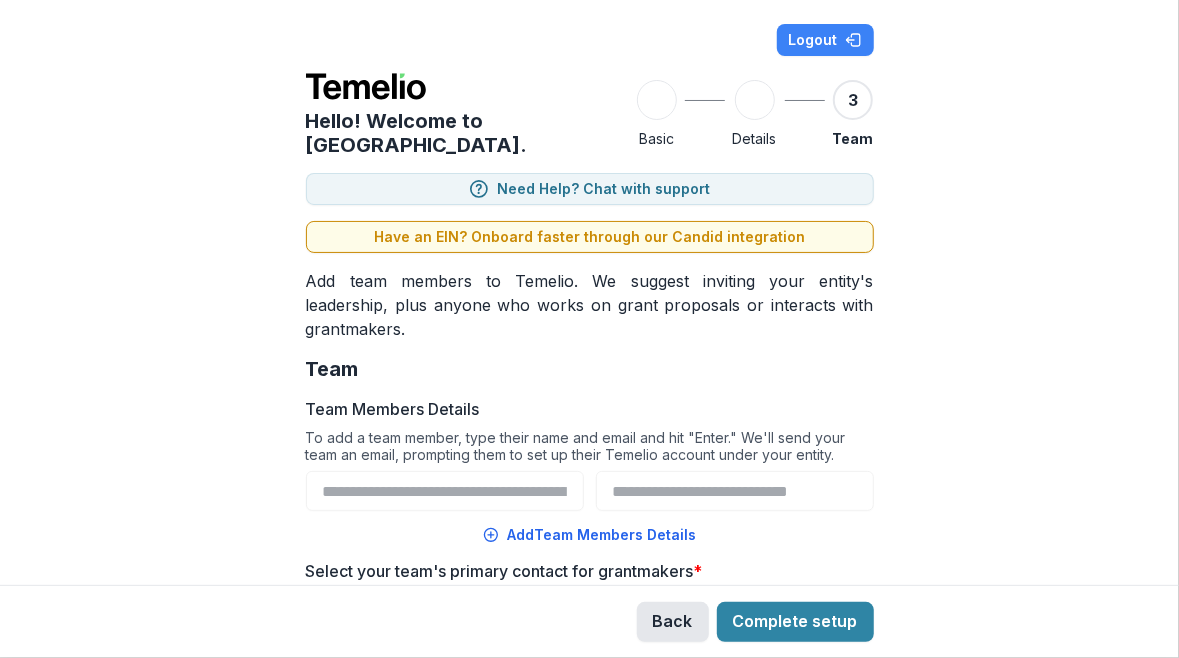 click on "Back" at bounding box center (673, 622) 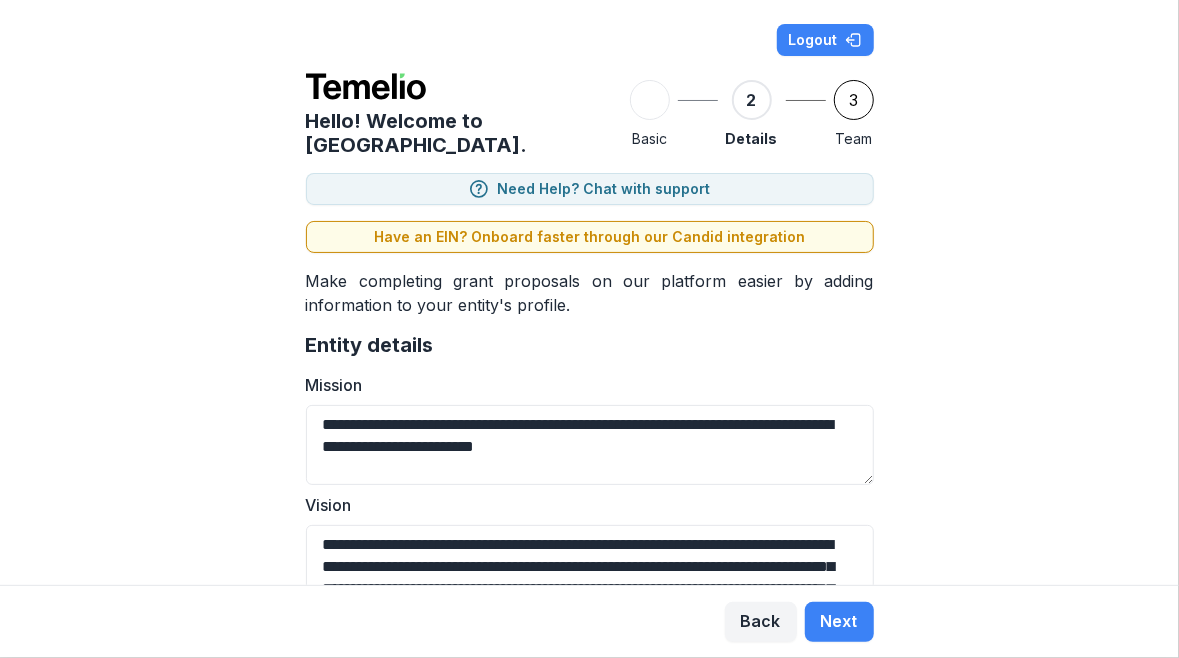 scroll, scrollTop: 631, scrollLeft: 0, axis: vertical 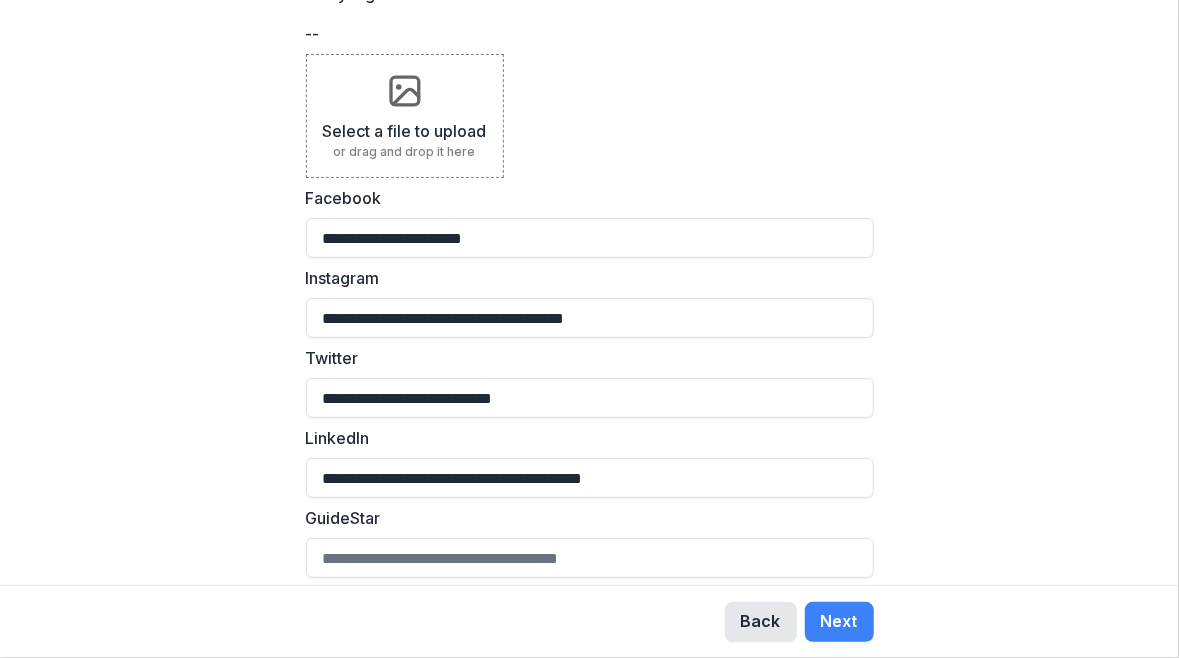 click on "Back" at bounding box center (761, 622) 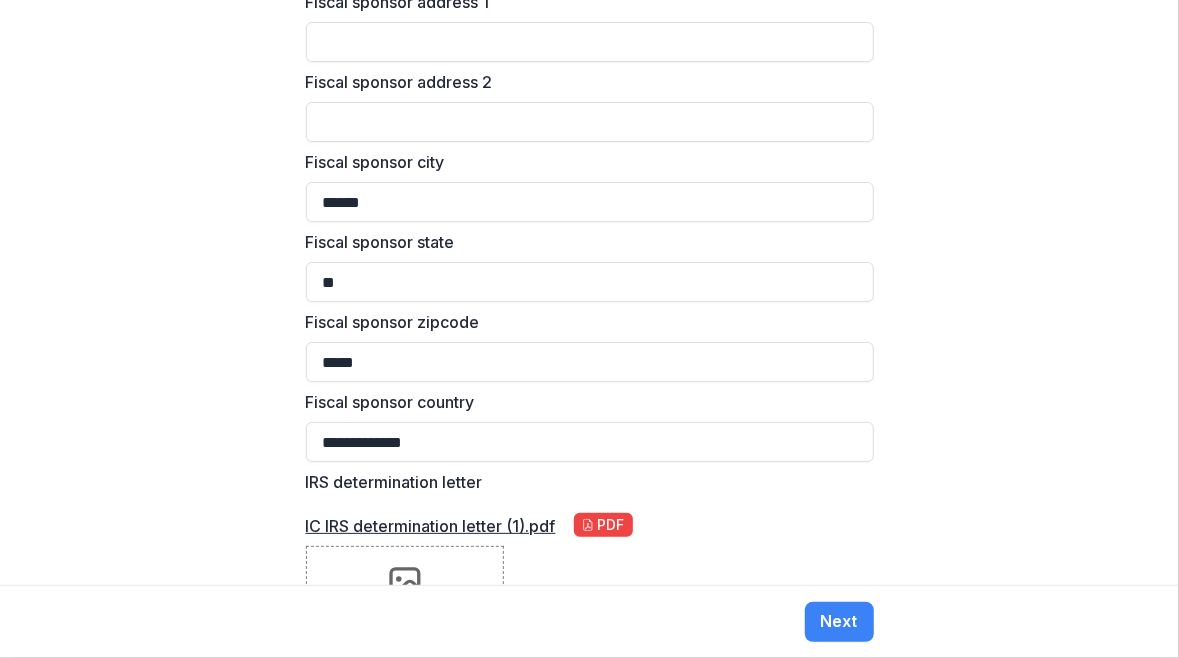 scroll, scrollTop: 2496, scrollLeft: 0, axis: vertical 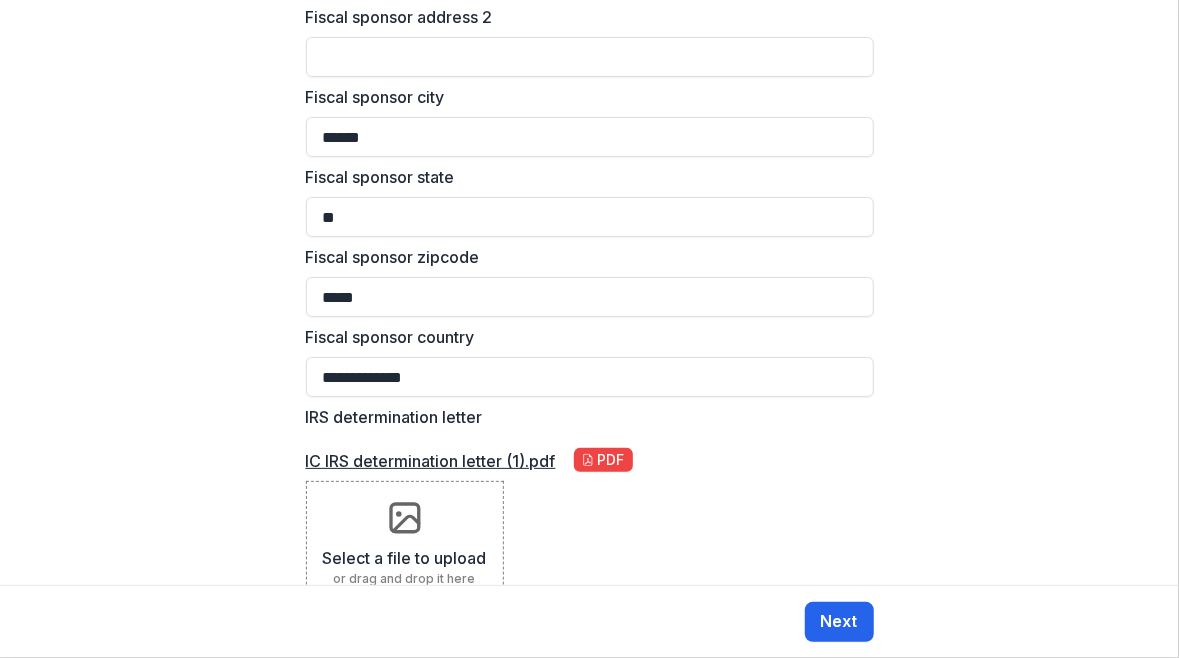 click on "Next" at bounding box center (839, 622) 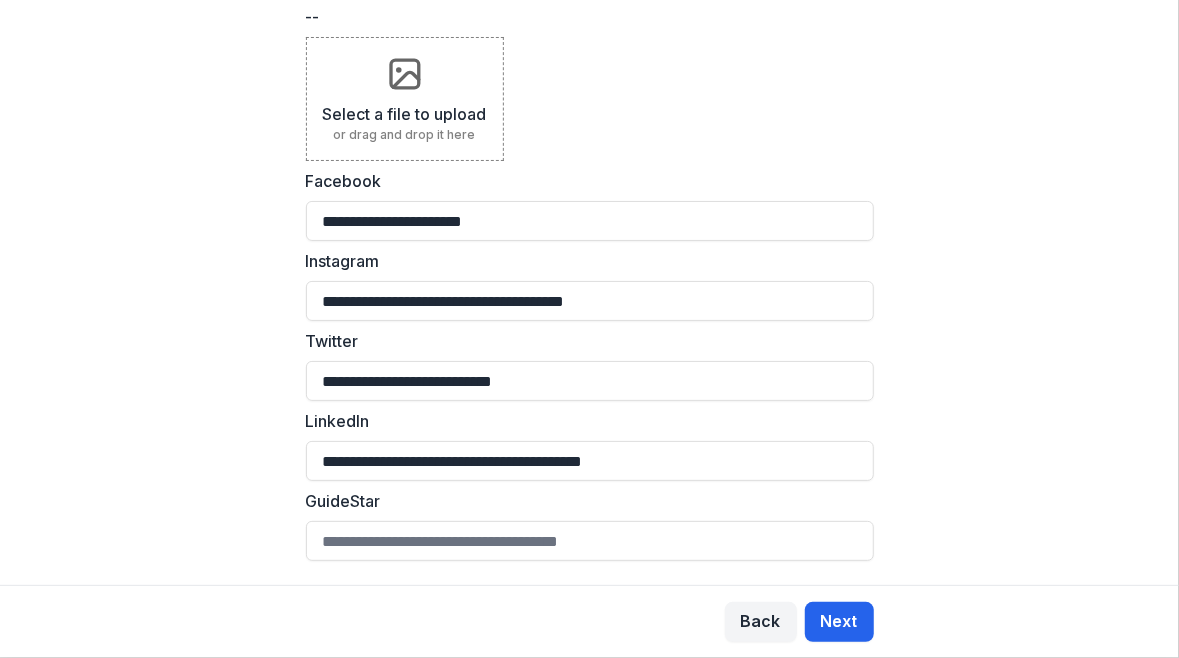 scroll, scrollTop: 0, scrollLeft: 0, axis: both 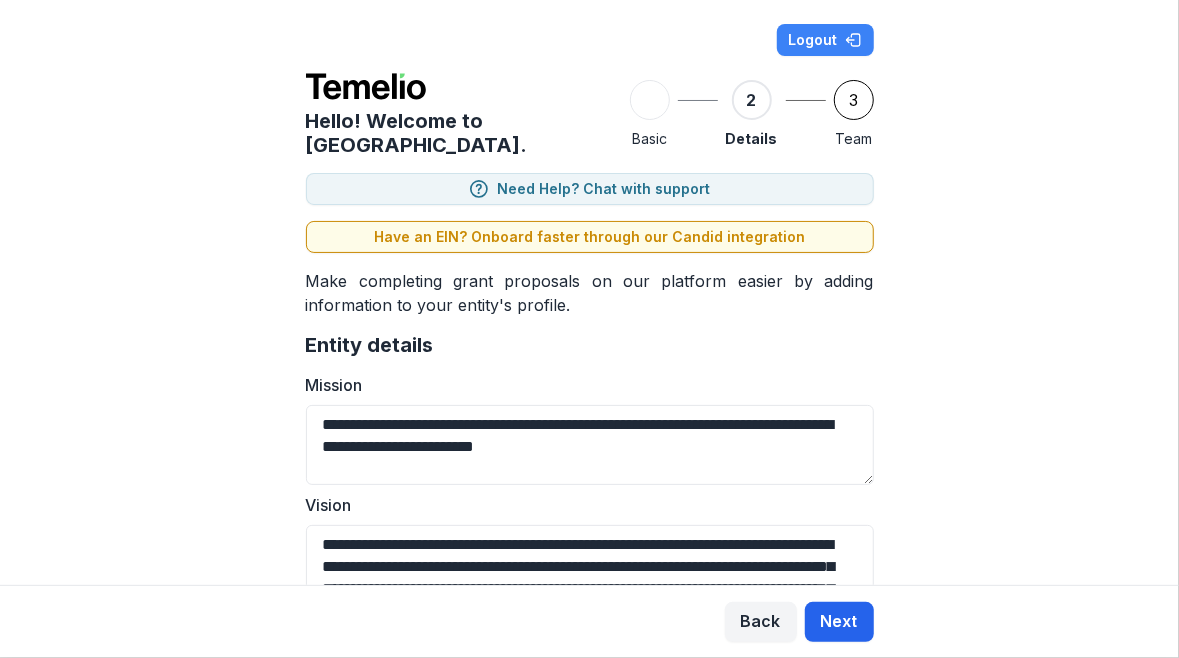 click on "Next" at bounding box center [839, 622] 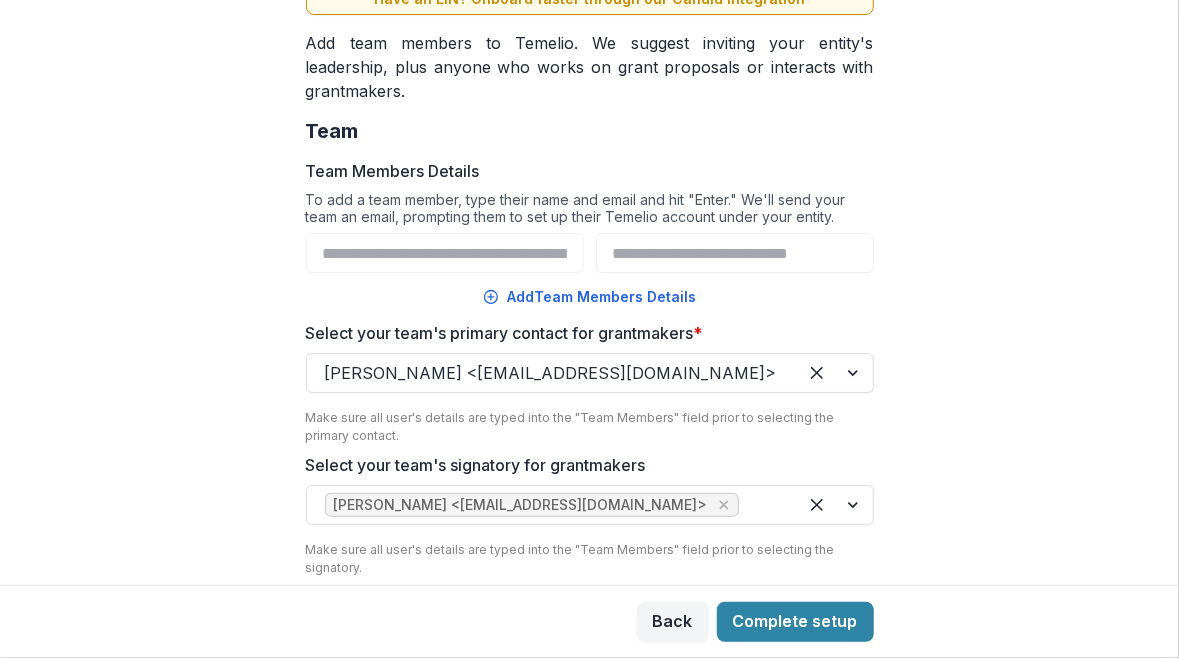scroll, scrollTop: 299, scrollLeft: 0, axis: vertical 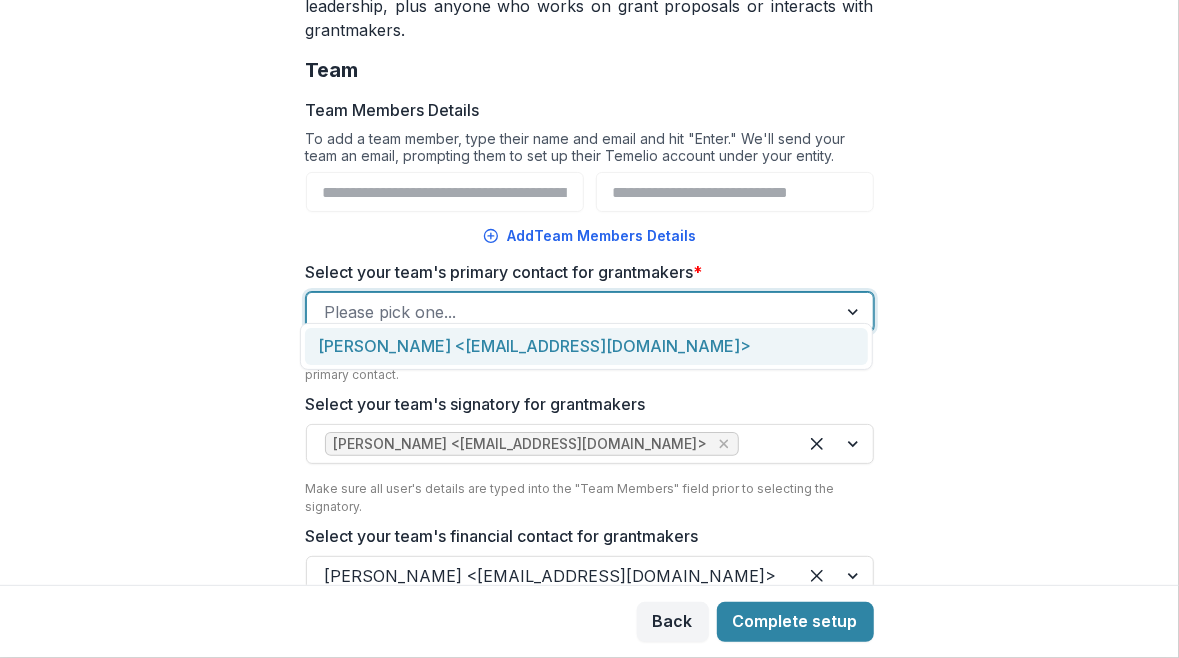 click at bounding box center [572, 312] 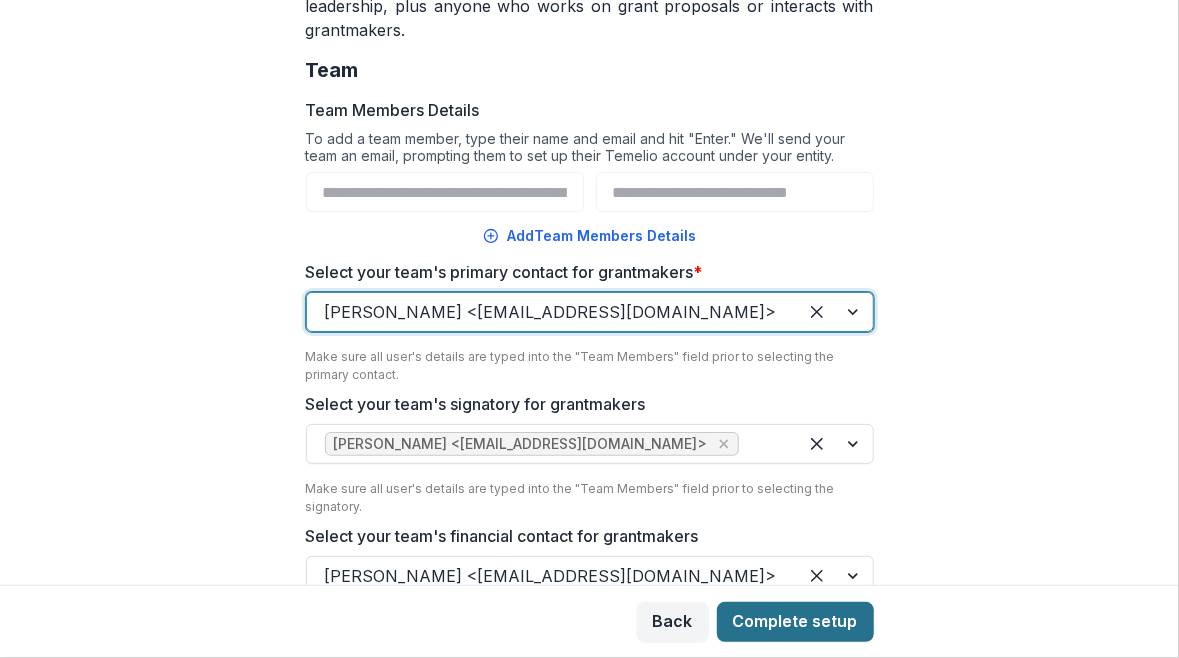 click on "Complete setup" at bounding box center (795, 622) 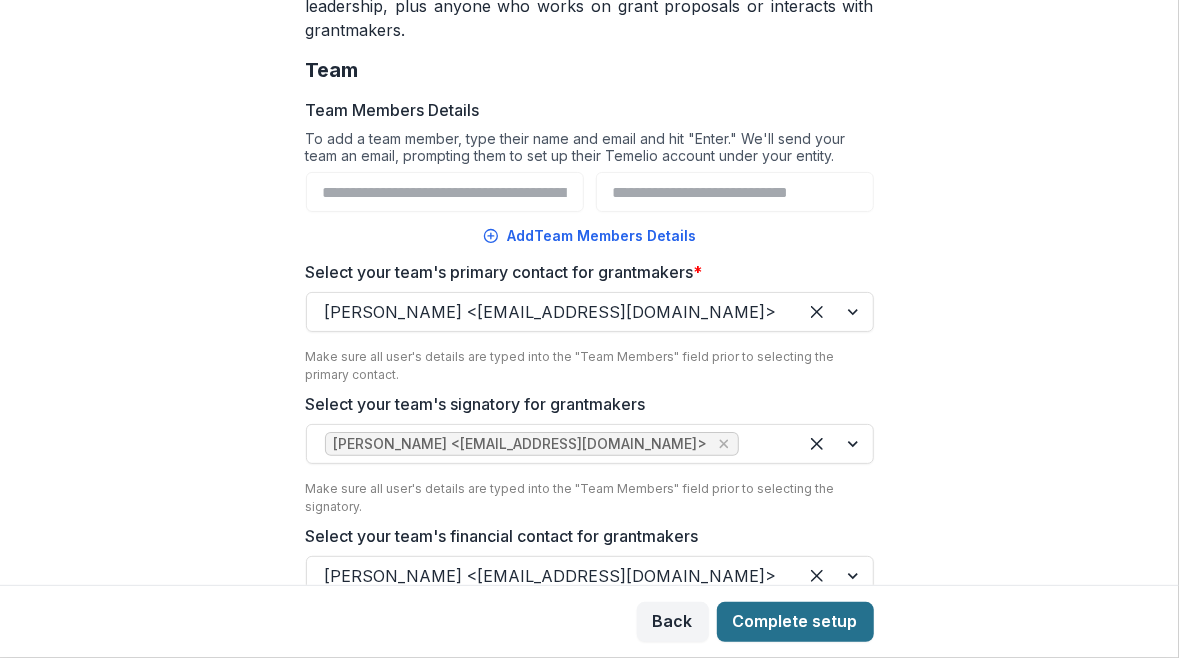 click on "Complete setup" at bounding box center (795, 622) 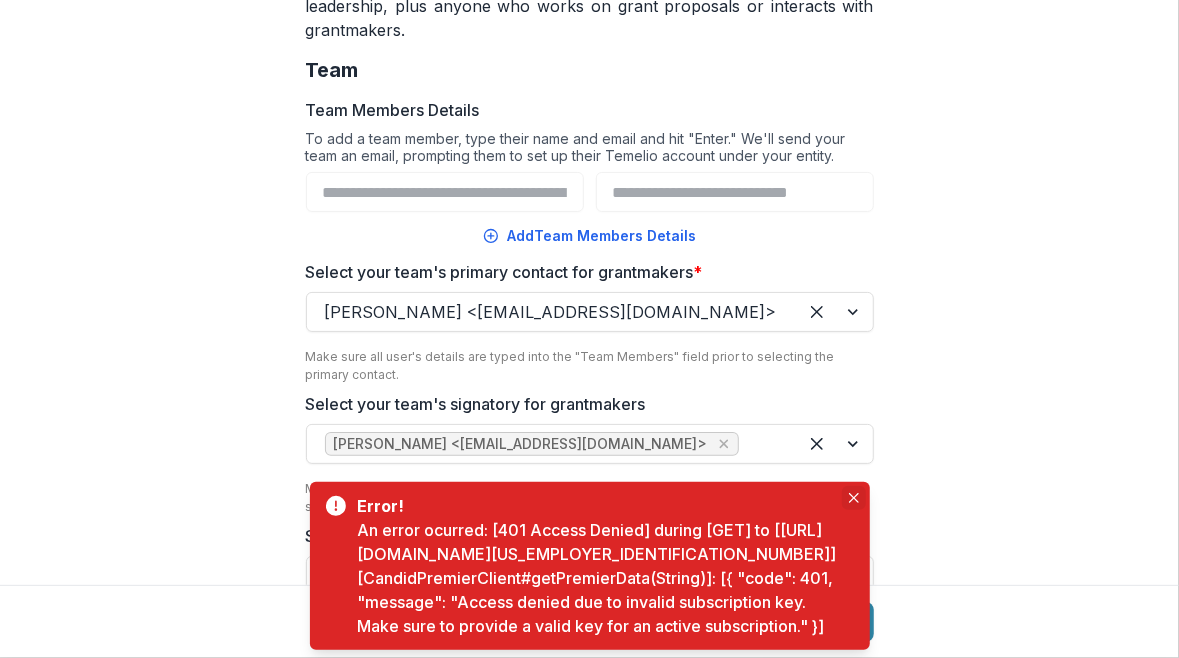 click 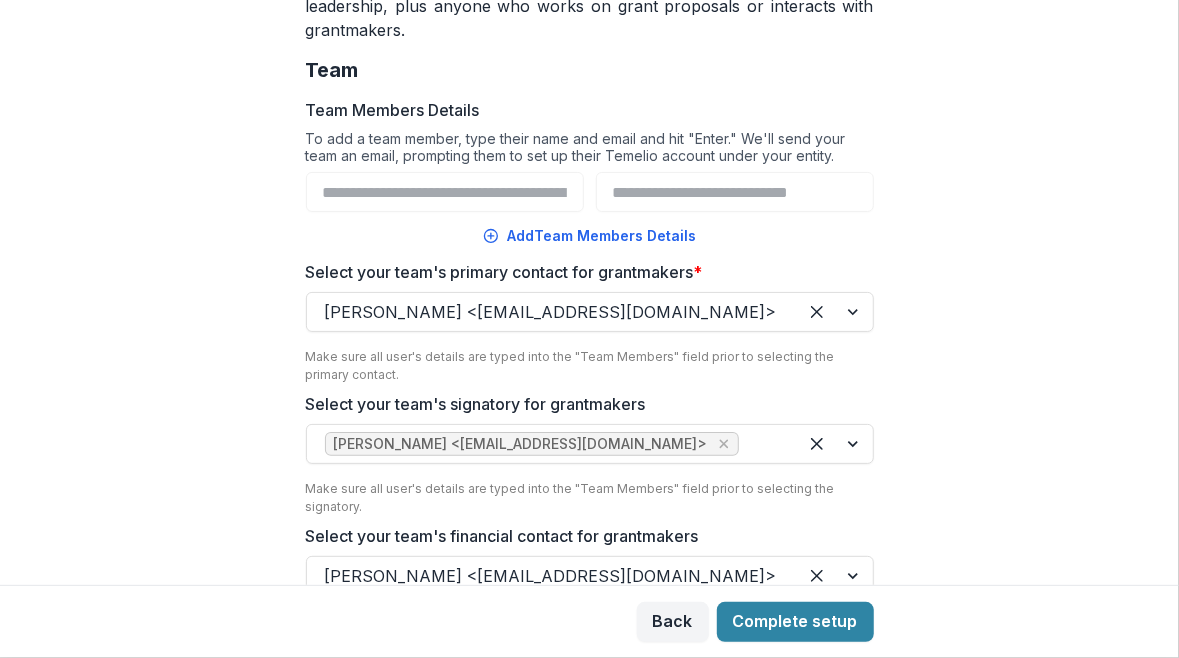 scroll, scrollTop: 0, scrollLeft: 0, axis: both 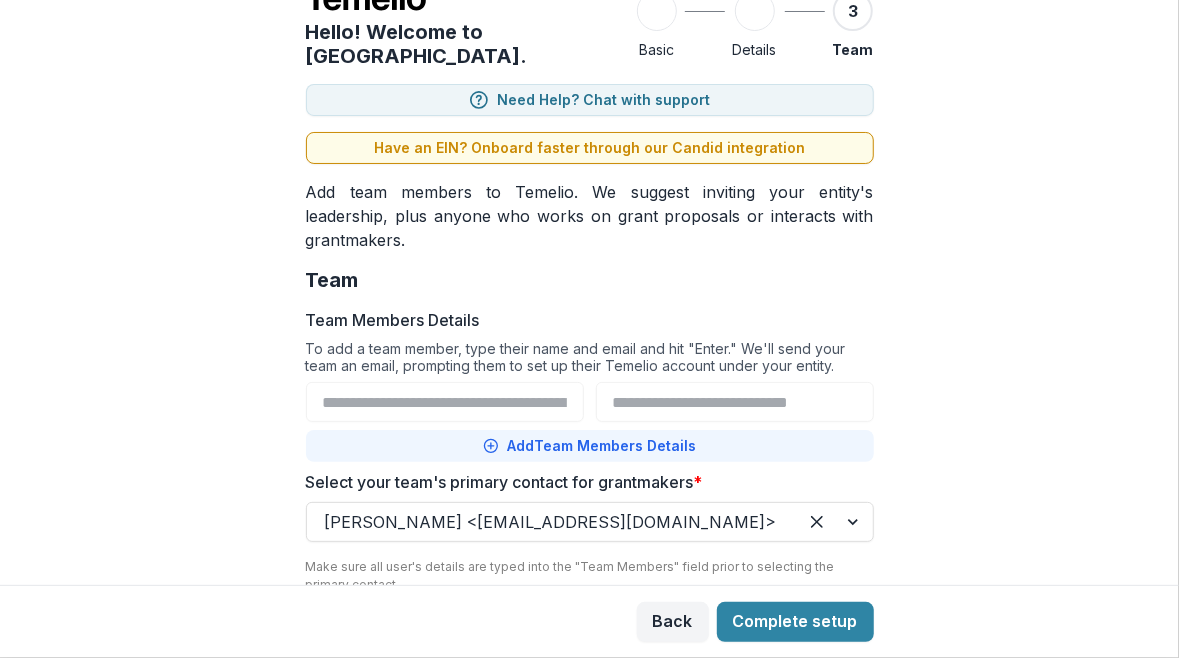 click on "Add  Team Members Details" at bounding box center [590, 446] 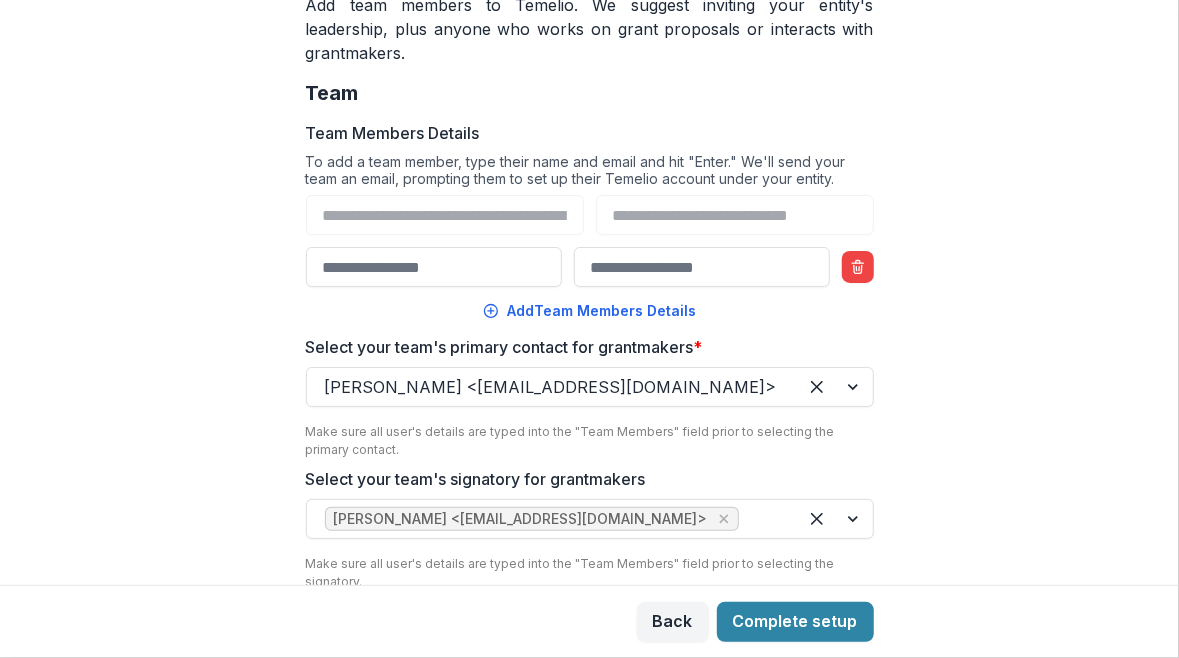 scroll, scrollTop: 351, scrollLeft: 0, axis: vertical 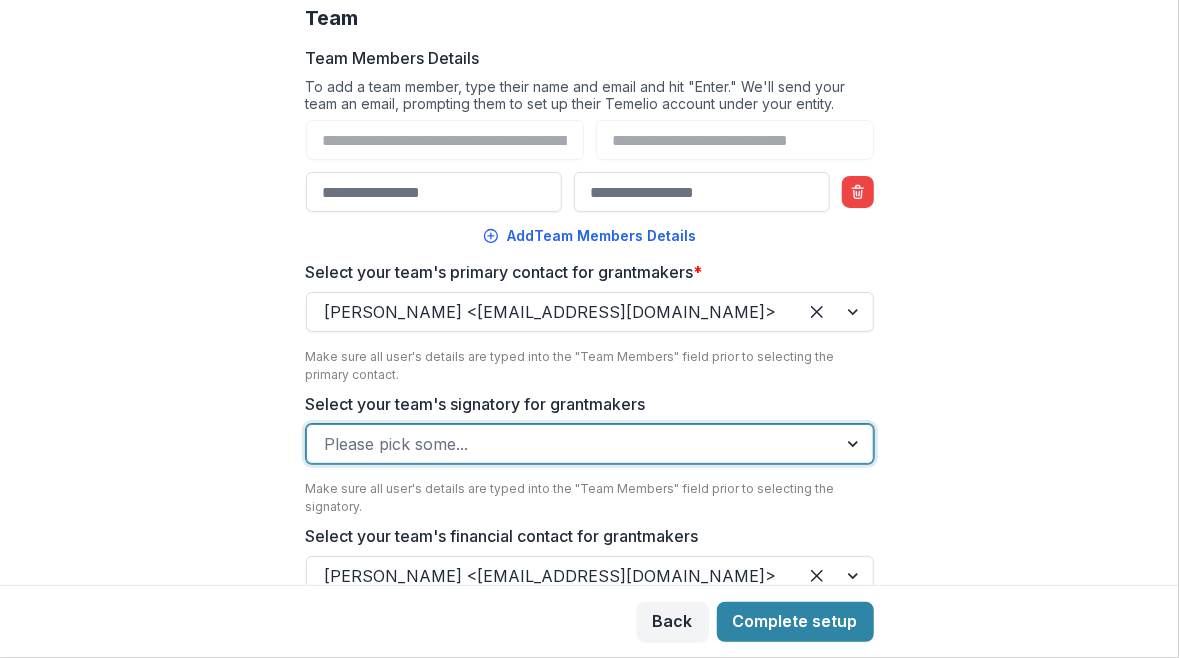 click at bounding box center (572, 444) 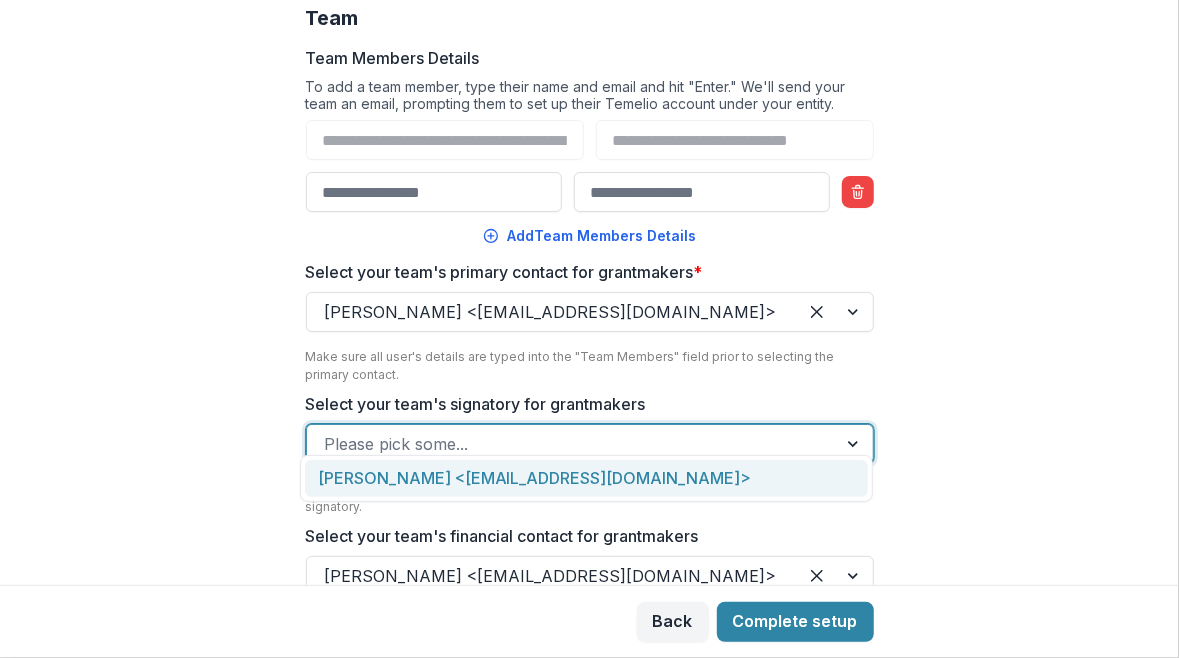 click on "Chelsea Mottern <chelseamottern@everytable.com>" at bounding box center [587, 478] 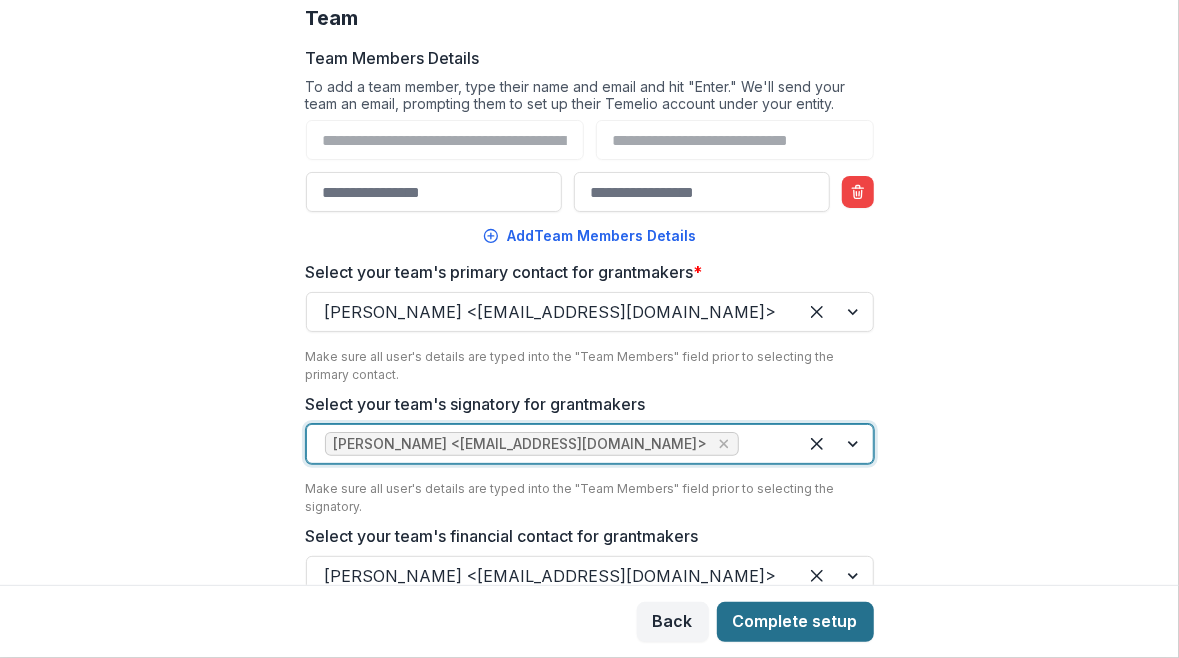 click on "Complete setup" at bounding box center [795, 622] 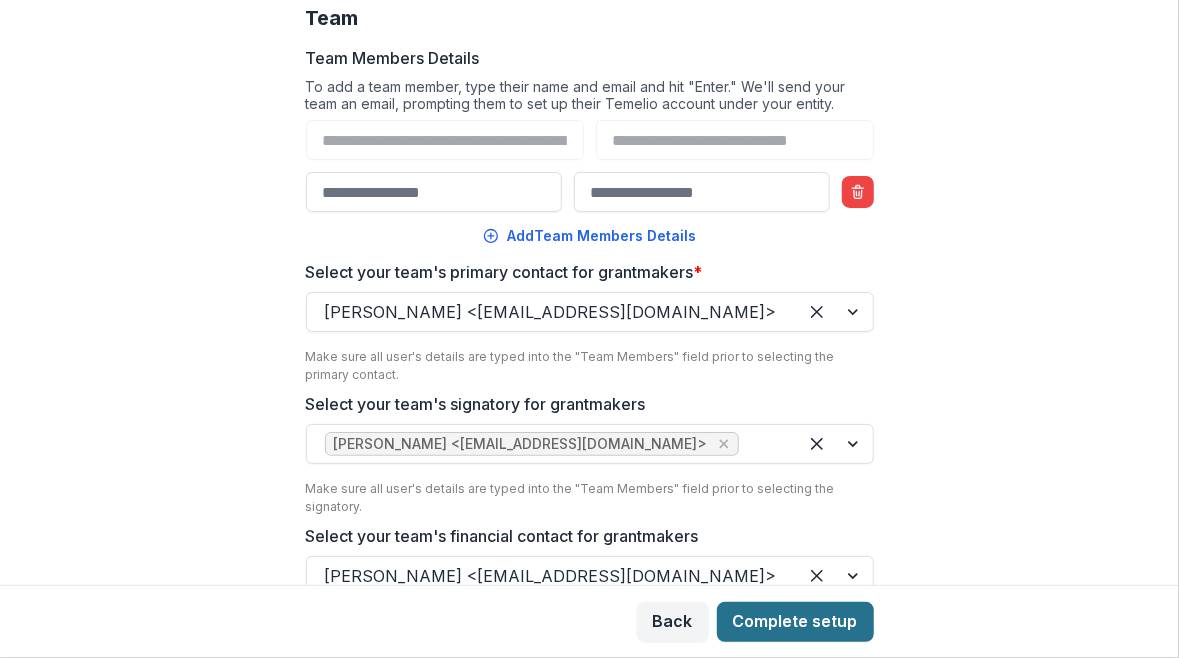 click on "Complete setup" at bounding box center [795, 622] 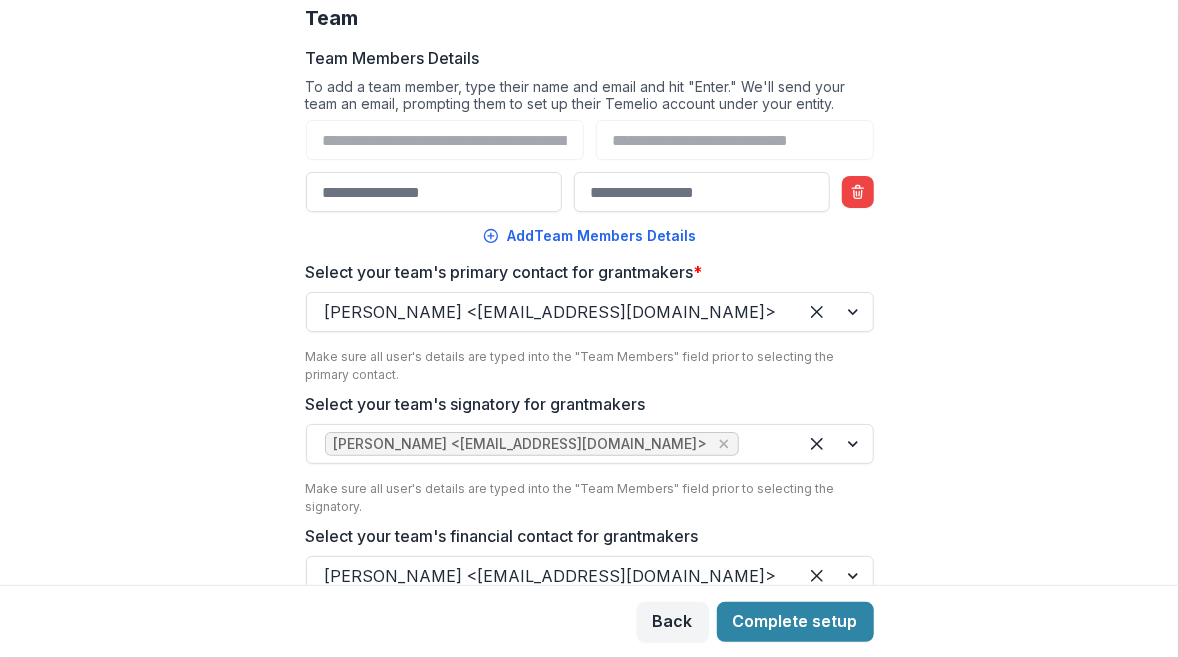 scroll, scrollTop: 0, scrollLeft: 0, axis: both 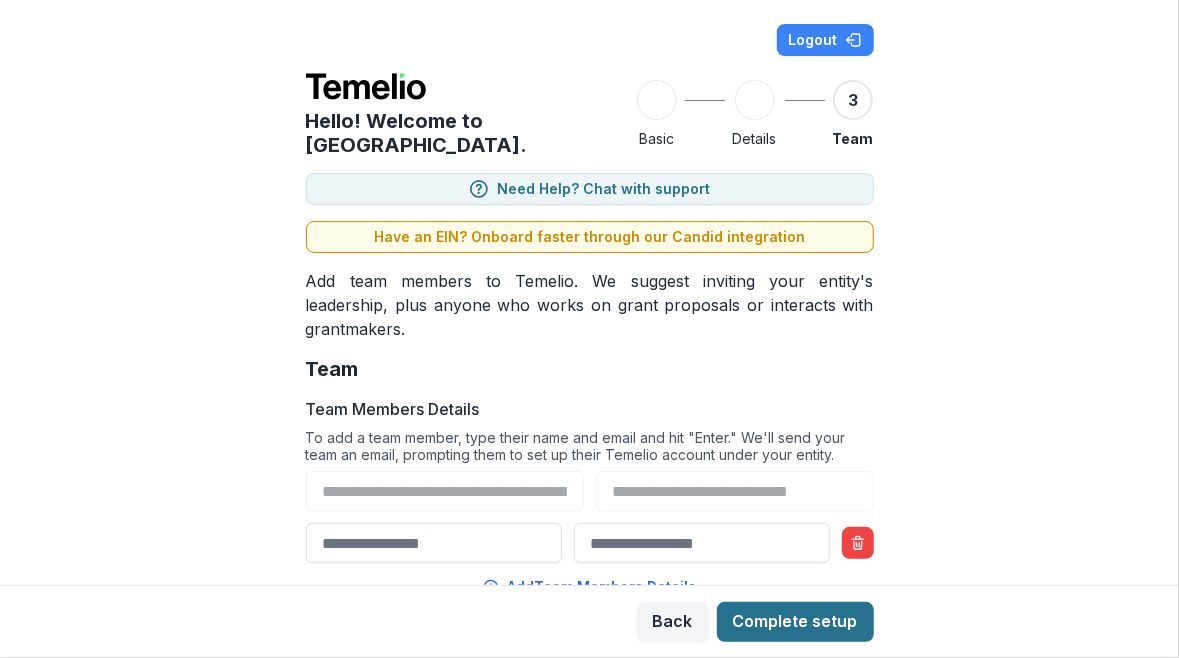 click on "Complete setup" at bounding box center [795, 622] 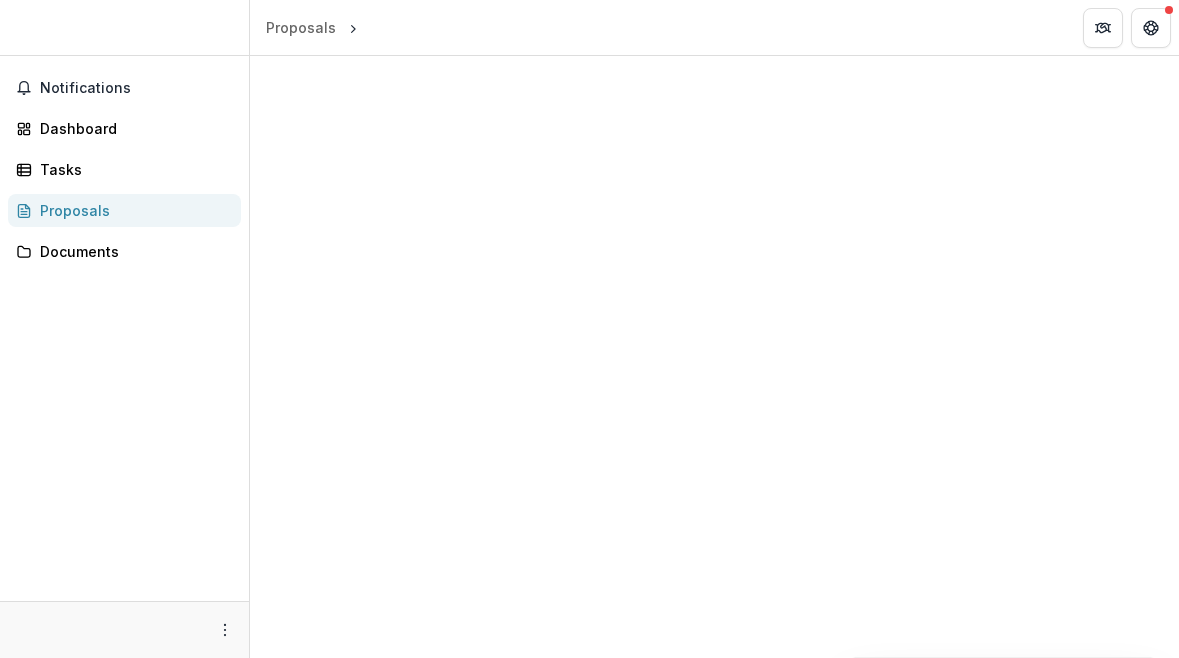 scroll, scrollTop: 0, scrollLeft: 0, axis: both 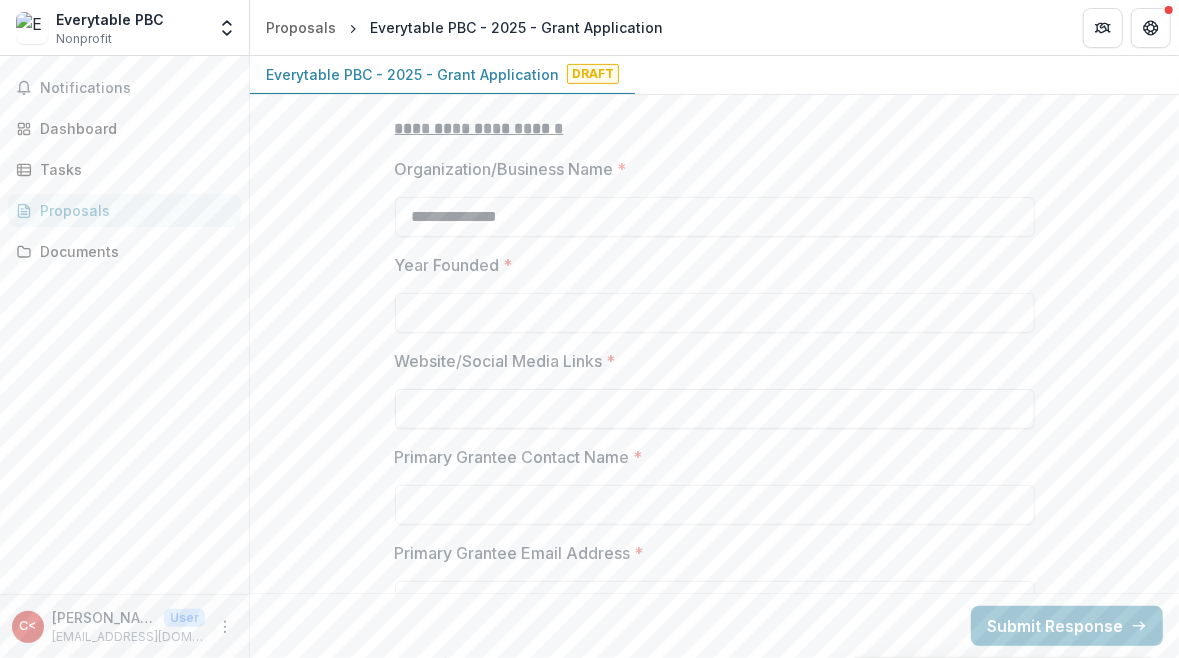 click on "Website/Social Media Links *" at bounding box center [715, 409] 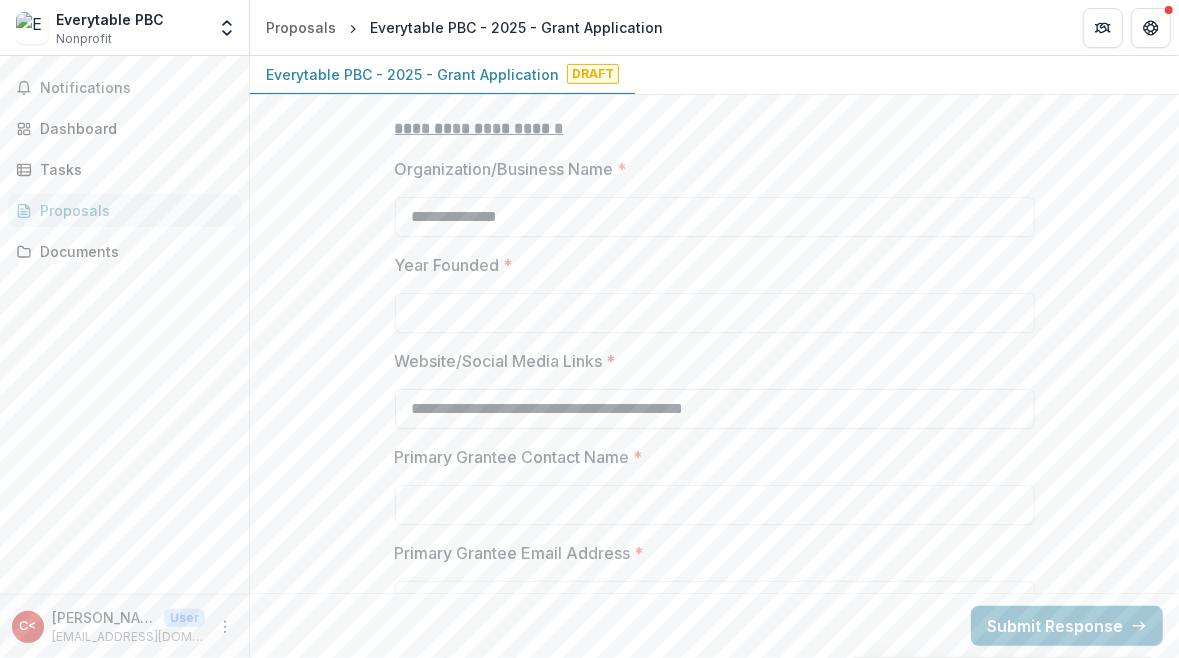 click on "**********" at bounding box center (715, 409) 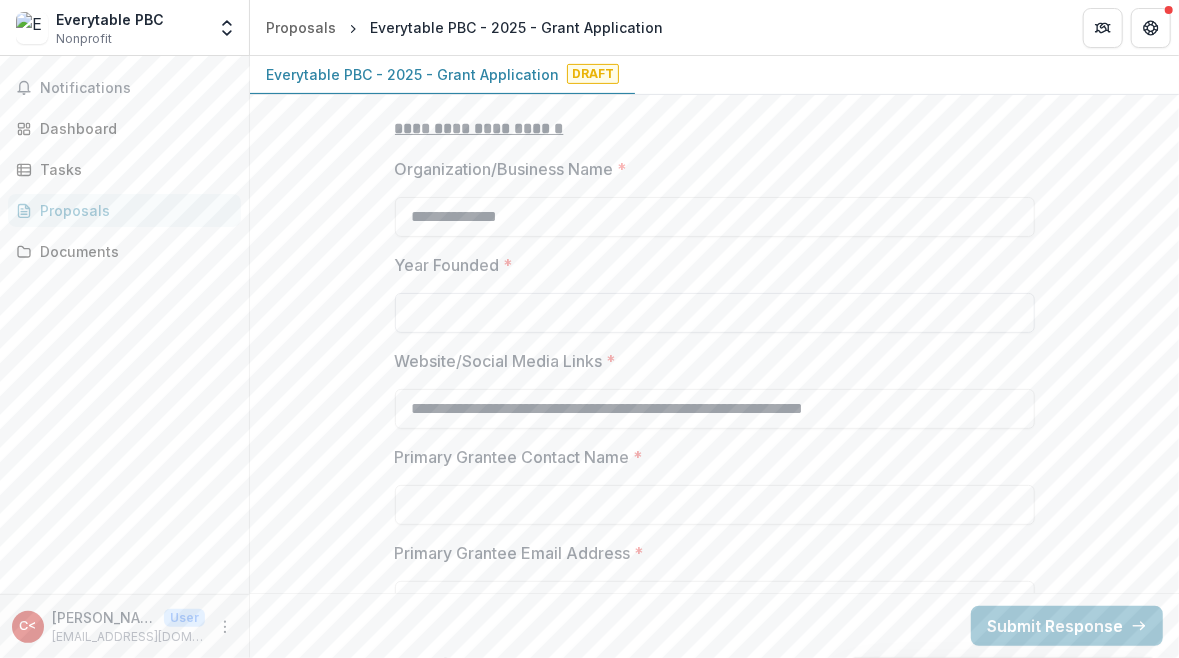 type on "**********" 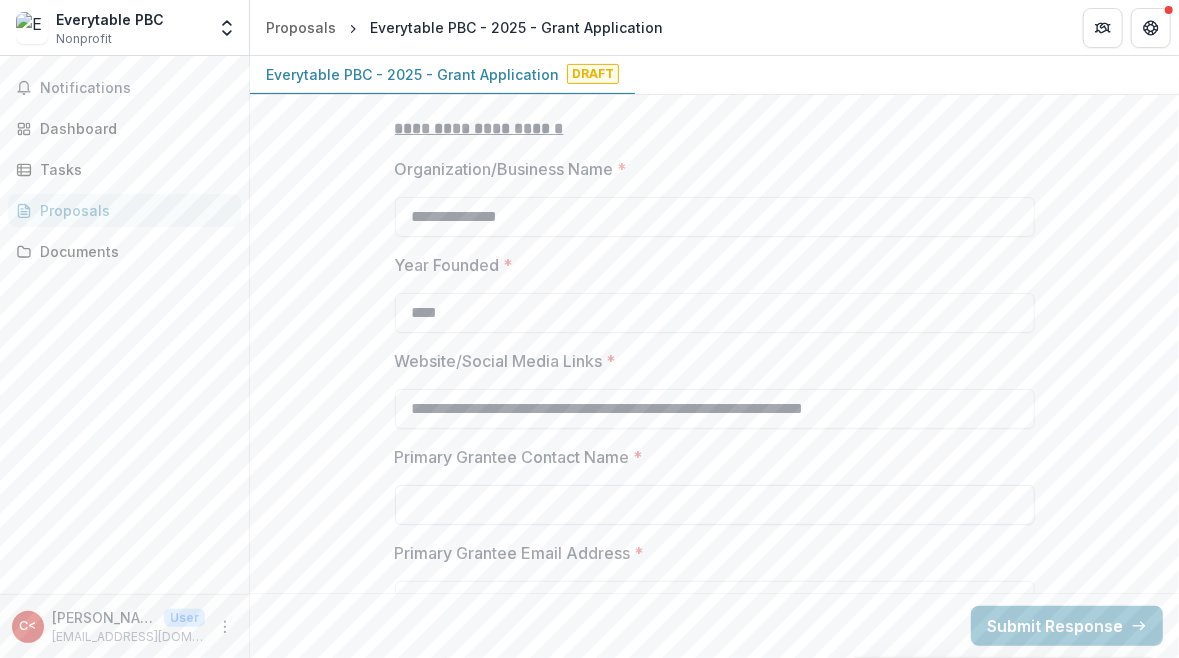 type on "****" 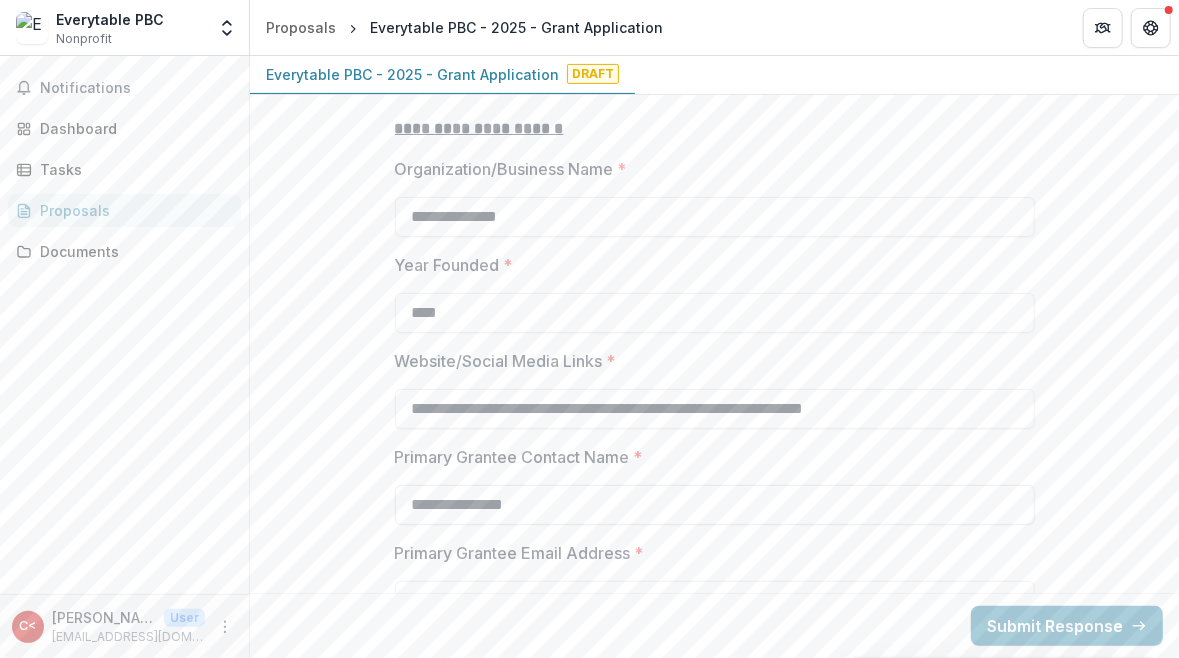 type on "**********" 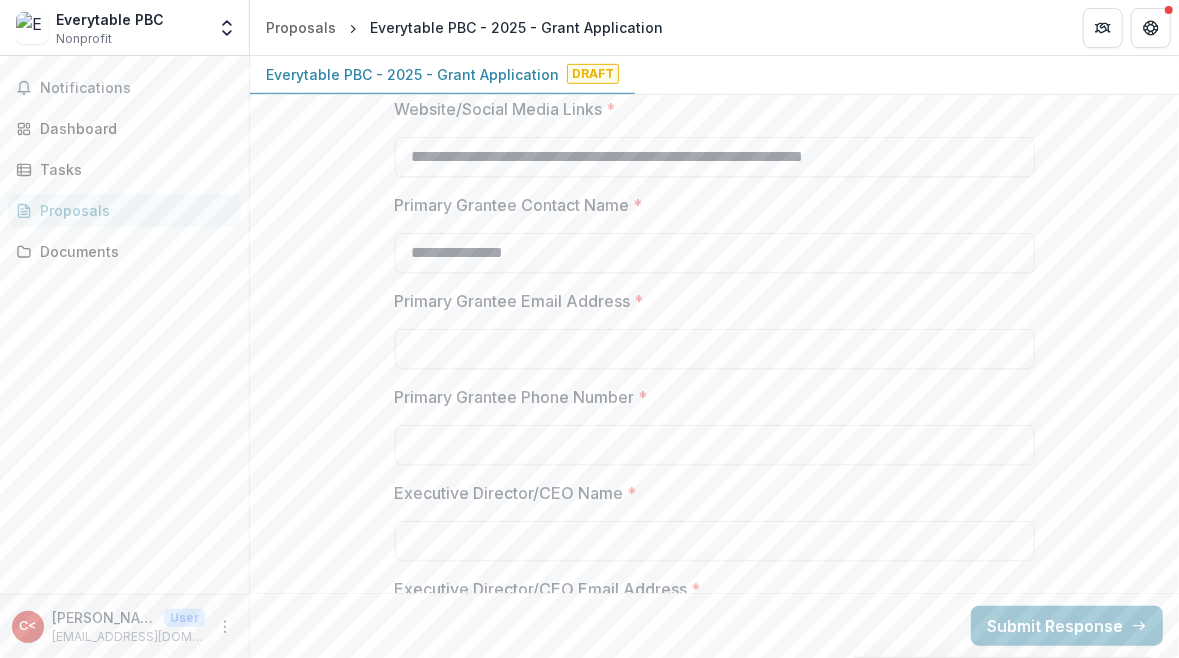 scroll, scrollTop: 596, scrollLeft: 0, axis: vertical 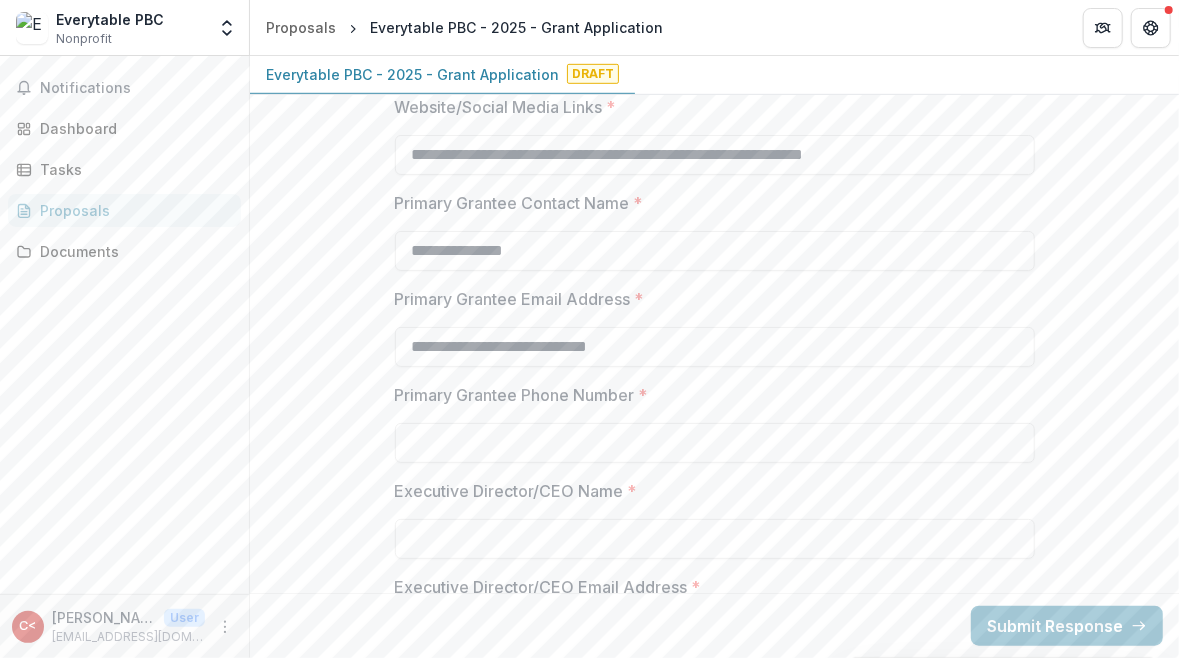 type on "**********" 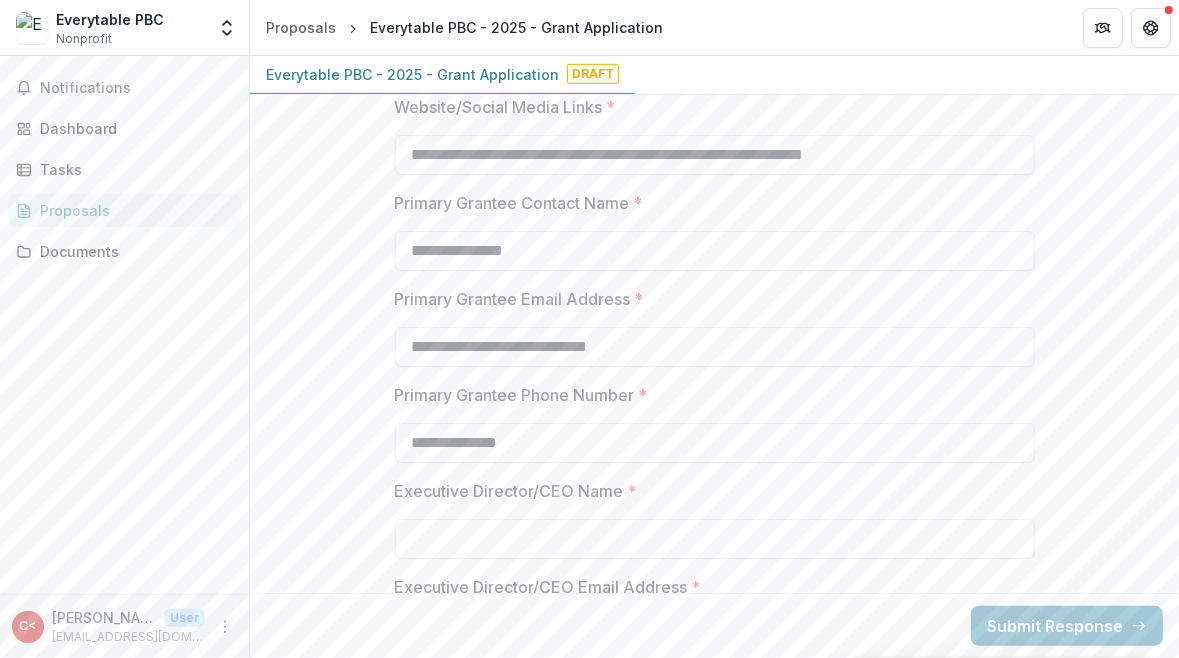 type on "**********" 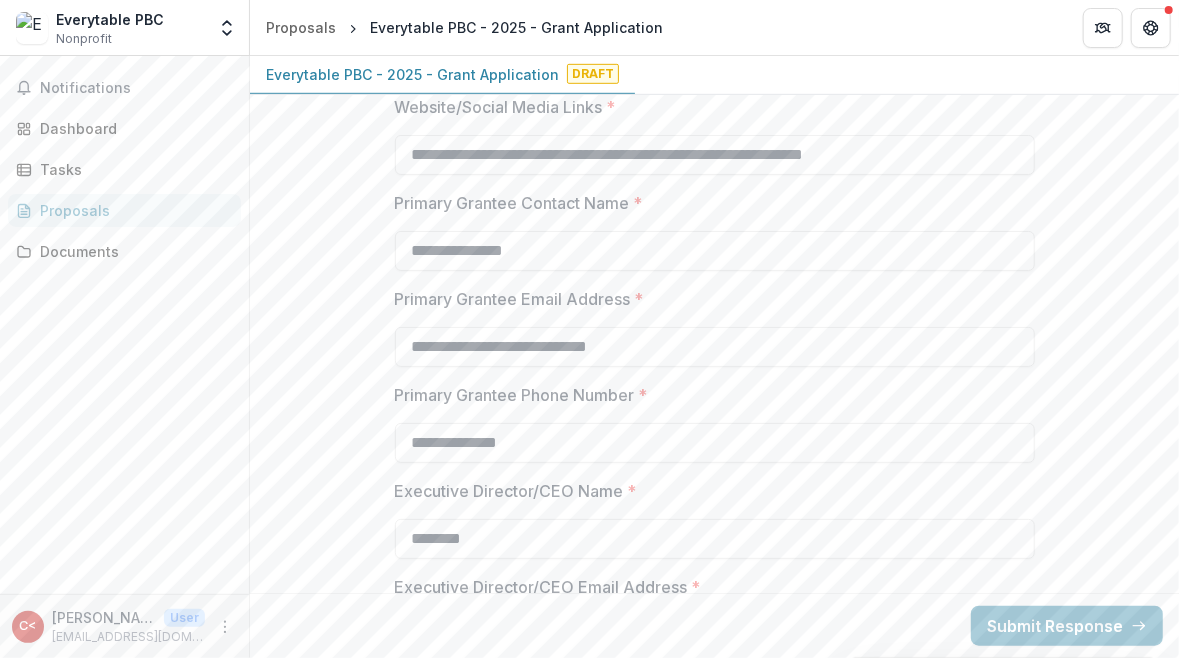 type on "********" 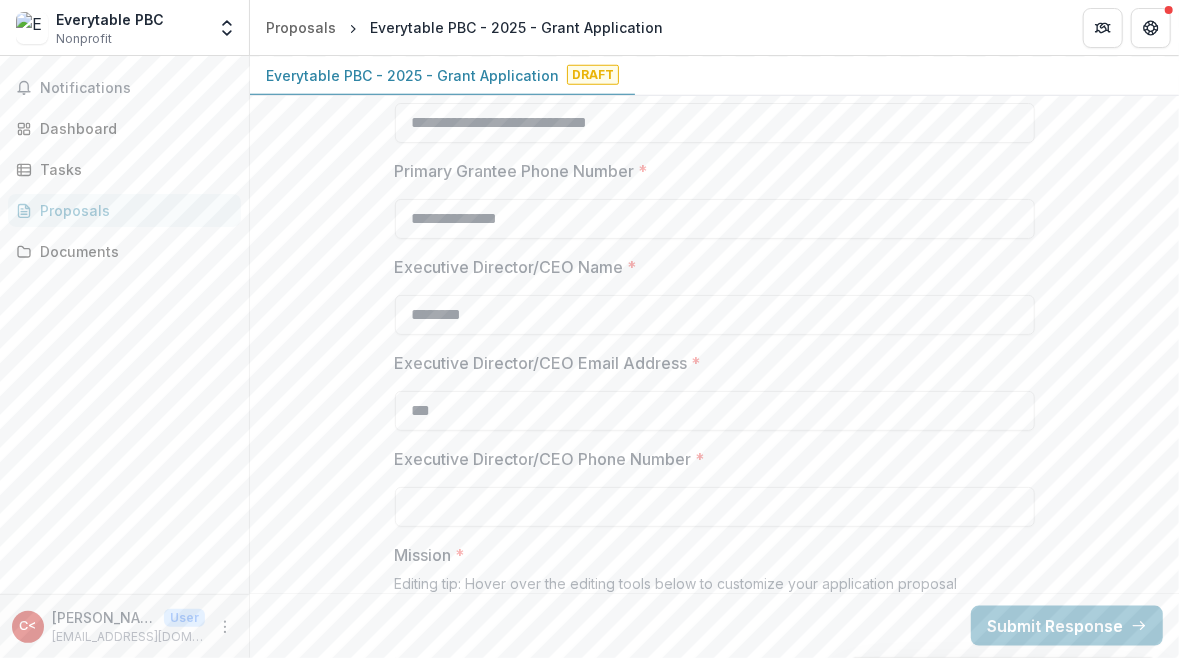 scroll, scrollTop: 924, scrollLeft: 0, axis: vertical 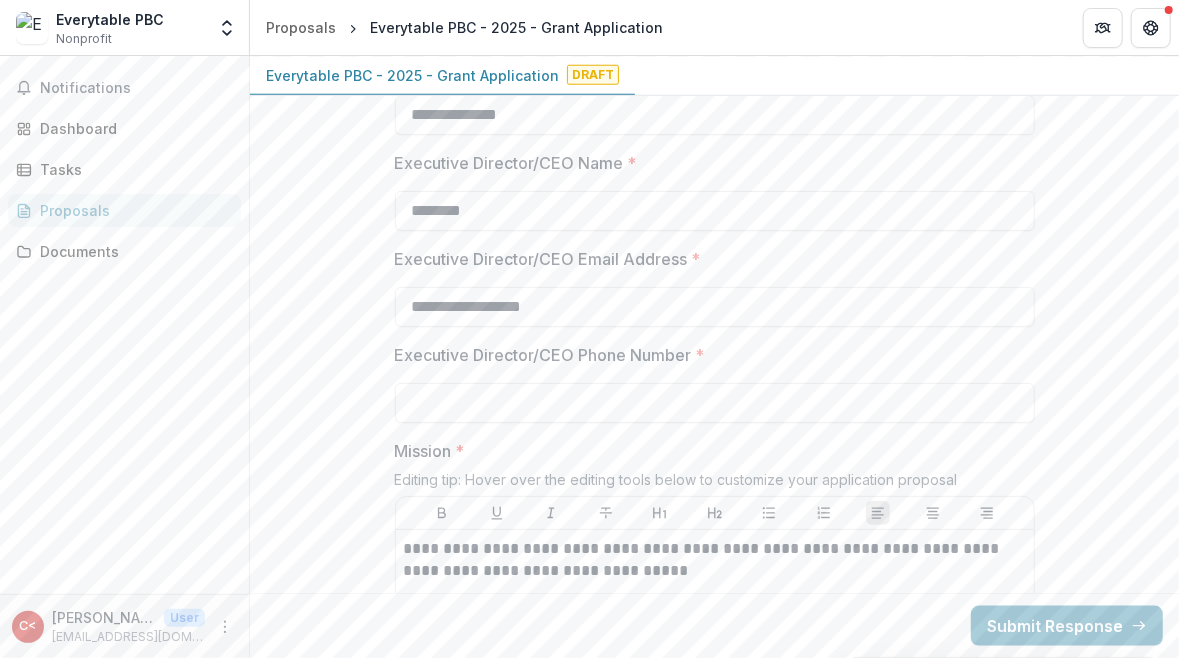 type on "**********" 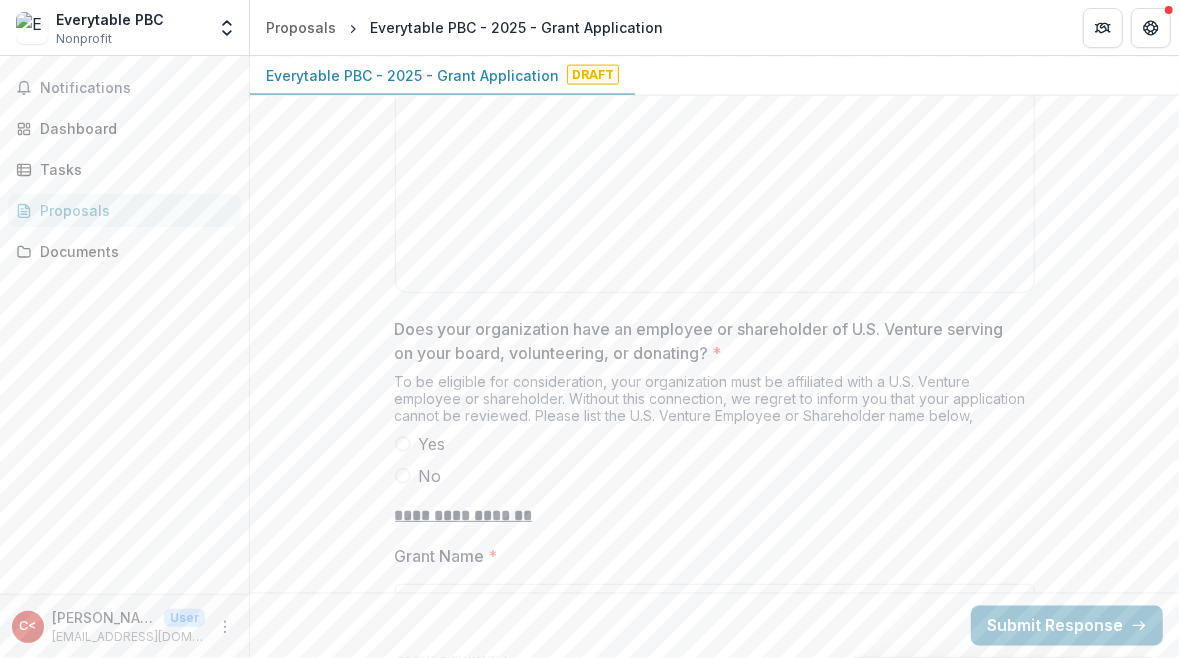 scroll, scrollTop: 1576, scrollLeft: 0, axis: vertical 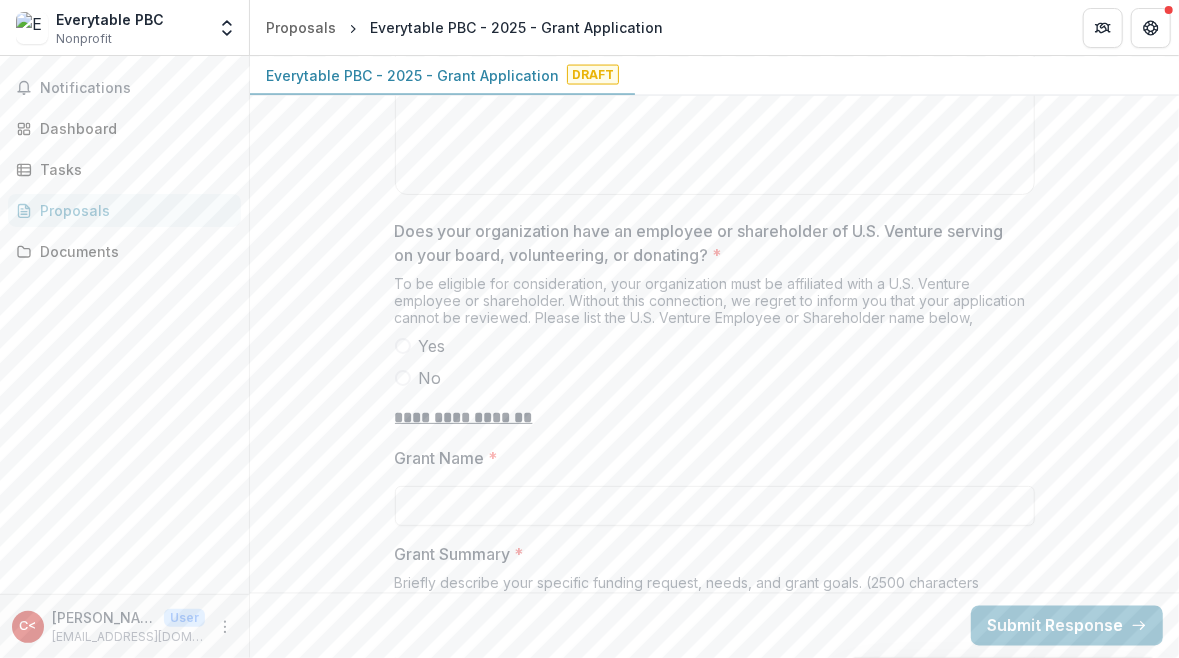 type on "**********" 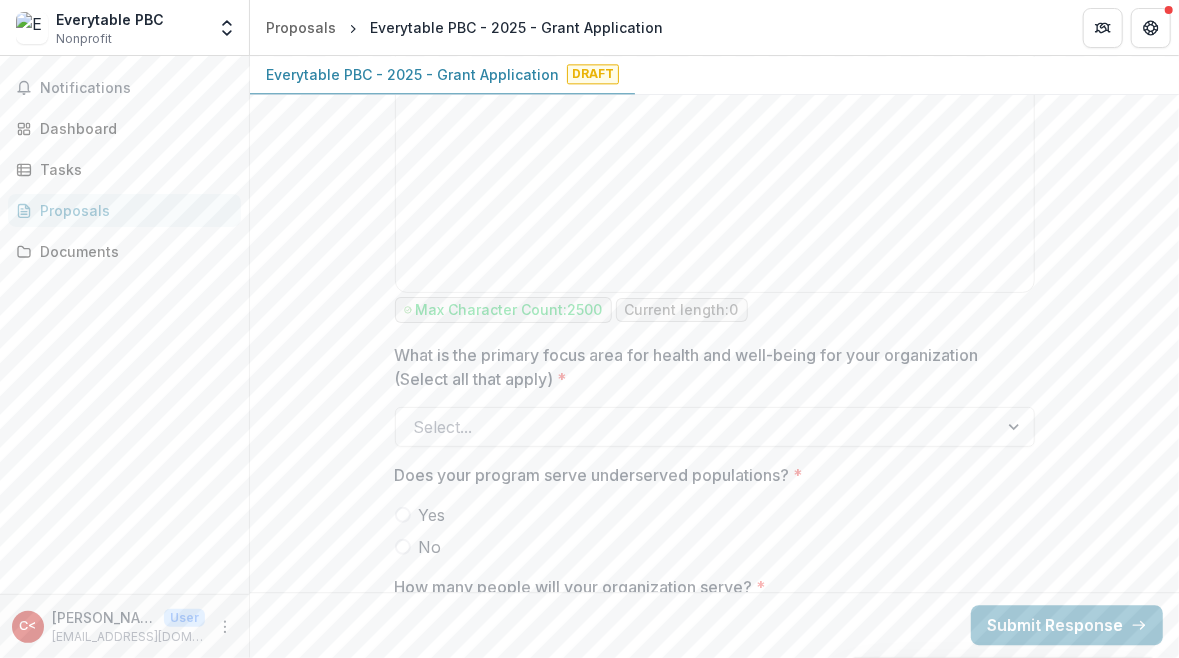 scroll, scrollTop: 2252, scrollLeft: 0, axis: vertical 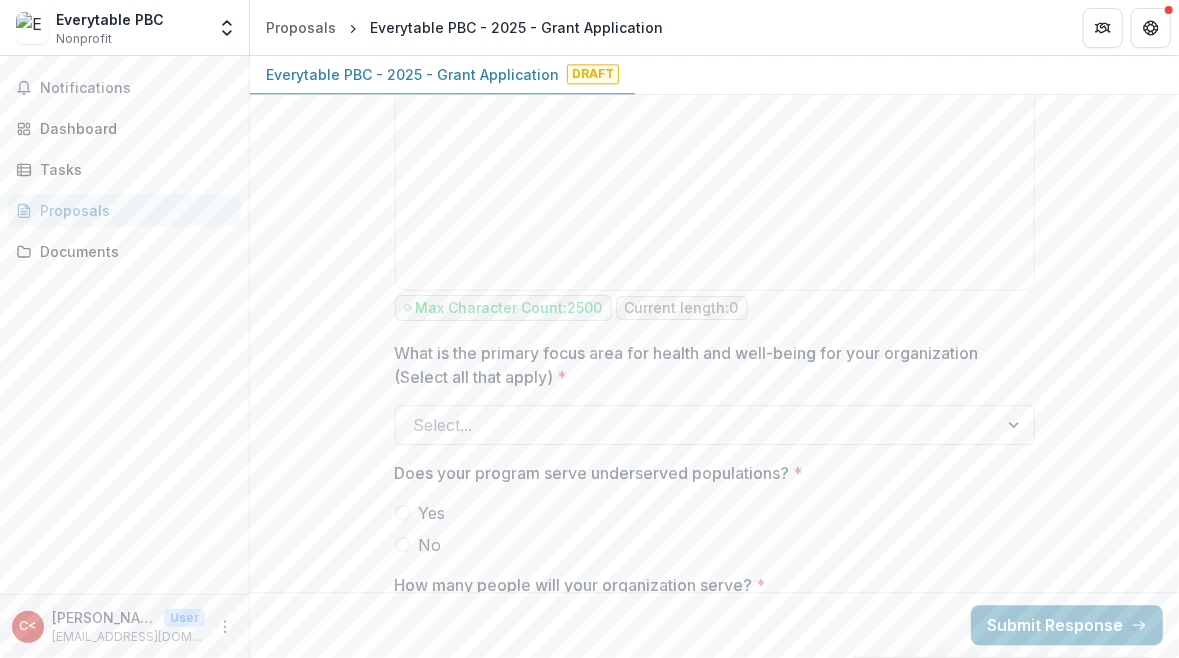 click at bounding box center (697, 425) 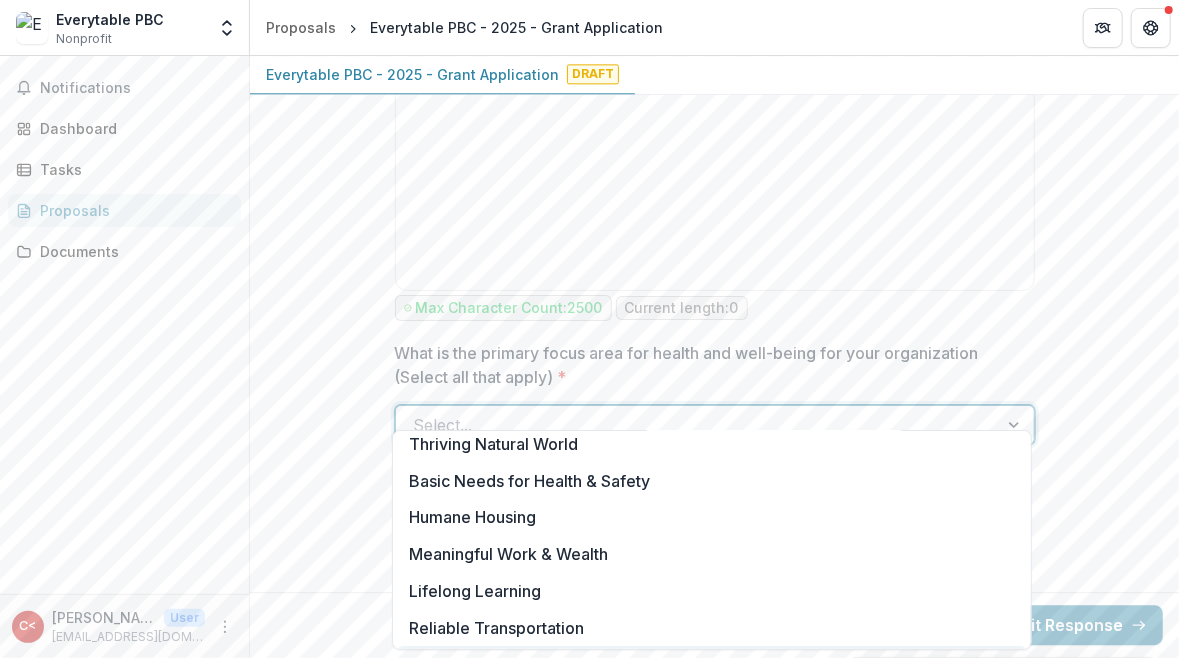 scroll, scrollTop: 0, scrollLeft: 0, axis: both 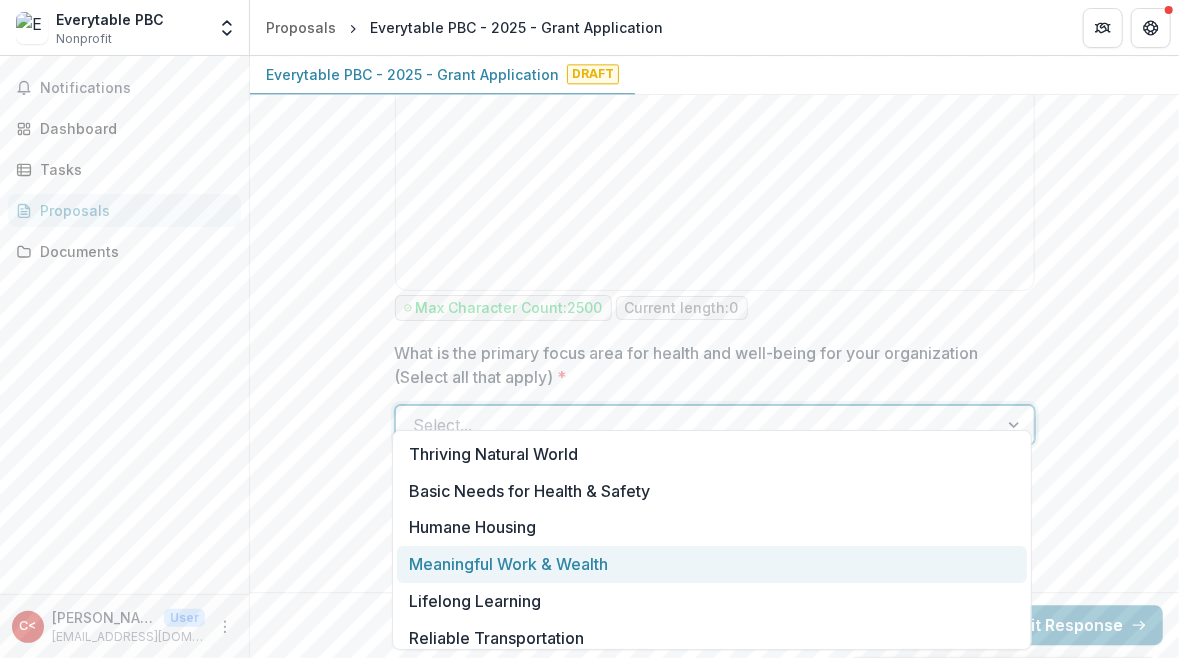 click on "Meaningful Work & Wealth" at bounding box center (712, 564) 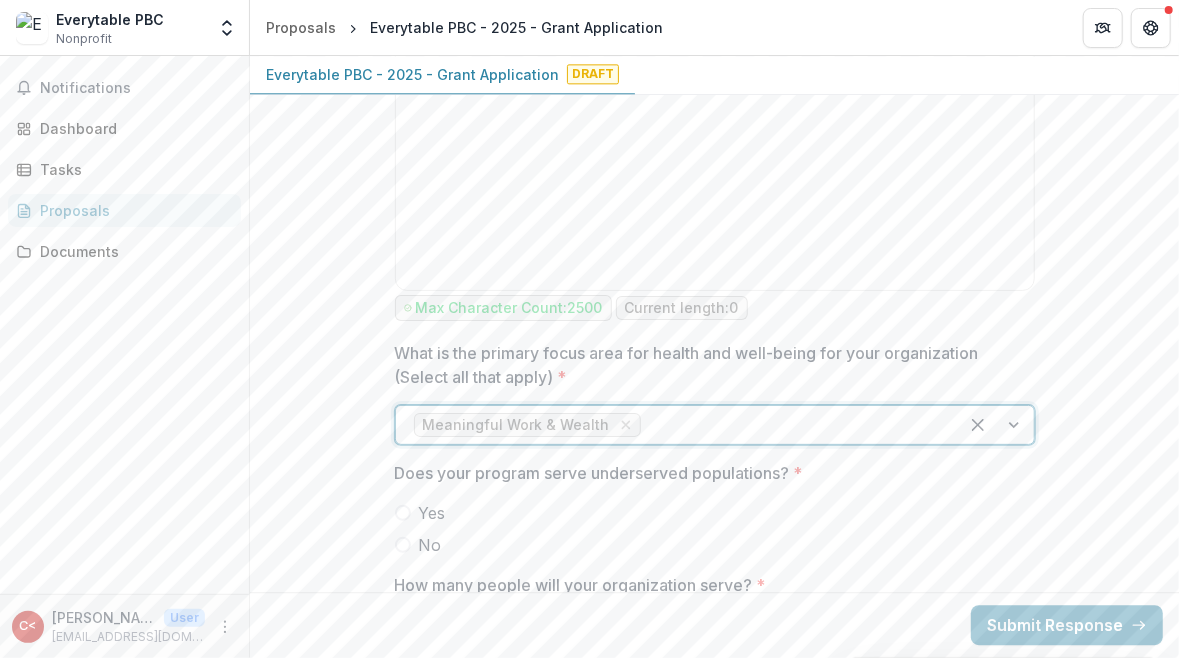 click at bounding box center (403, 513) 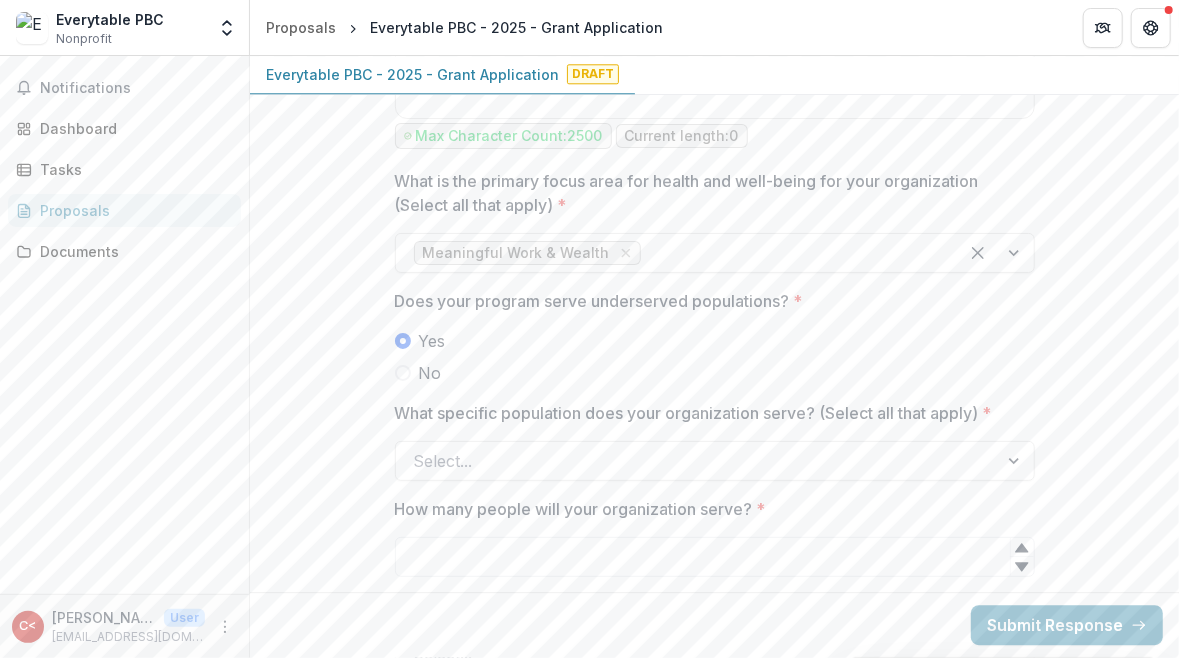 scroll, scrollTop: 2436, scrollLeft: 0, axis: vertical 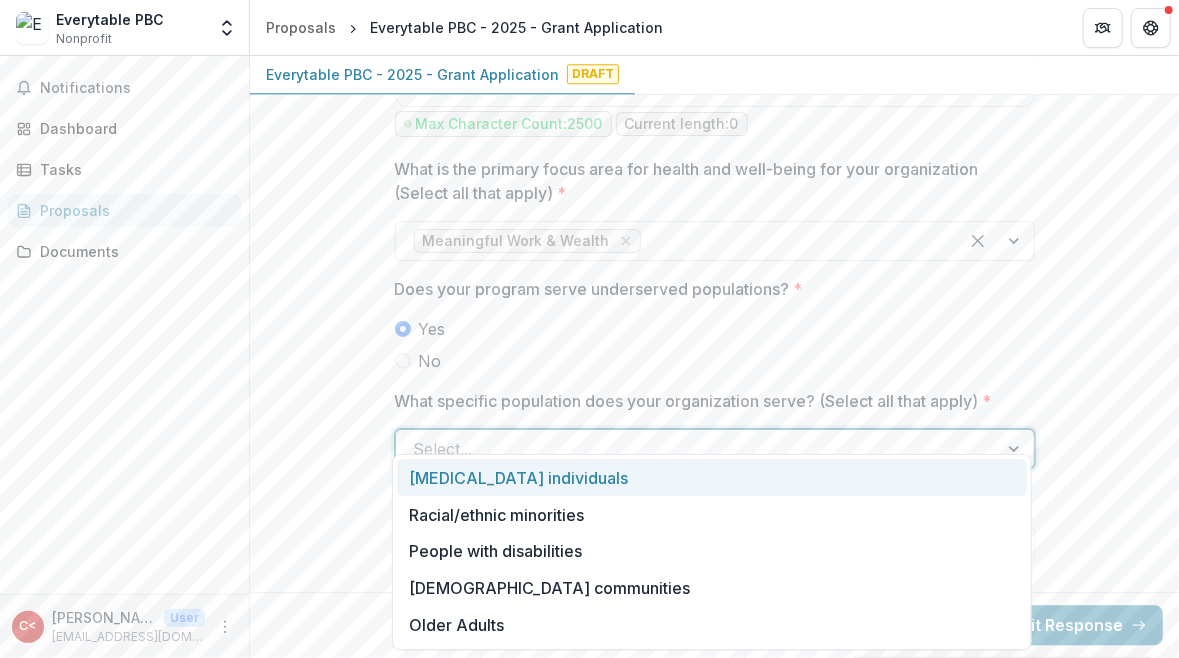 click at bounding box center (697, 449) 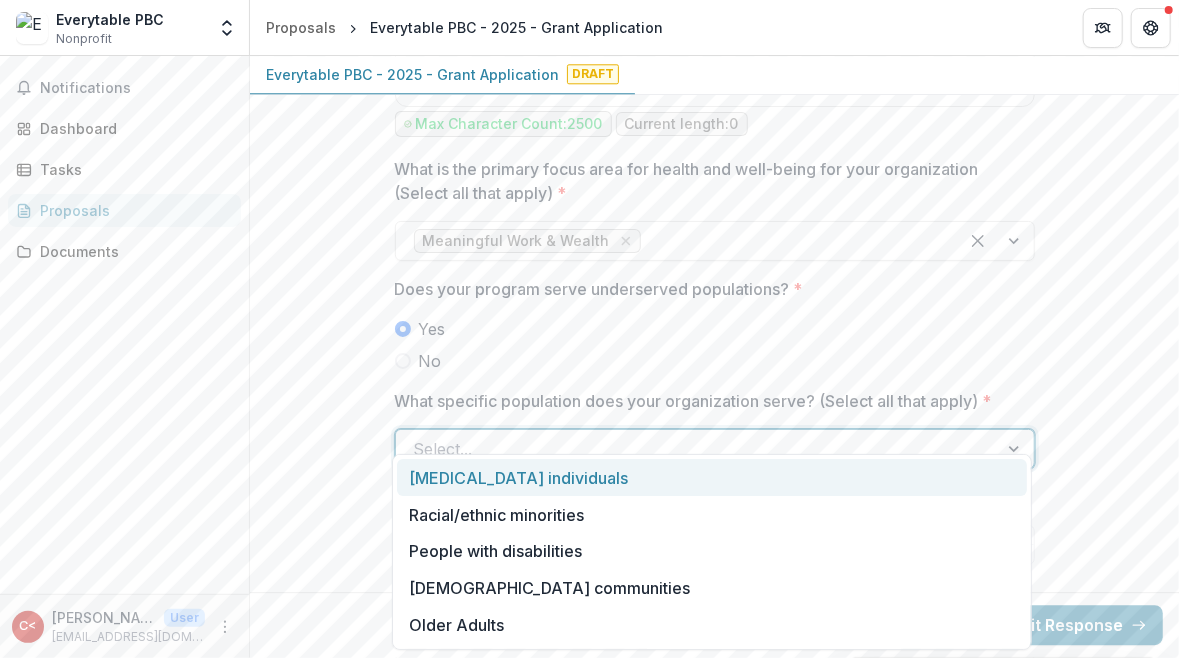 click on "Low-income individuals" at bounding box center (712, 477) 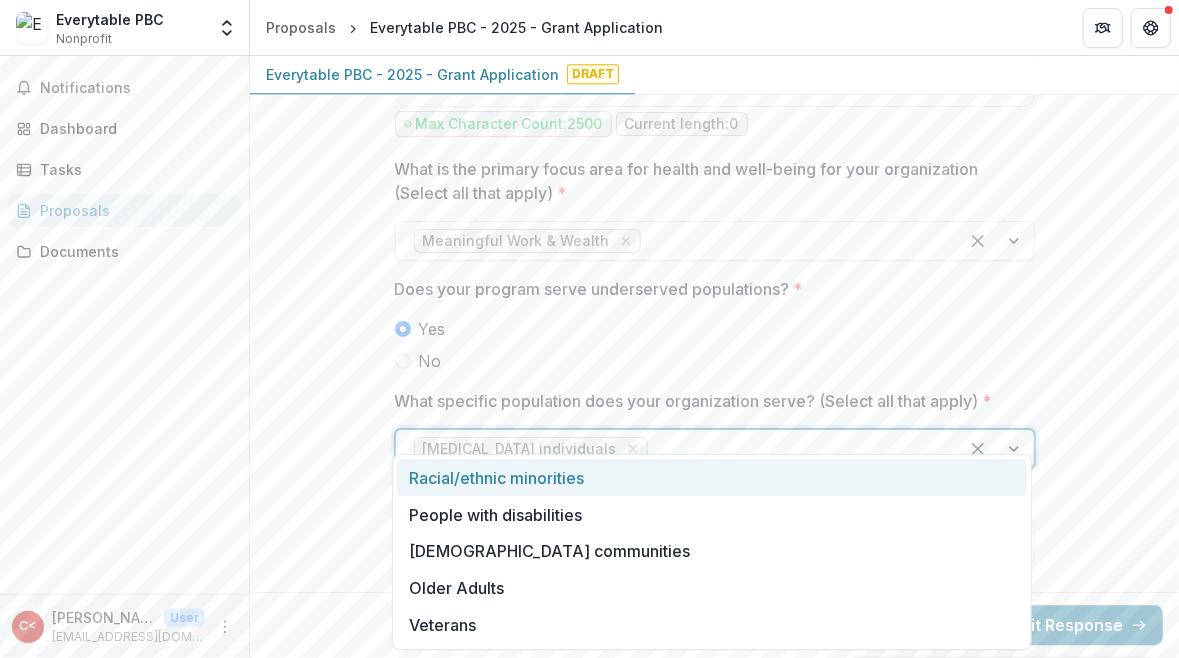 drag, startPoint x: 681, startPoint y: 421, endPoint x: 556, endPoint y: 475, distance: 136.16534 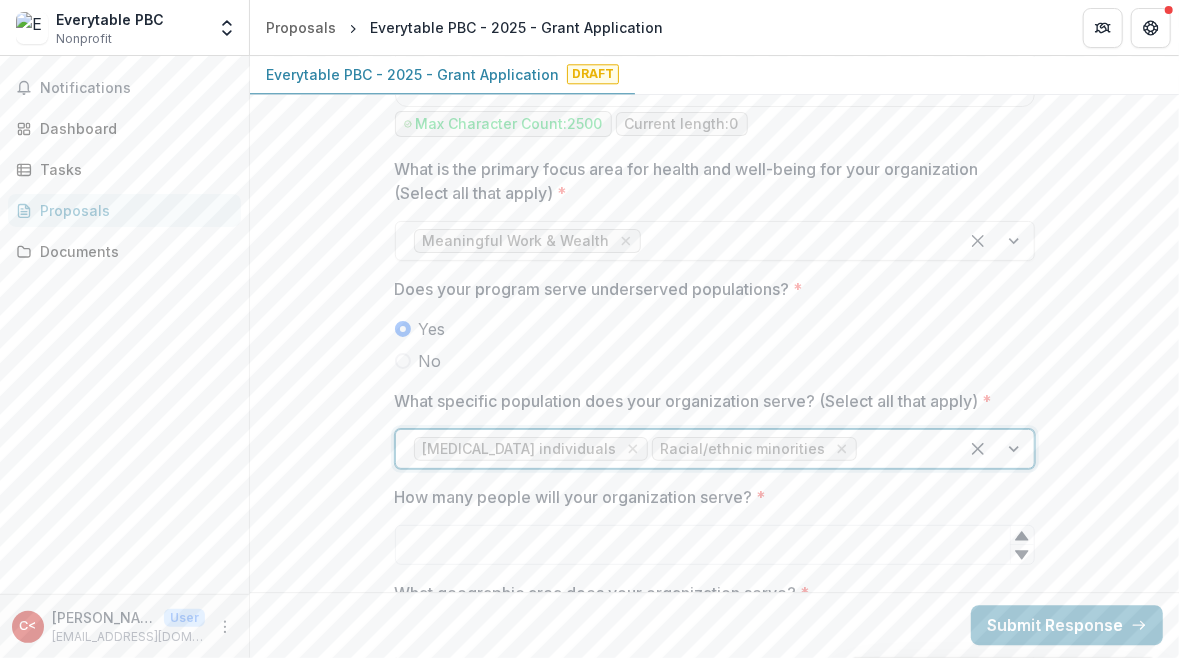 scroll, scrollTop: 2622, scrollLeft: 0, axis: vertical 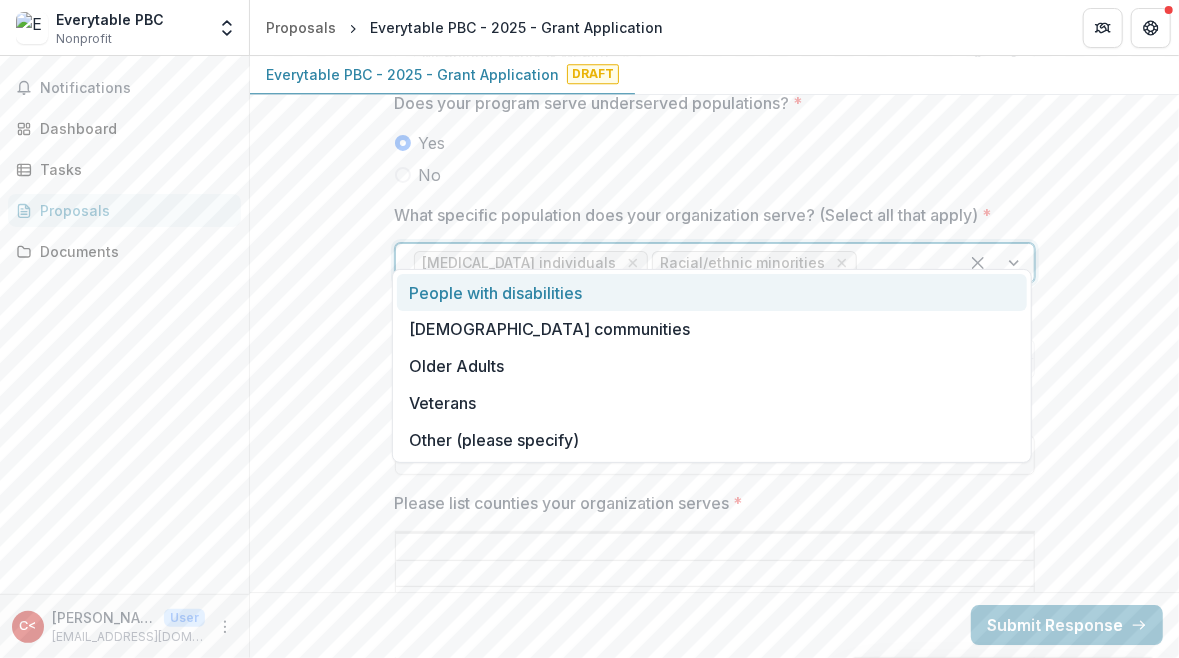 drag, startPoint x: 864, startPoint y: 244, endPoint x: 340, endPoint y: 361, distance: 536.90314 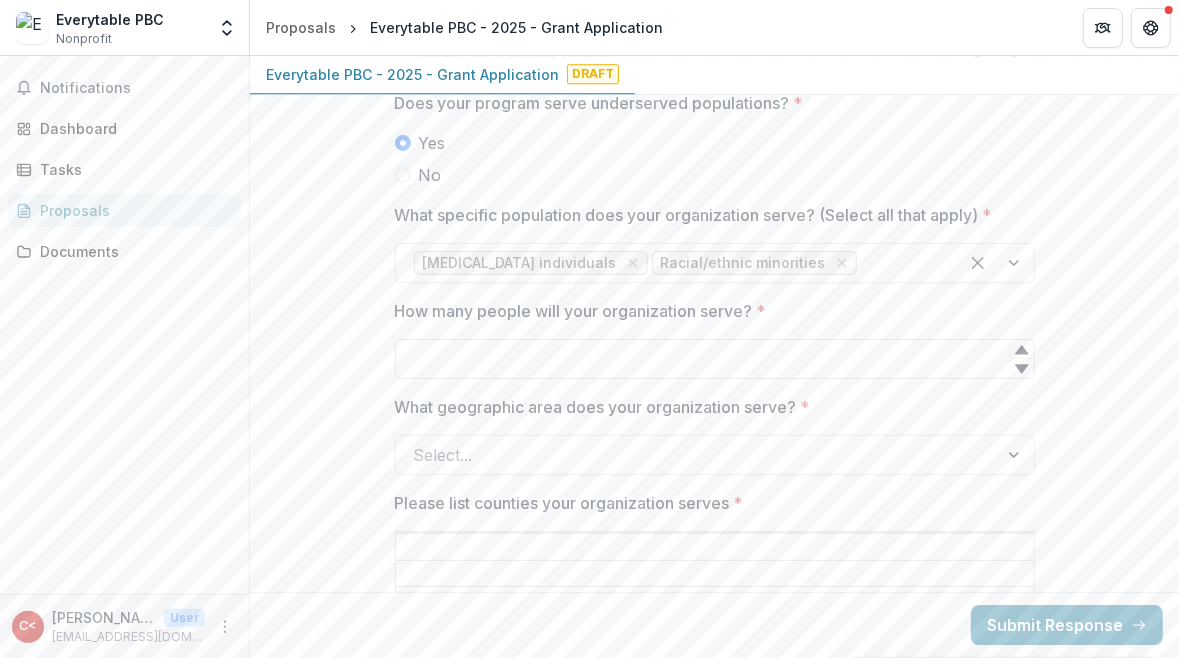 click on "How many people will your organization serve? *" at bounding box center [715, 359] 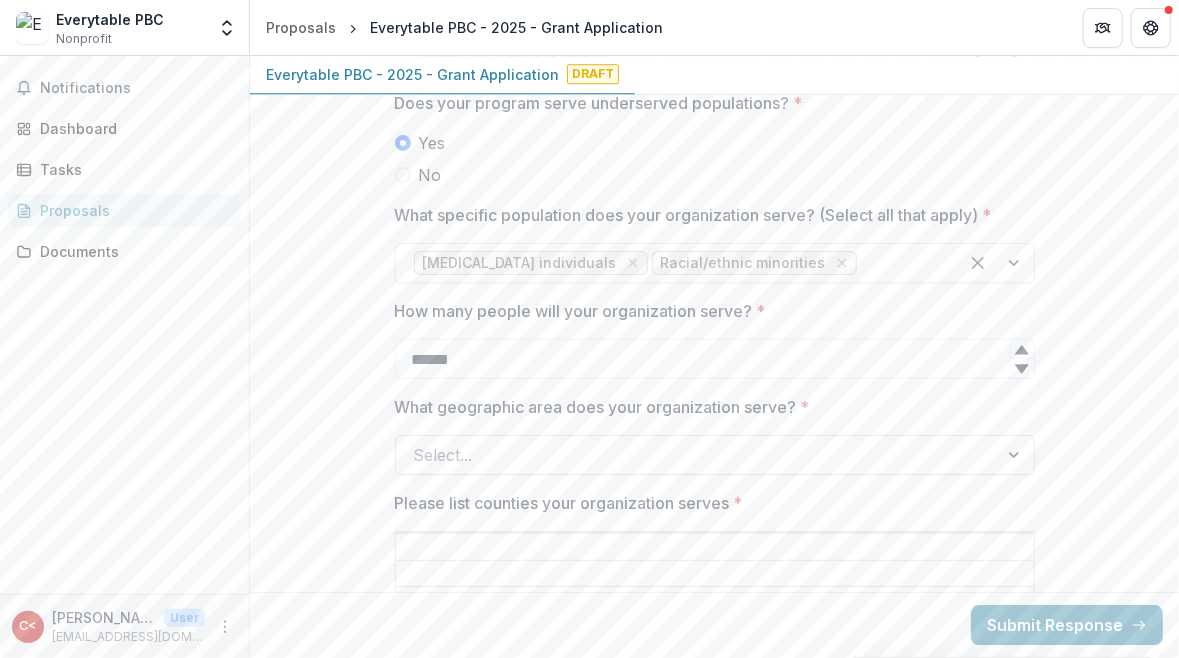 type on "******" 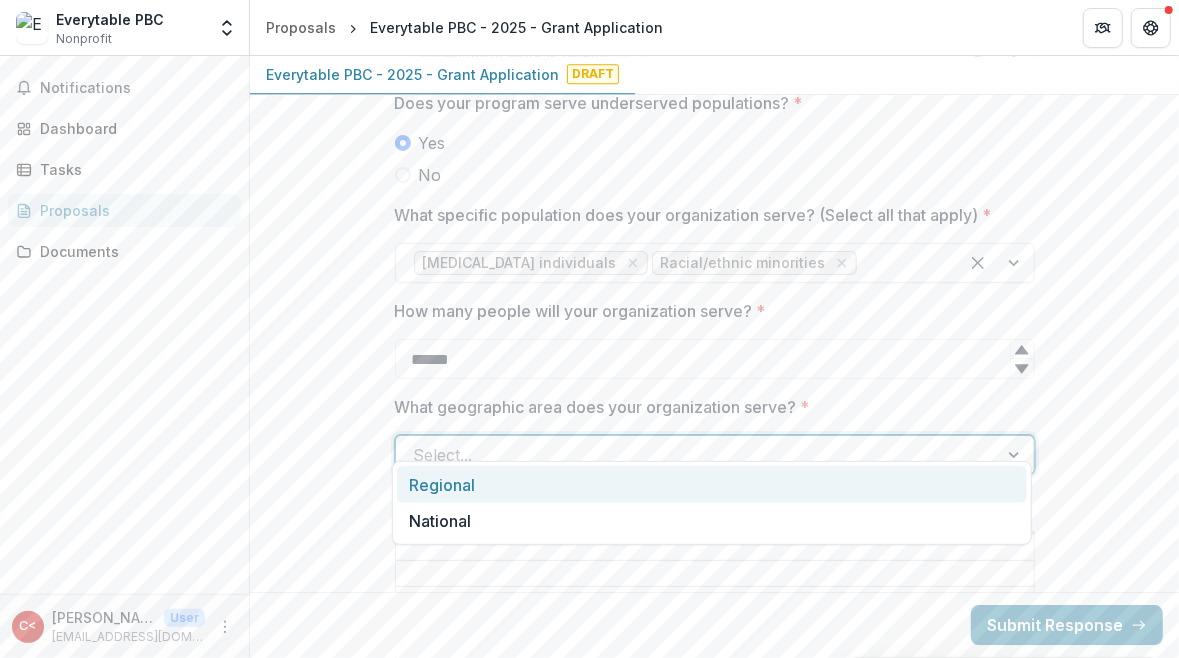 click on "Regional" at bounding box center [712, 484] 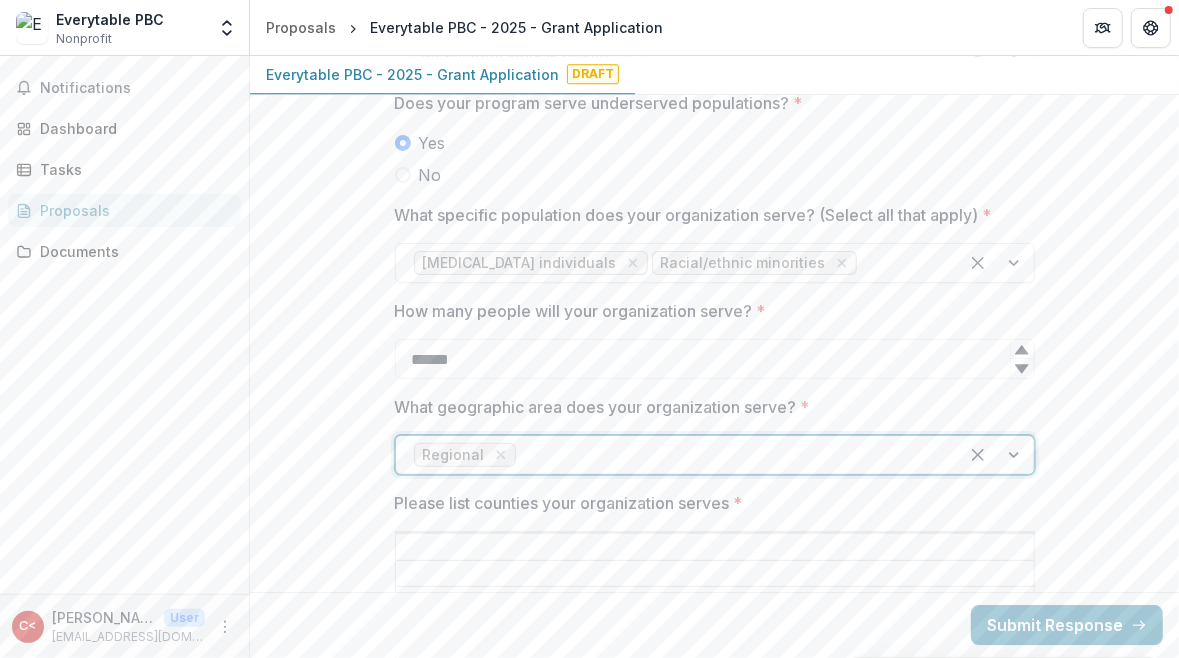 scroll, scrollTop: 2798, scrollLeft: 0, axis: vertical 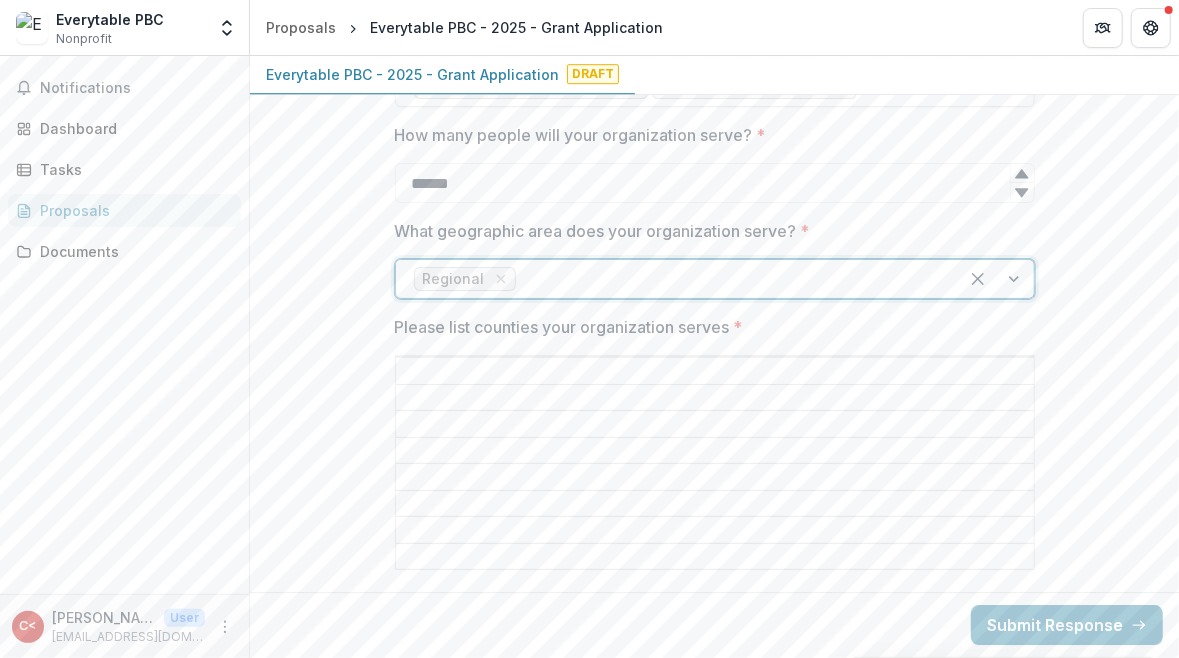 click on "Please list counties your organization serves *" at bounding box center [715, 372] 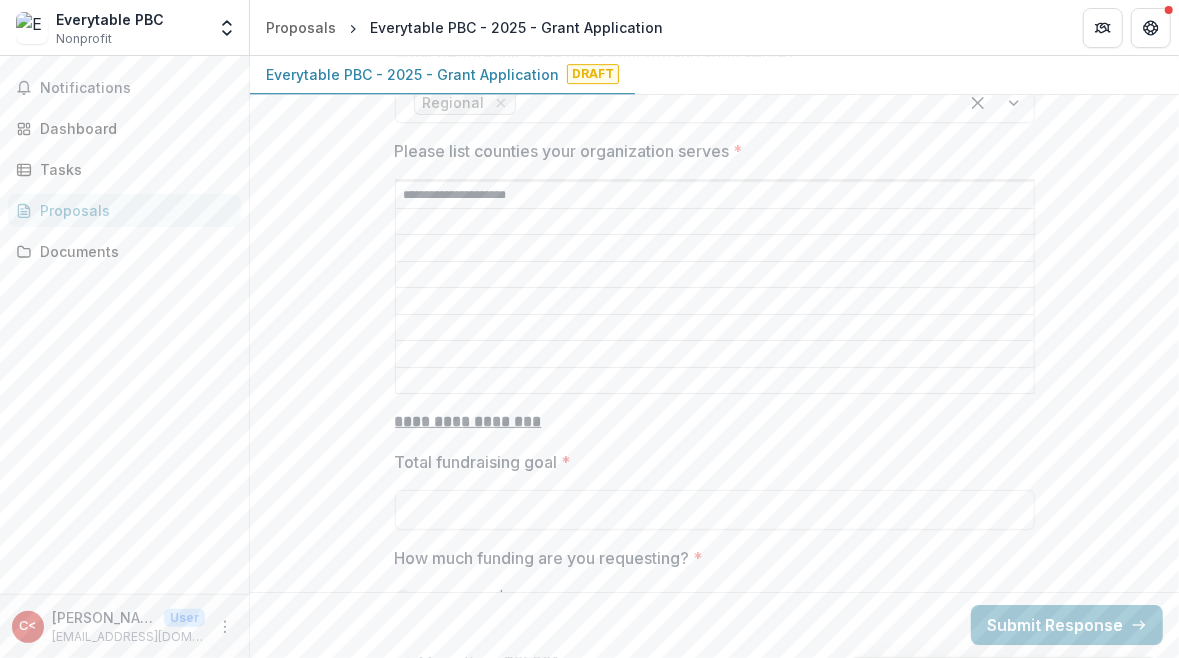 scroll, scrollTop: 2982, scrollLeft: 0, axis: vertical 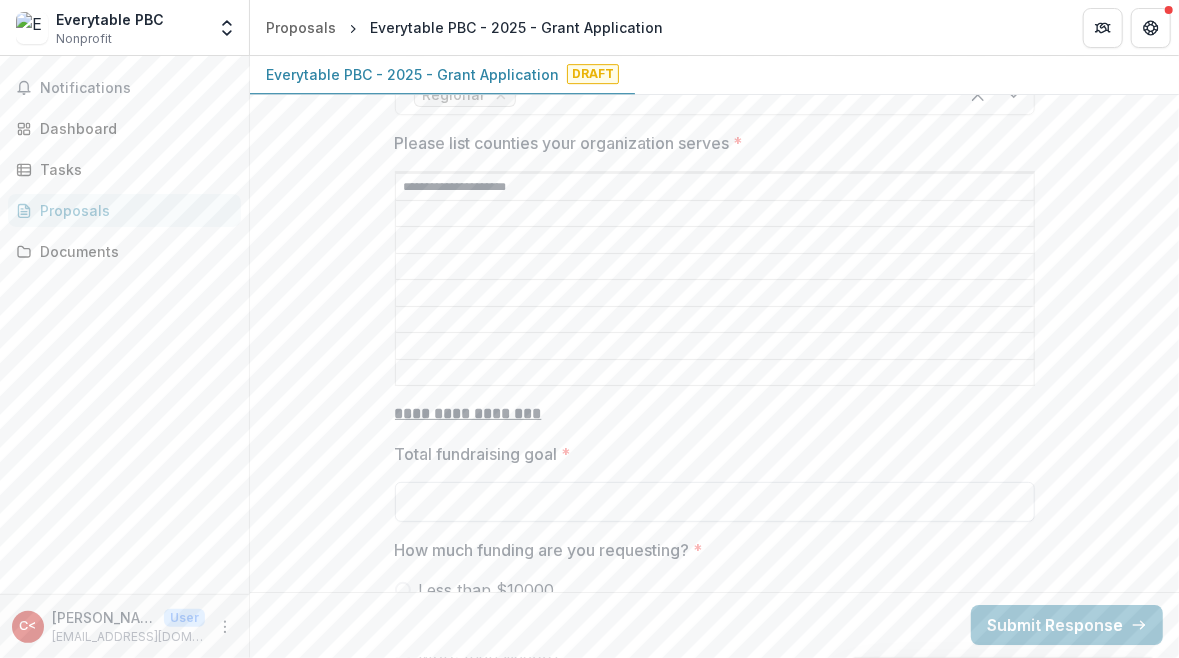 type on "**********" 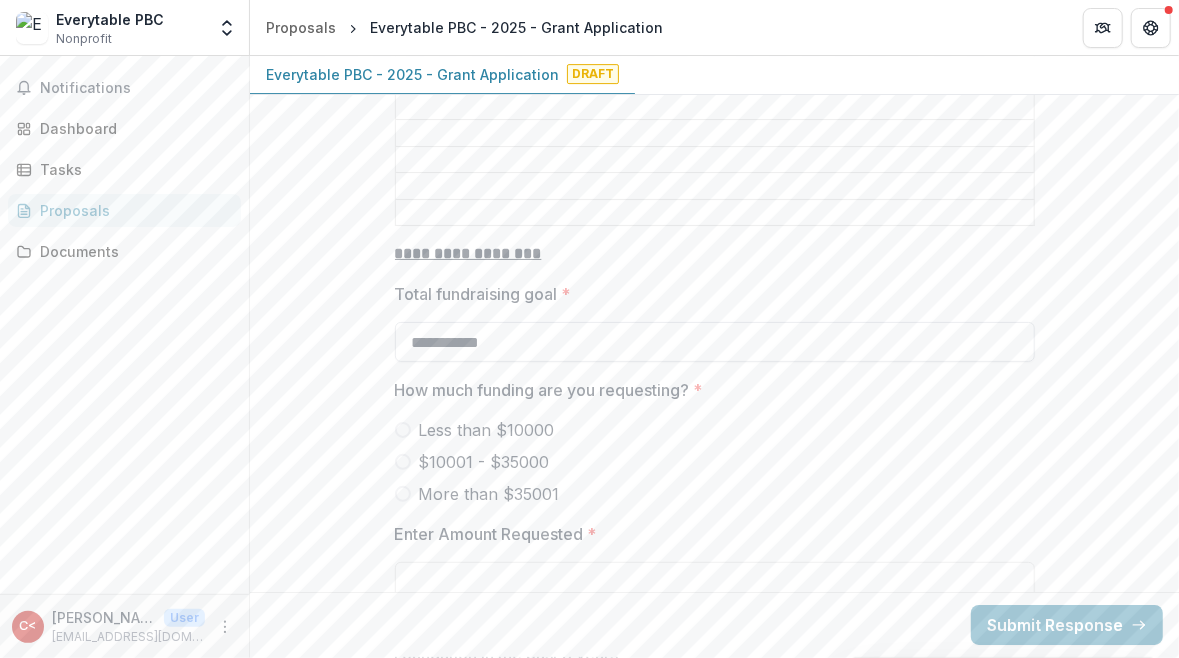 scroll, scrollTop: 3144, scrollLeft: 0, axis: vertical 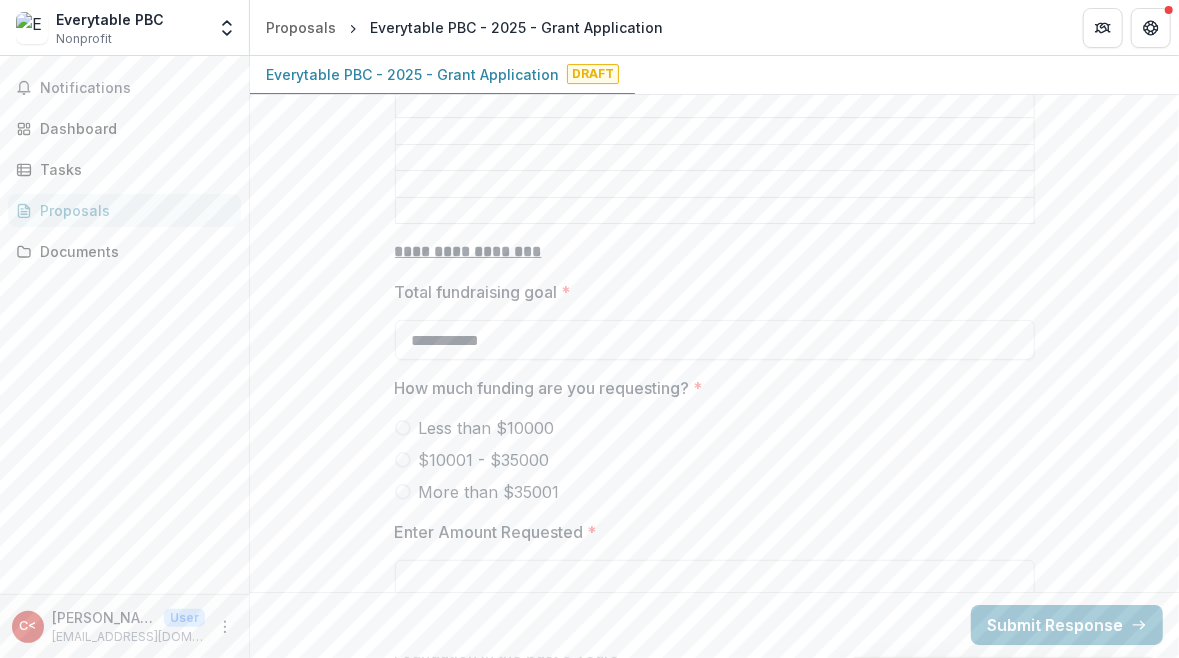 type on "**********" 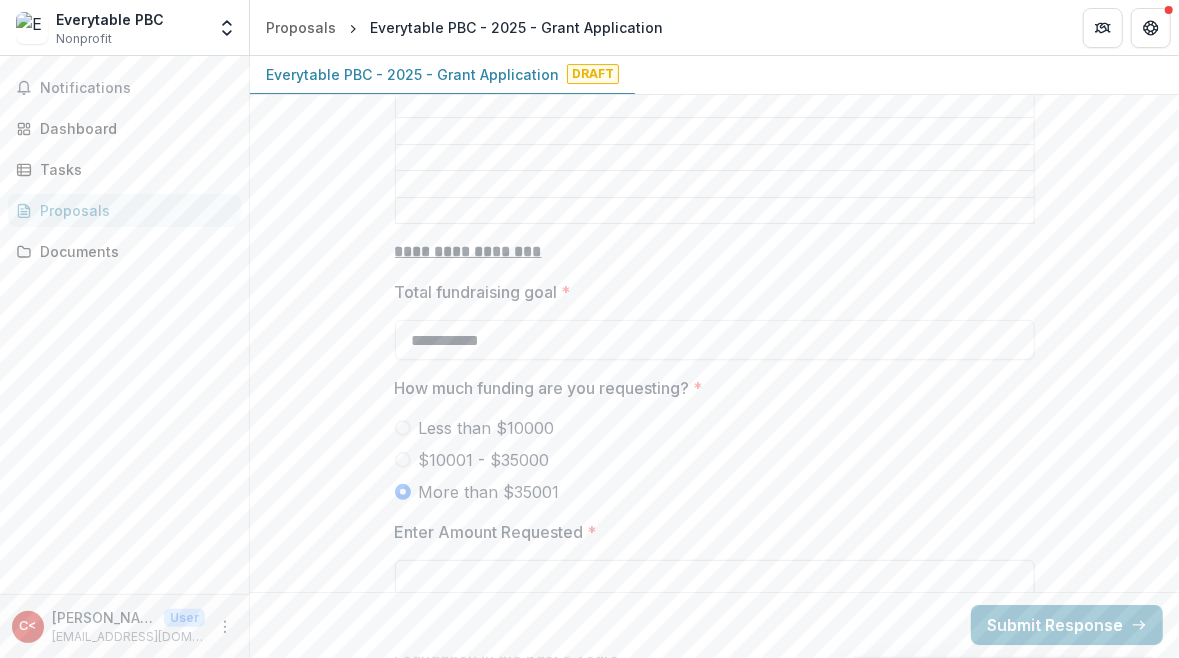 click on "Enter Amount Requested *" at bounding box center (715, 580) 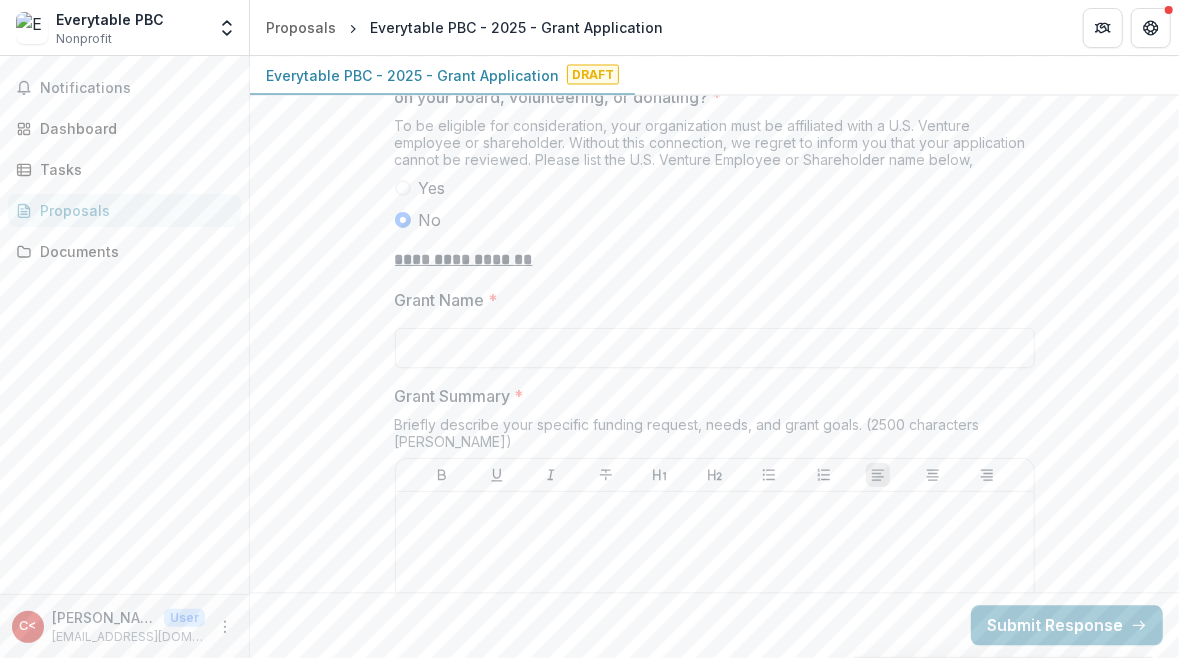 scroll, scrollTop: 1734, scrollLeft: 0, axis: vertical 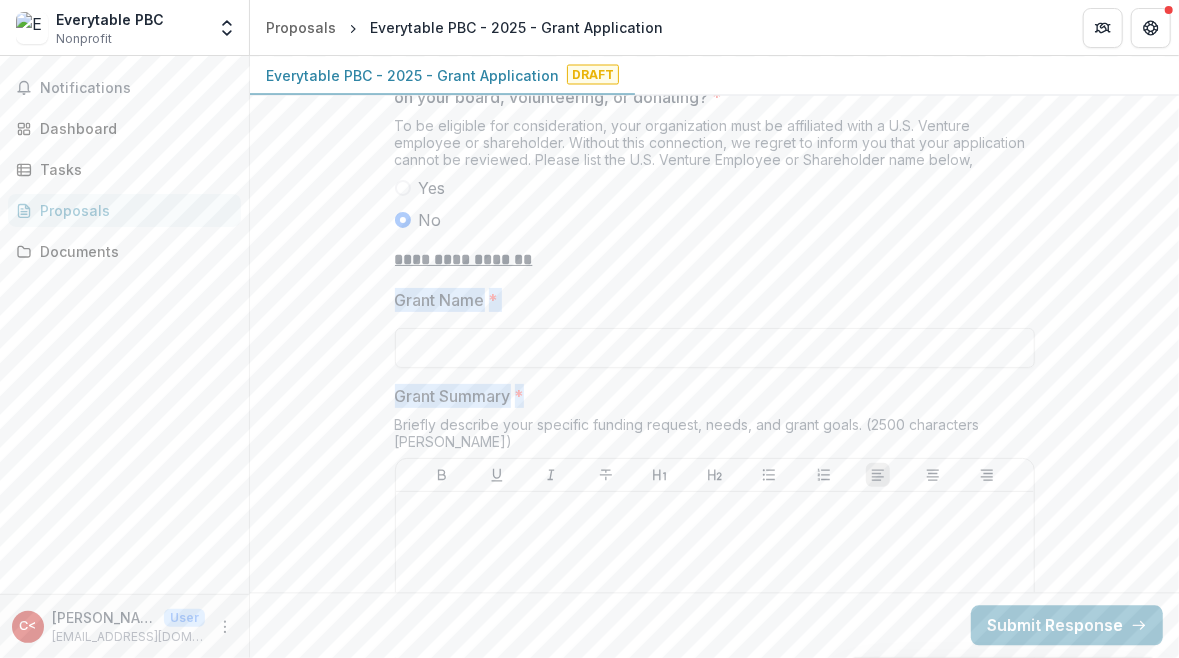 drag, startPoint x: 369, startPoint y: 295, endPoint x: 526, endPoint y: 397, distance: 187.22446 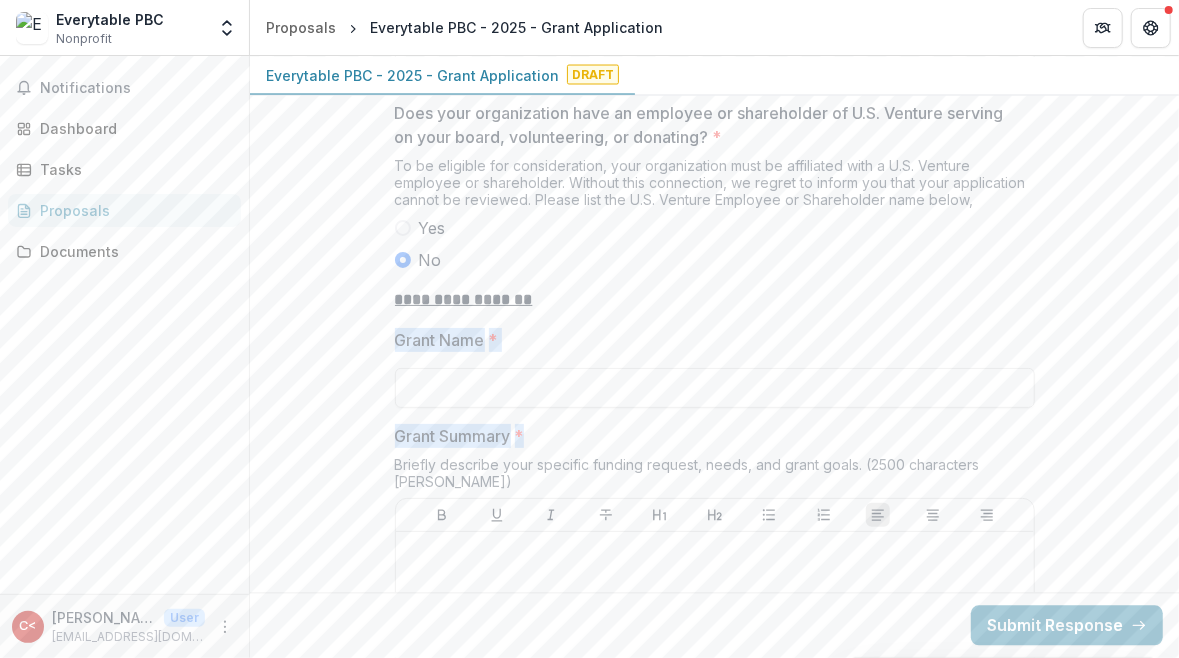 scroll, scrollTop: 1692, scrollLeft: 0, axis: vertical 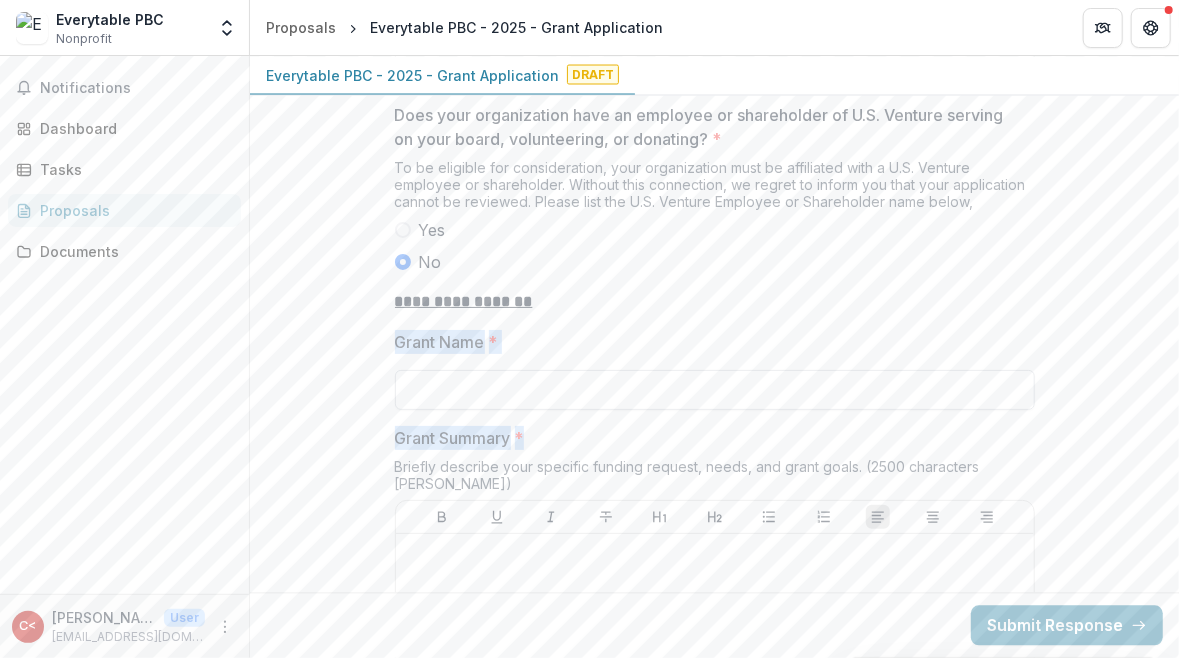 click on "Grant Name *" at bounding box center (715, 390) 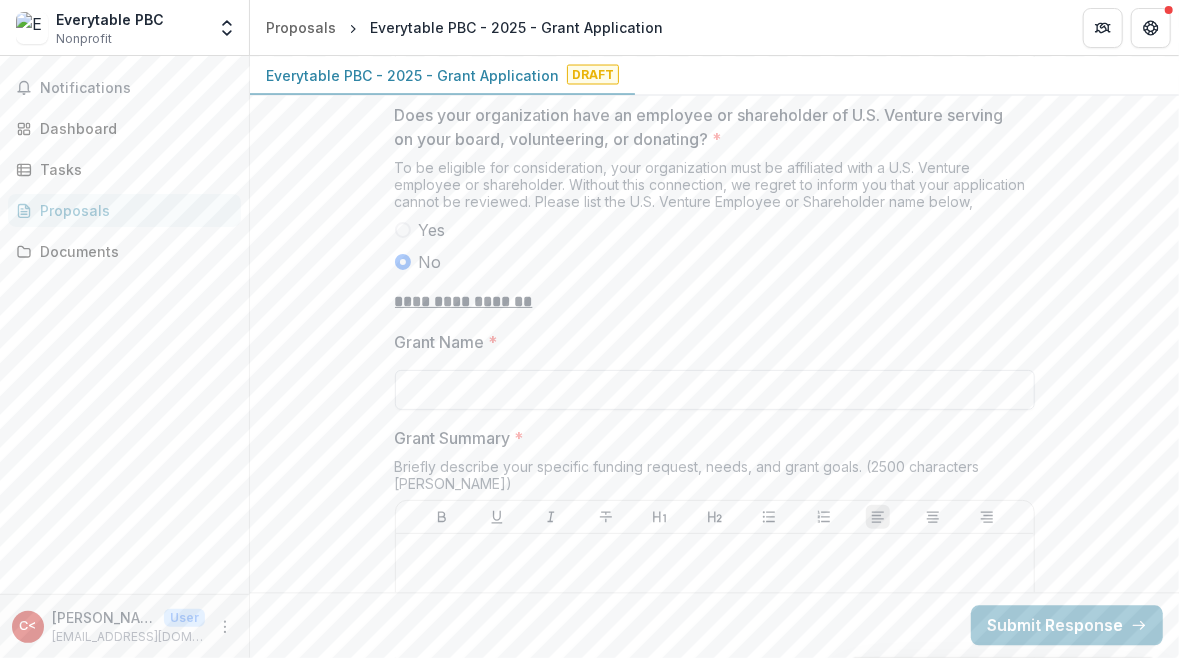 paste on "**********" 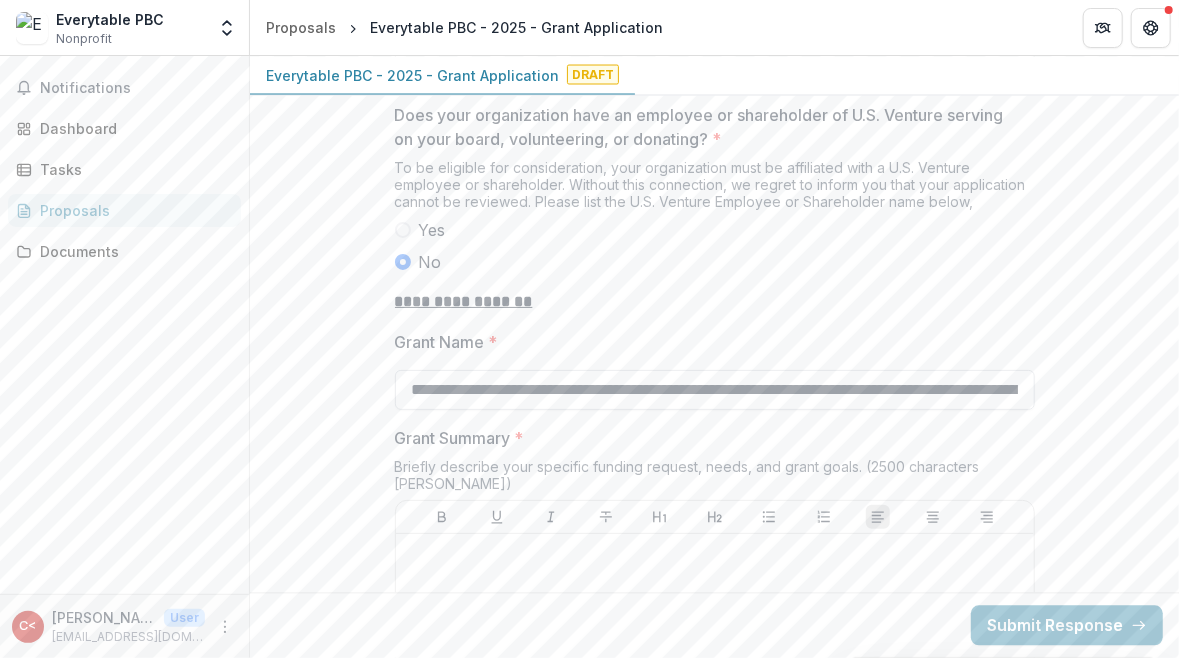 scroll, scrollTop: 0, scrollLeft: 274, axis: horizontal 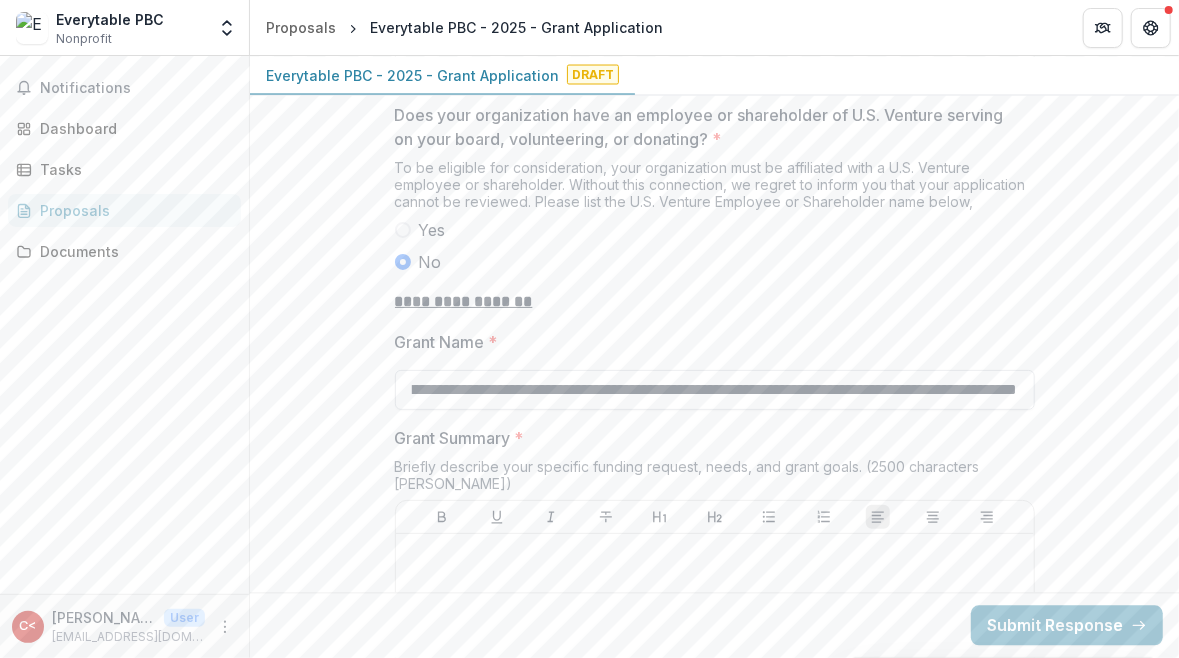 click on "**********" at bounding box center (715, 390) 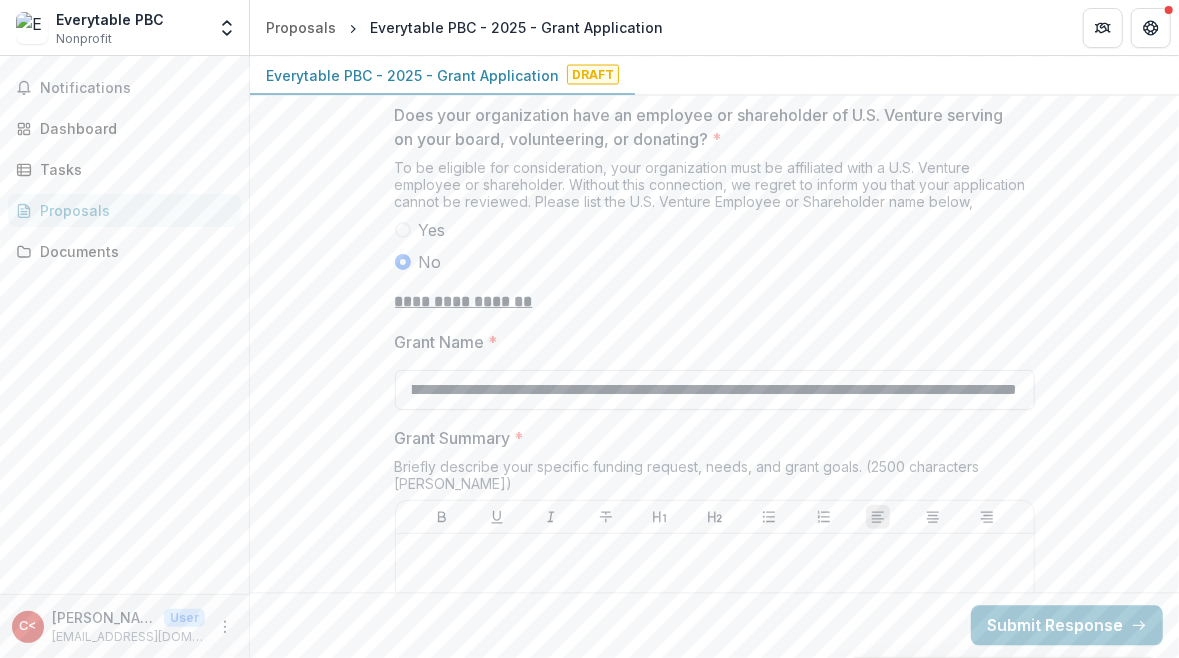 scroll, scrollTop: 0, scrollLeft: 216, axis: horizontal 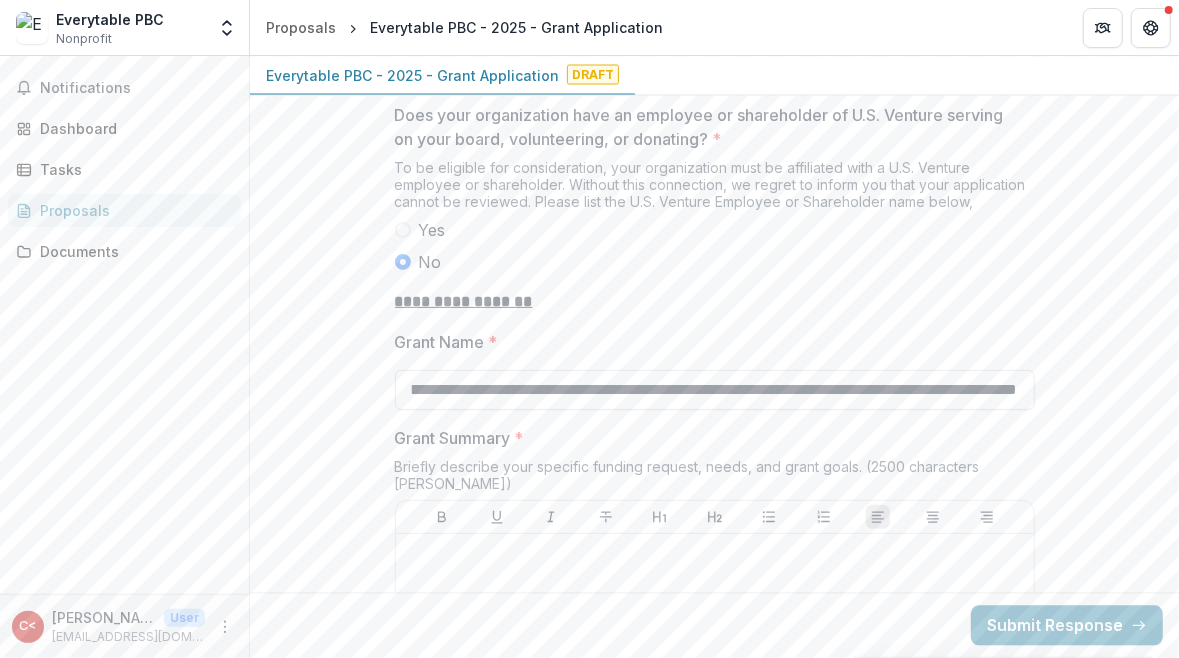click on "**********" at bounding box center (715, 390) 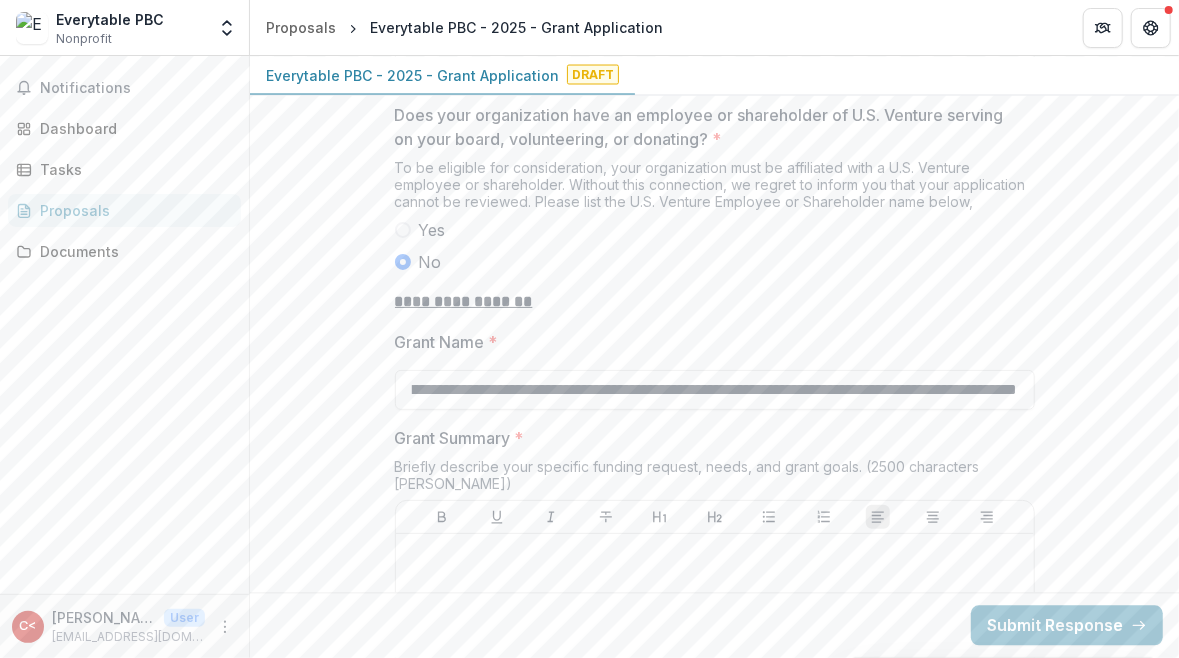 type on "**********" 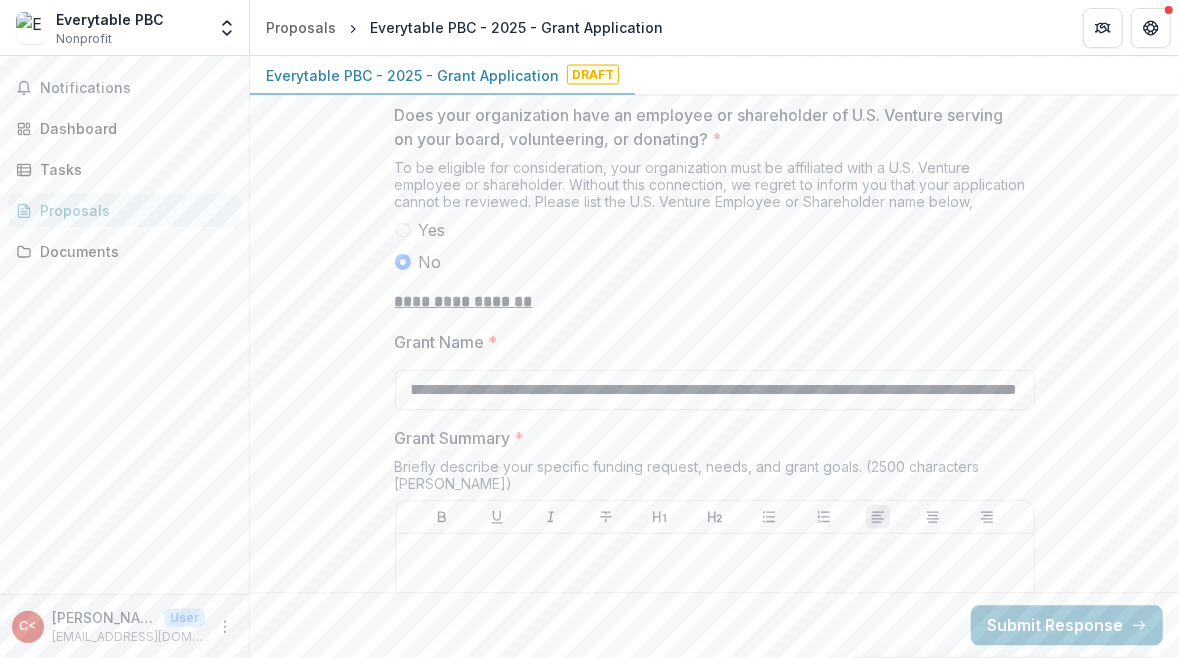 scroll, scrollTop: 0, scrollLeft: 0, axis: both 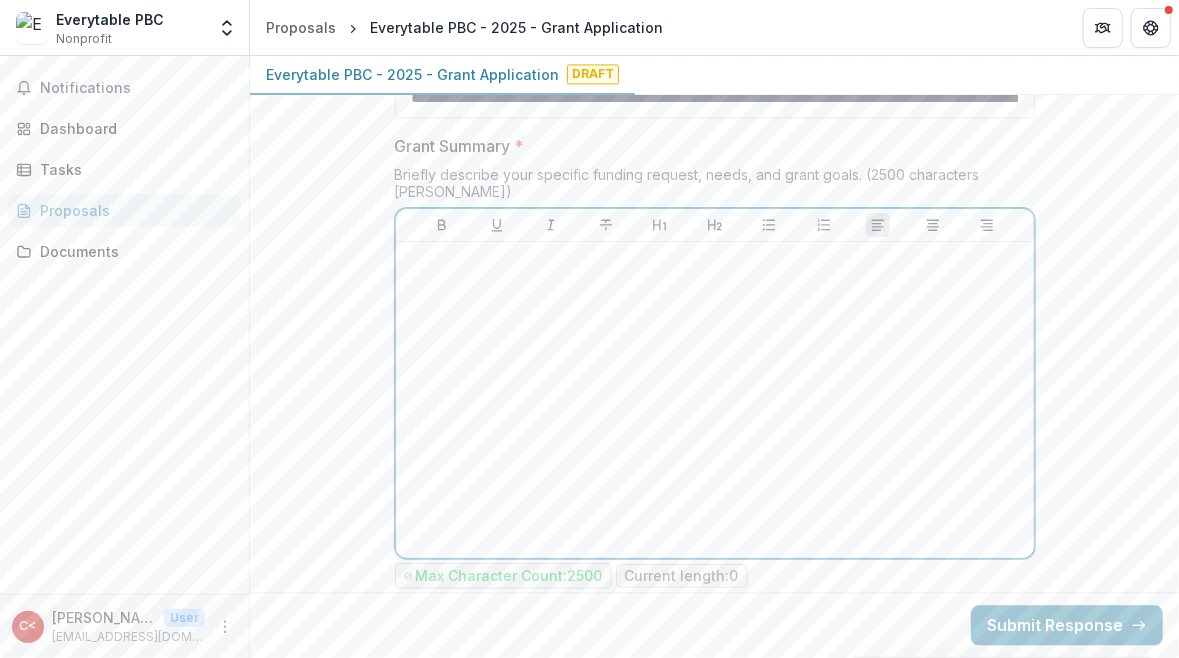 click at bounding box center [715, 400] 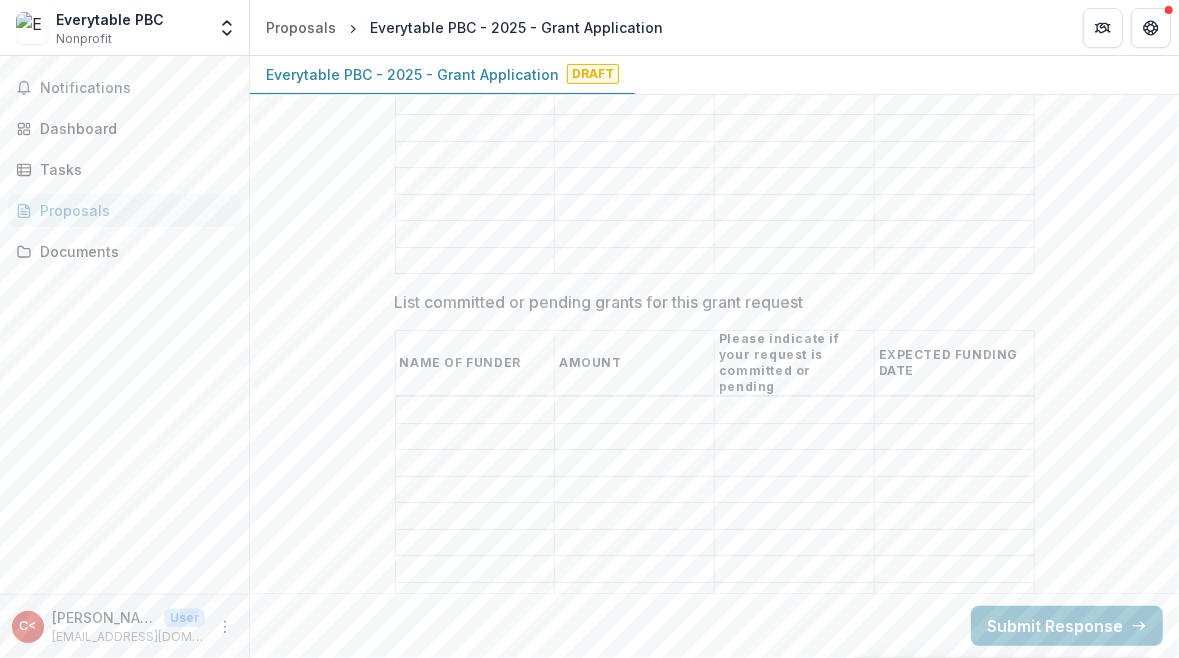 scroll, scrollTop: 3852, scrollLeft: 0, axis: vertical 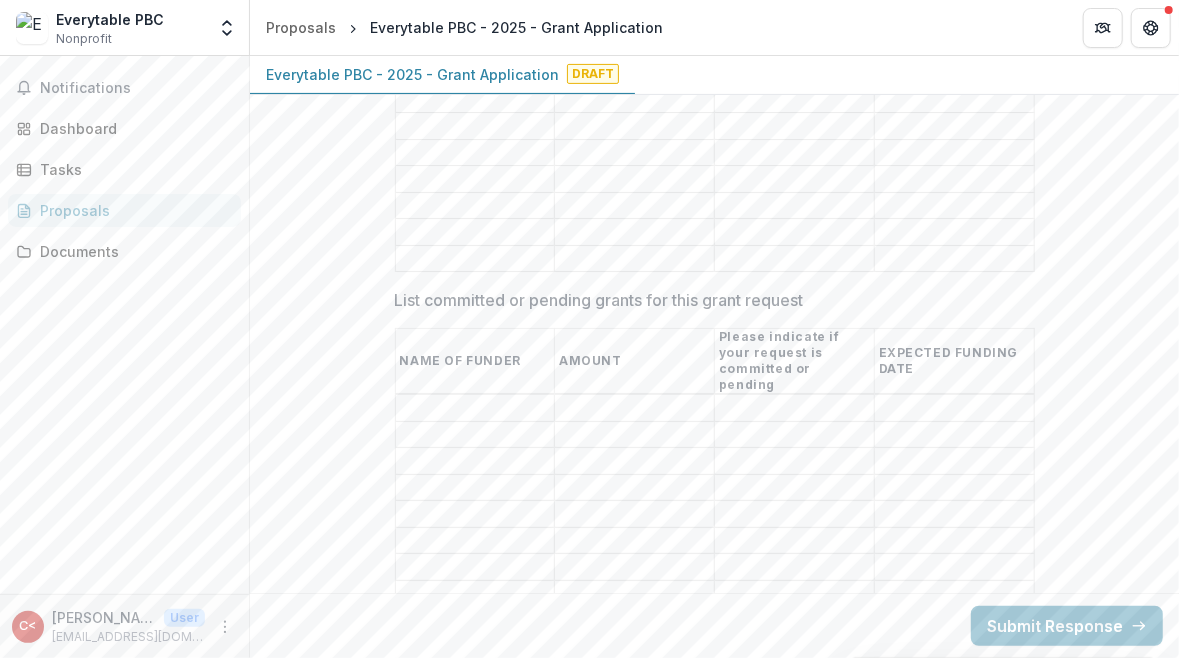 click on "List committed or pending grants for this grant request" at bounding box center (475, 409) 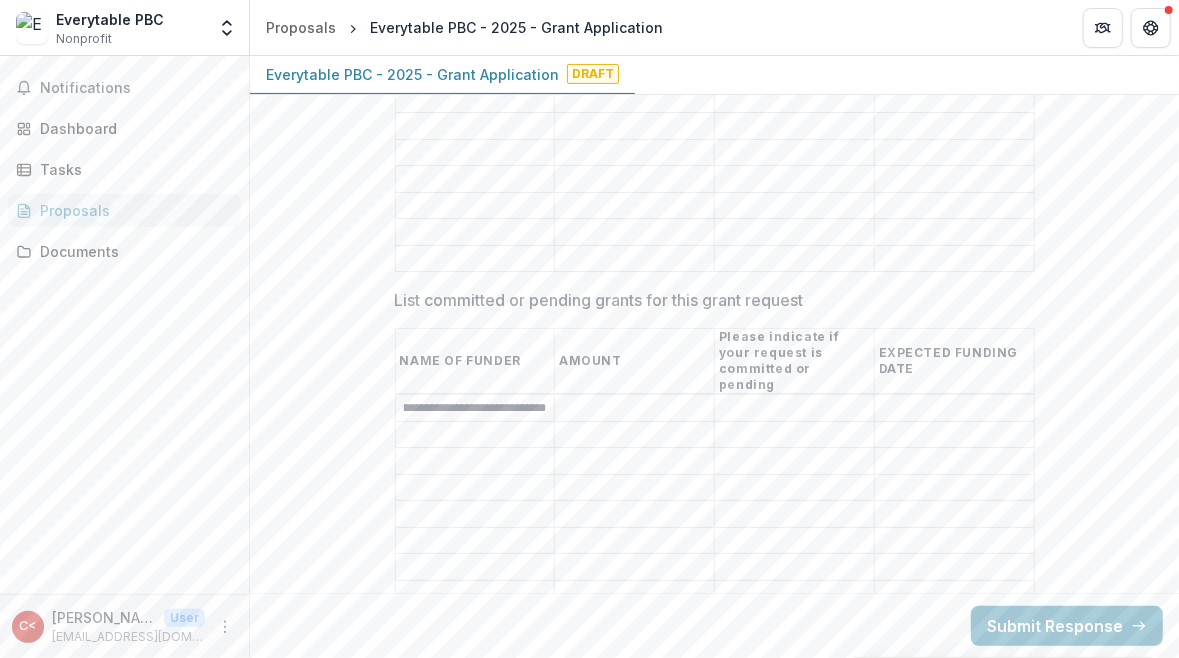 scroll, scrollTop: 0, scrollLeft: 45, axis: horizontal 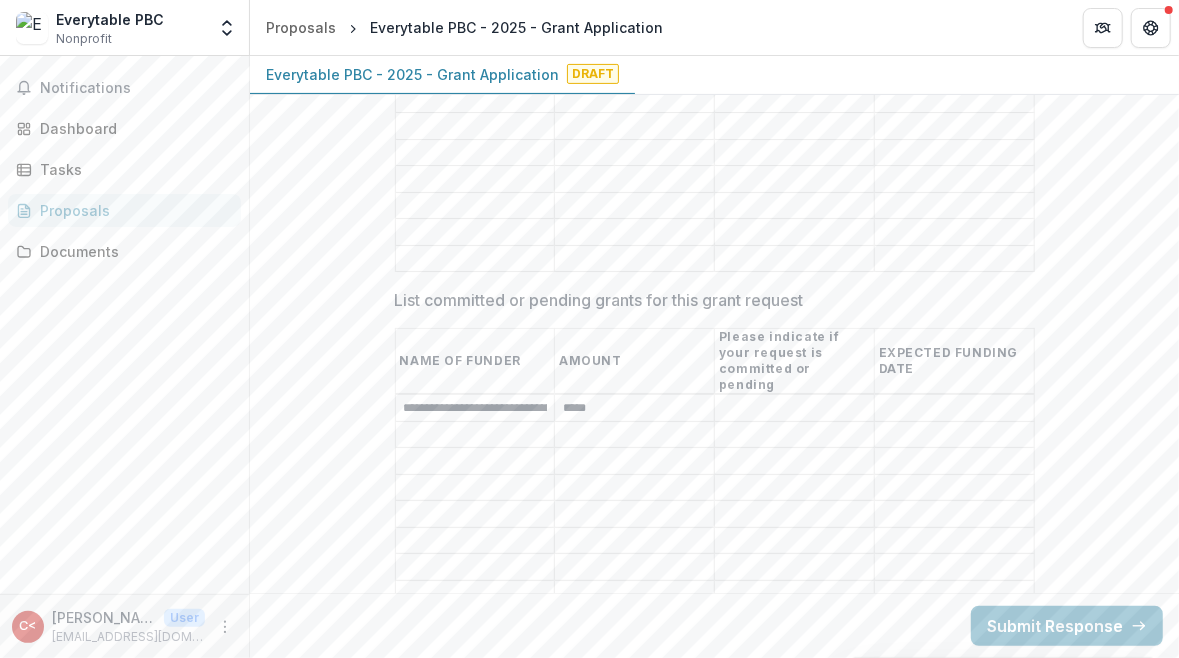 type on "*****" 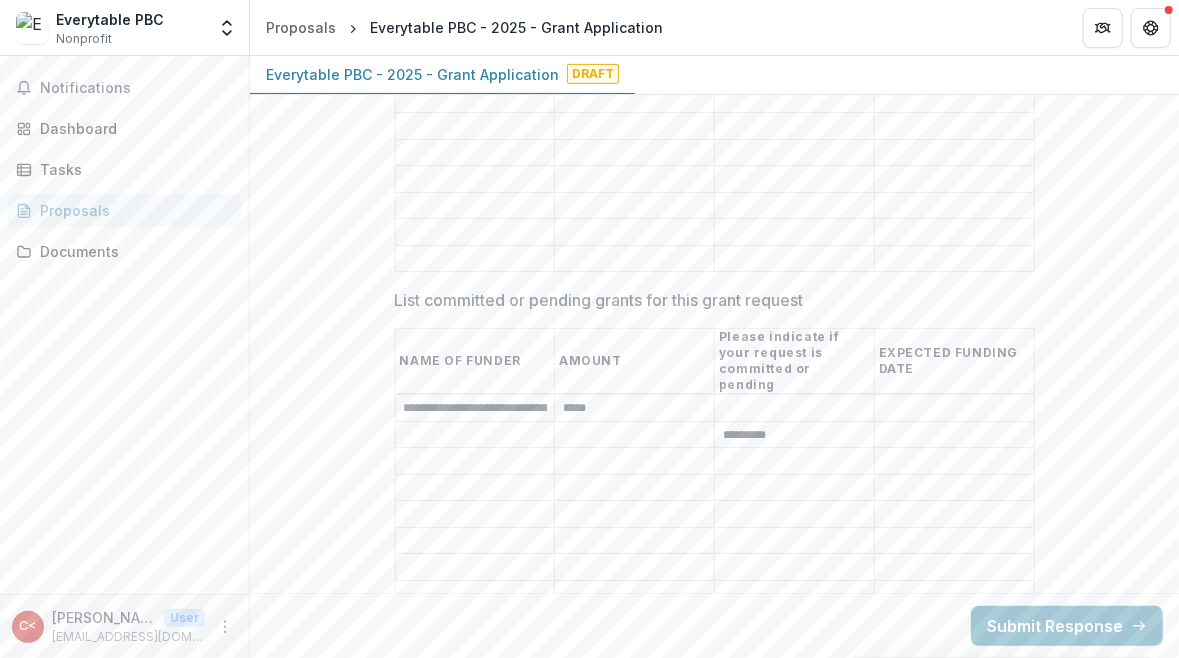 type on "*********" 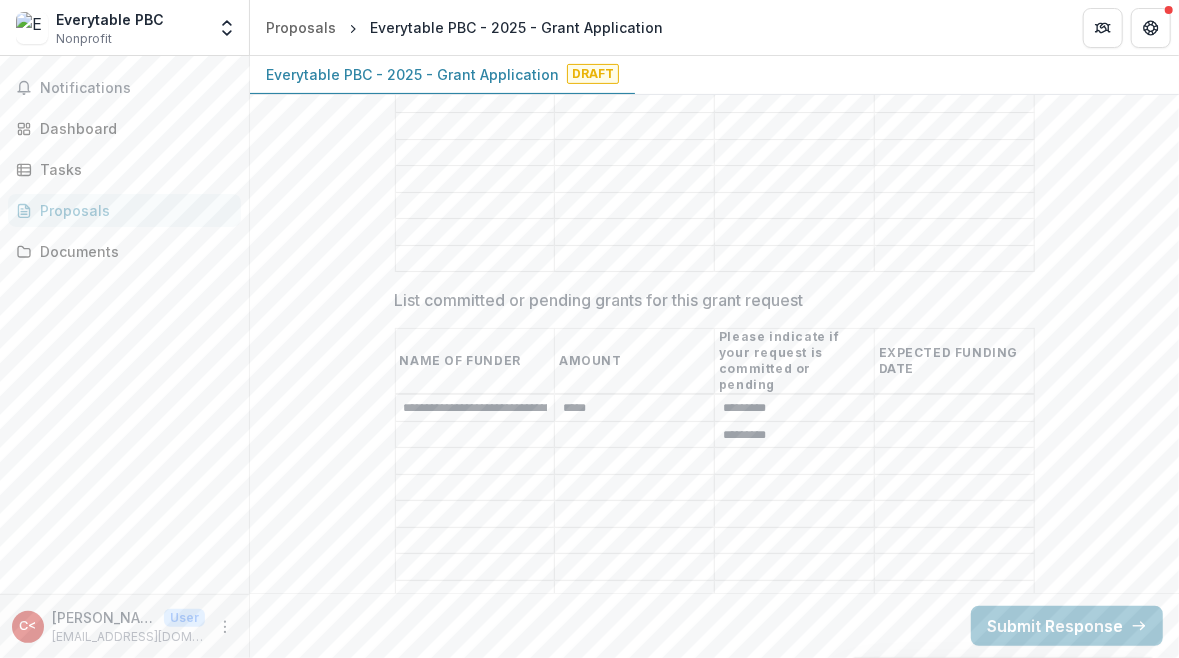 type on "*********" 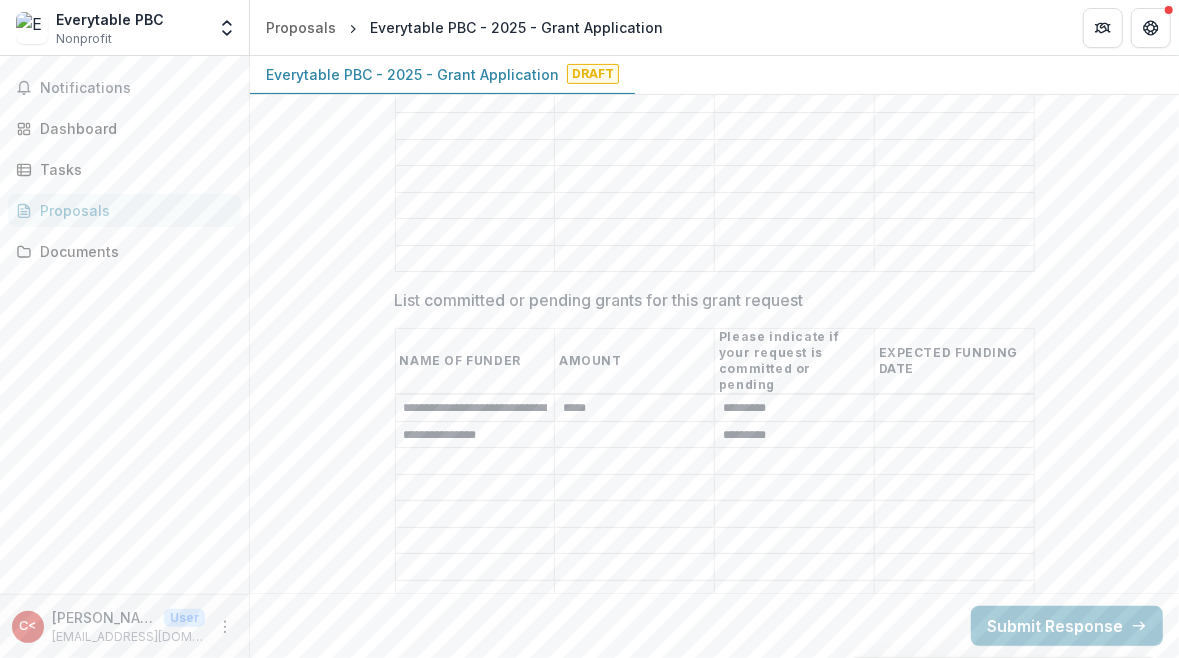 type on "**********" 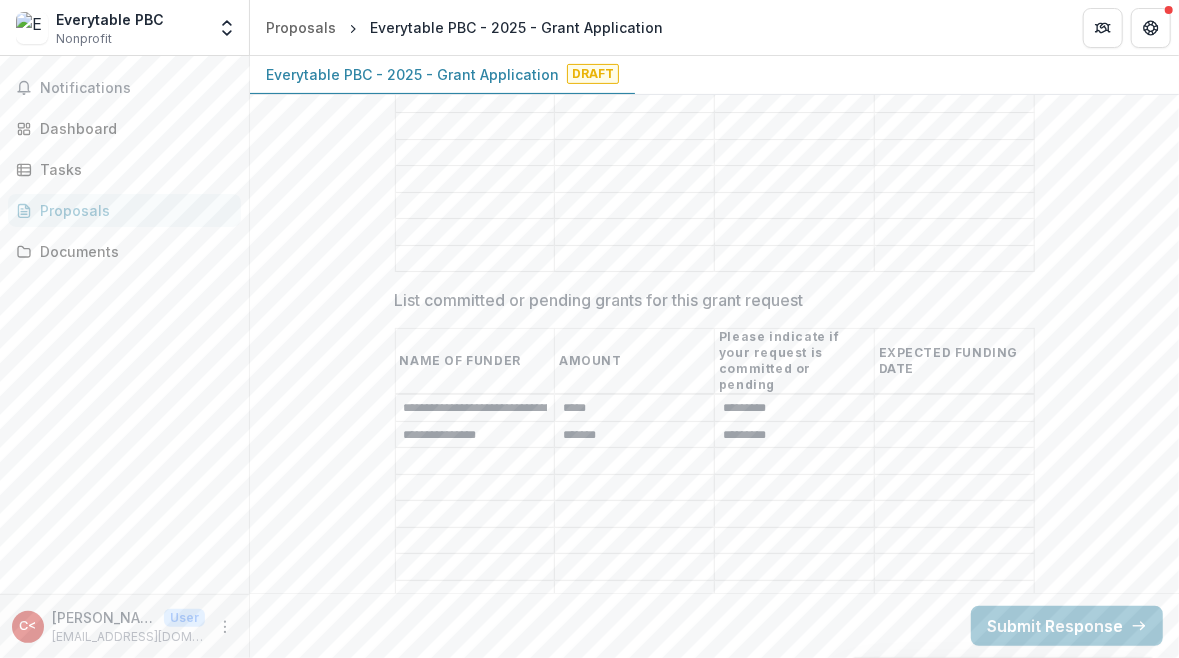 type on "*******" 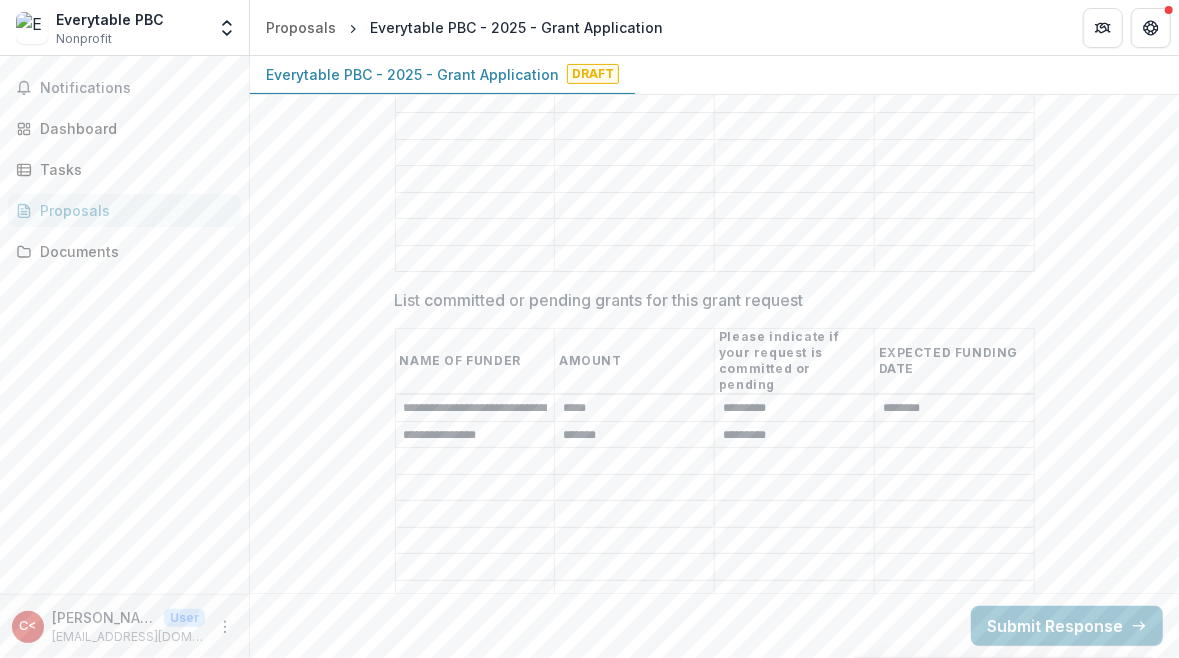 type on "********" 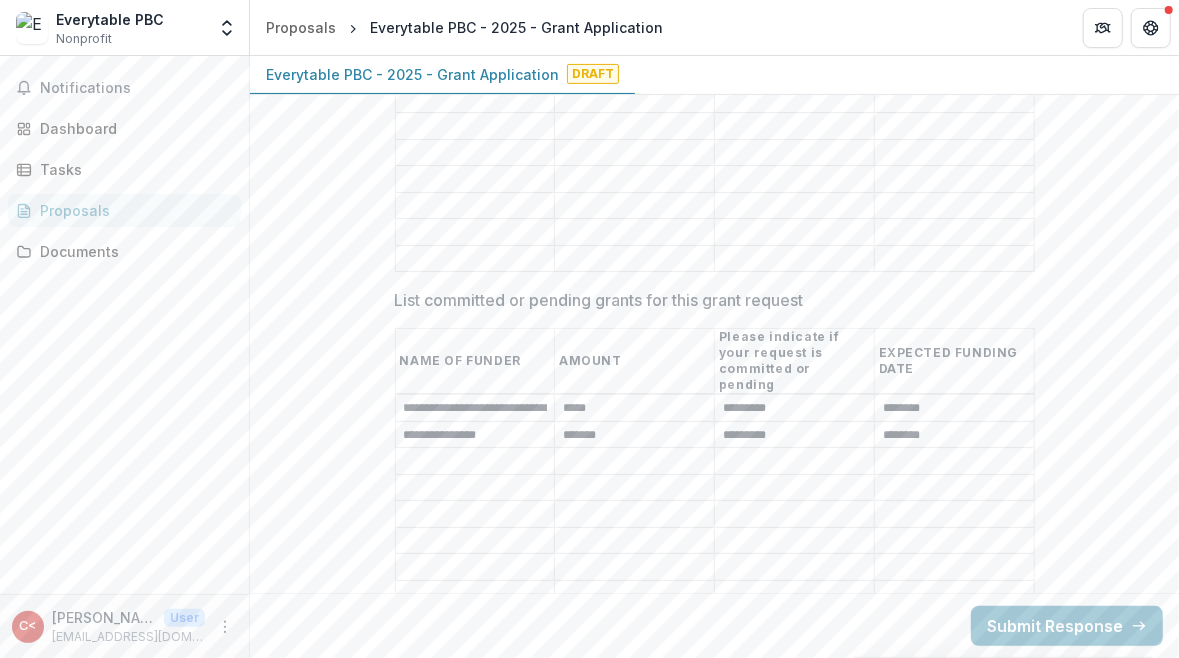 type on "********" 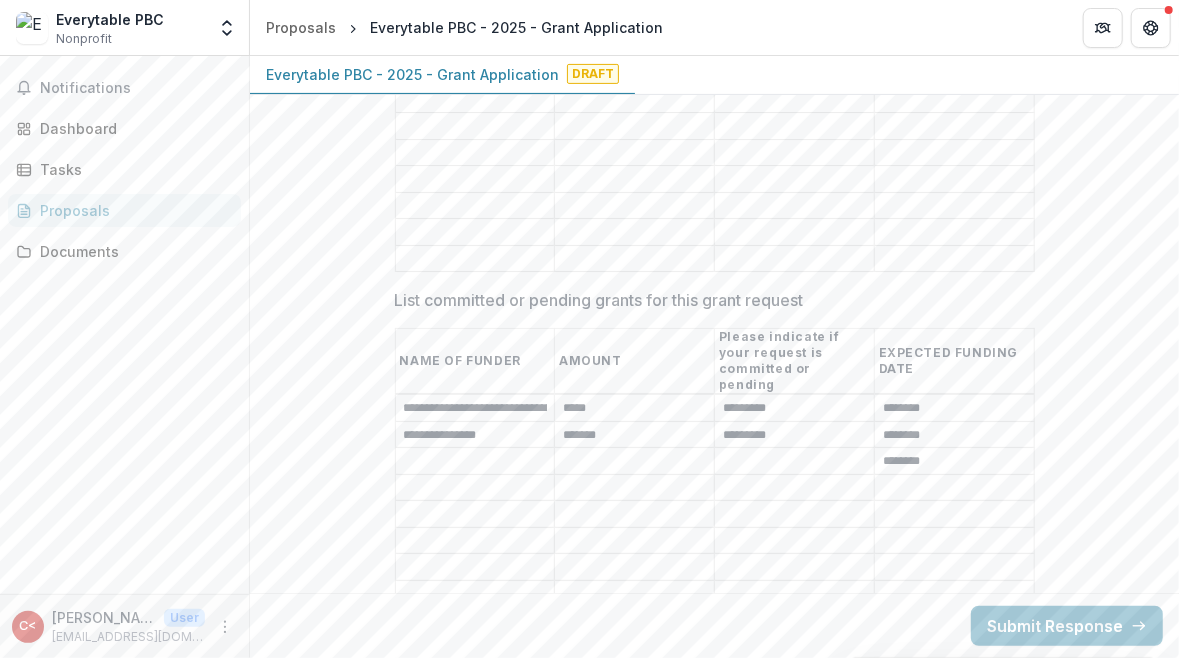 type on "********" 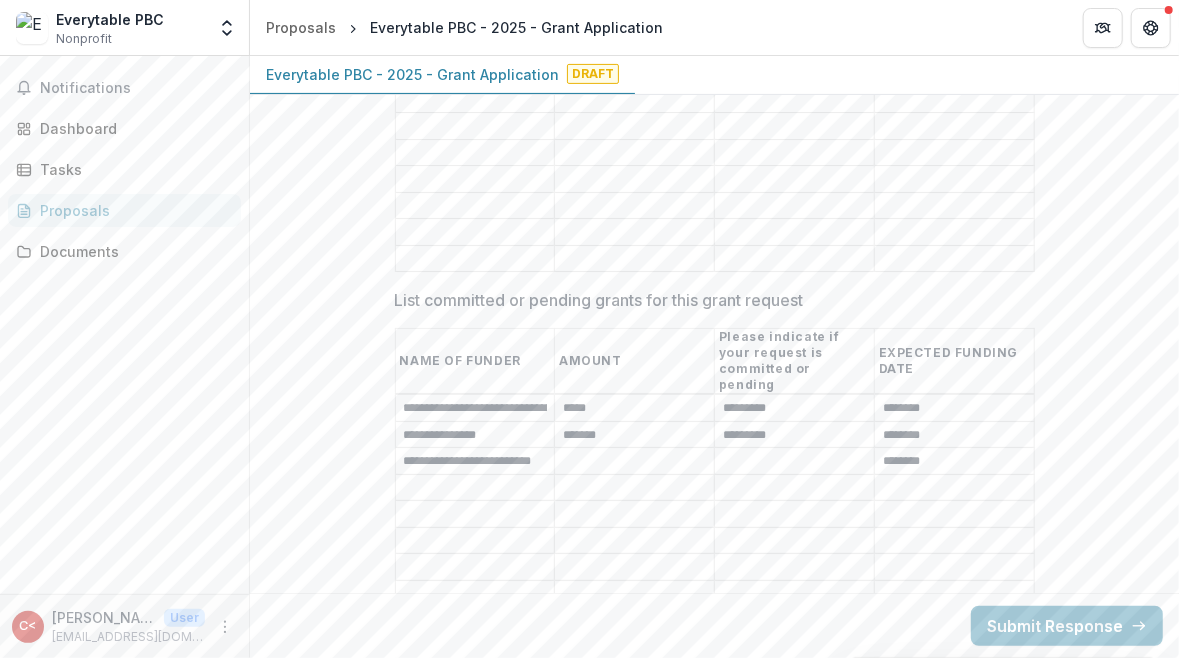 scroll, scrollTop: 0, scrollLeft: 14, axis: horizontal 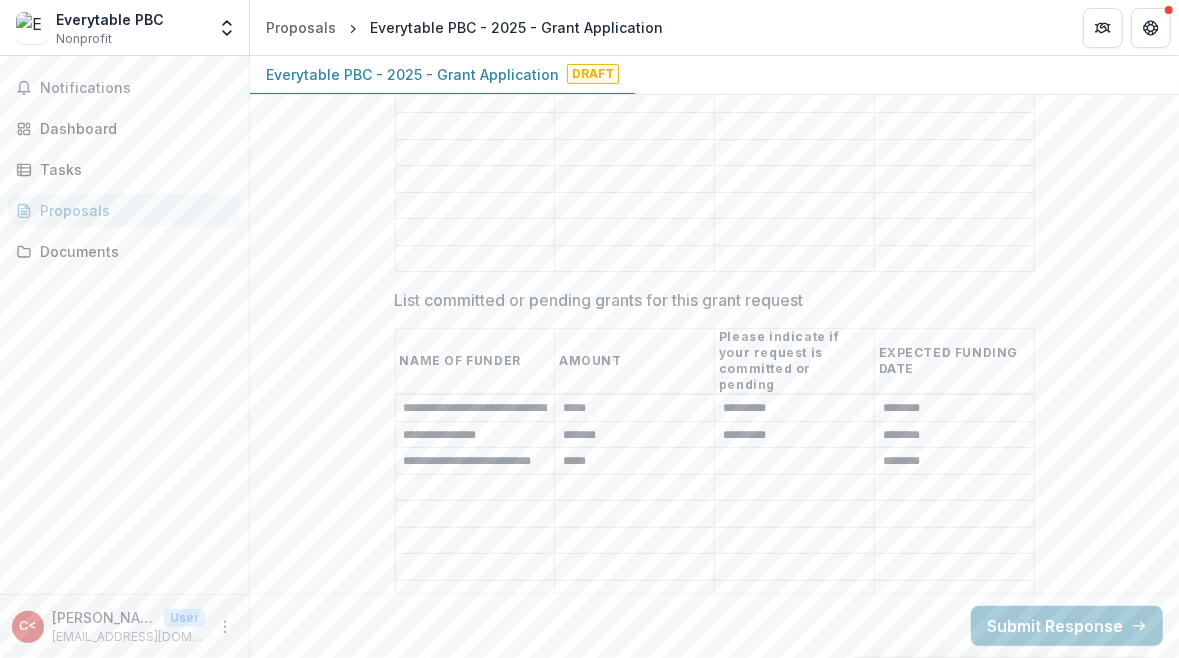 type on "*****" 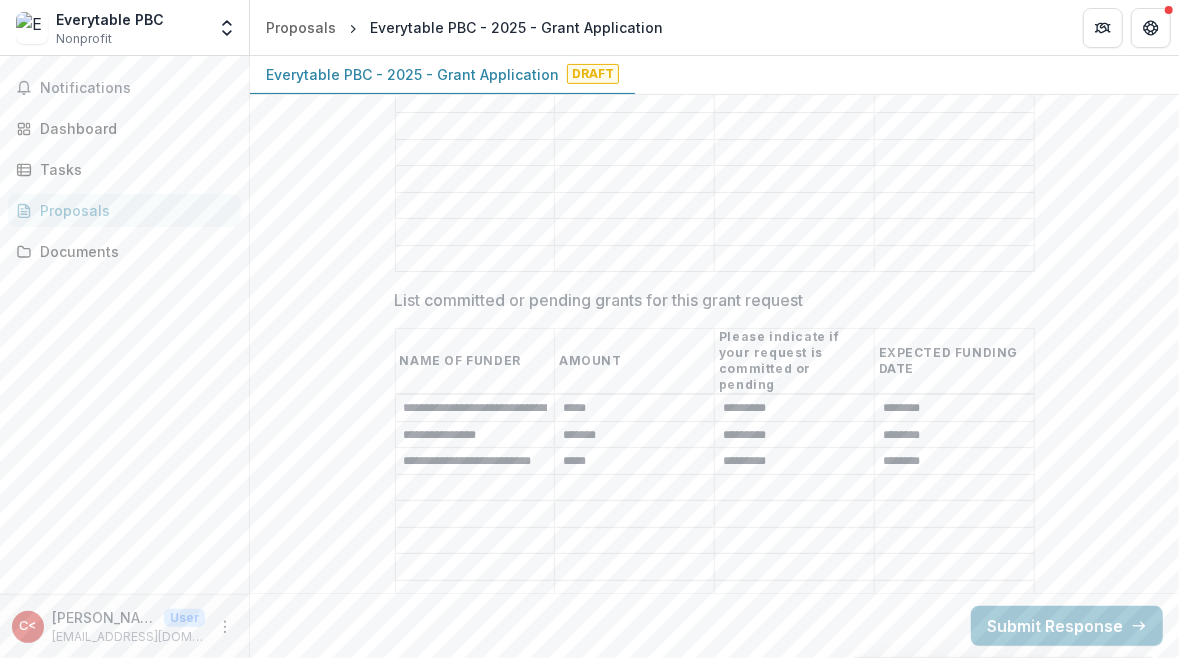 type on "*********" 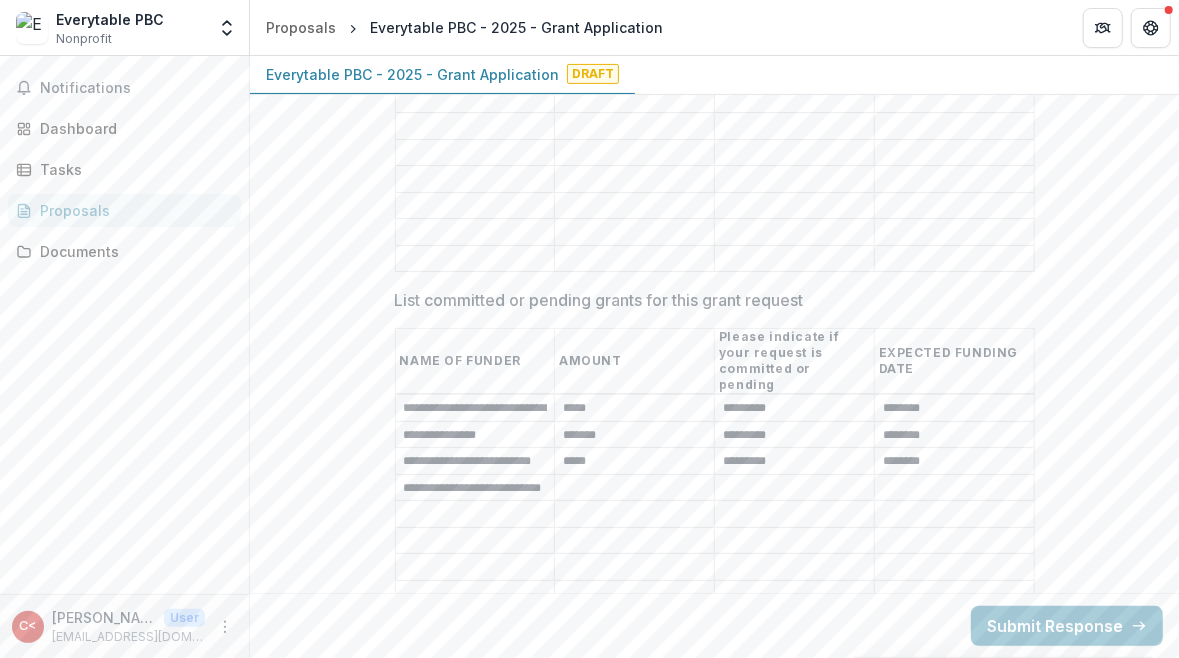 scroll, scrollTop: 0, scrollLeft: 31, axis: horizontal 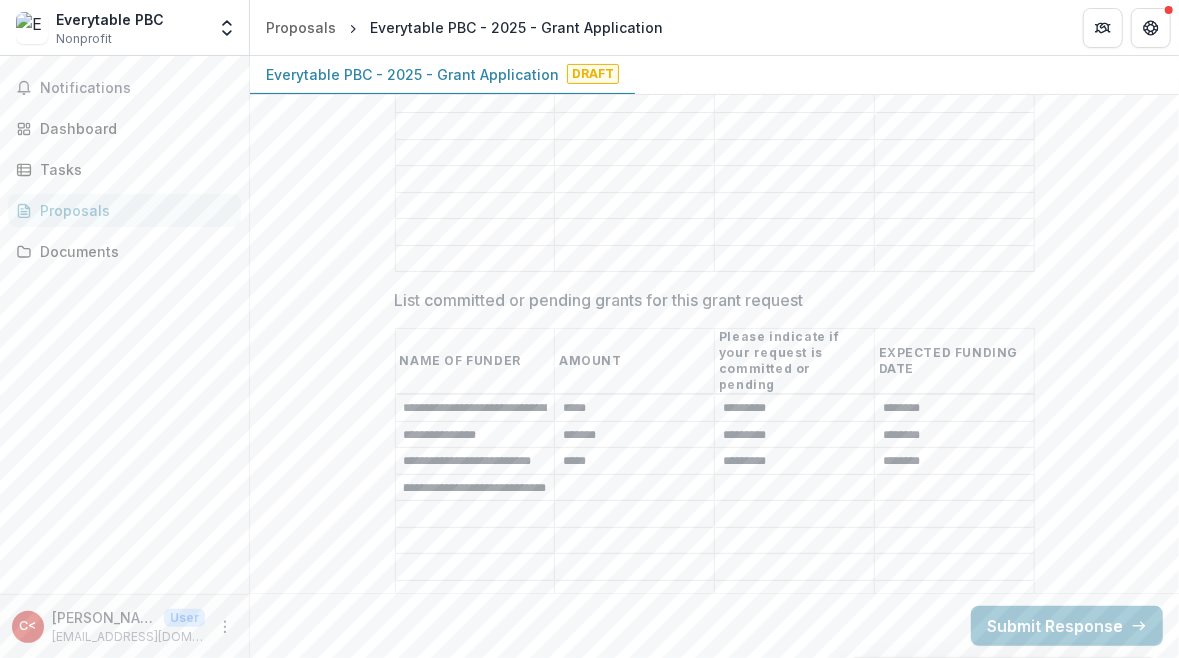 type on "**********" 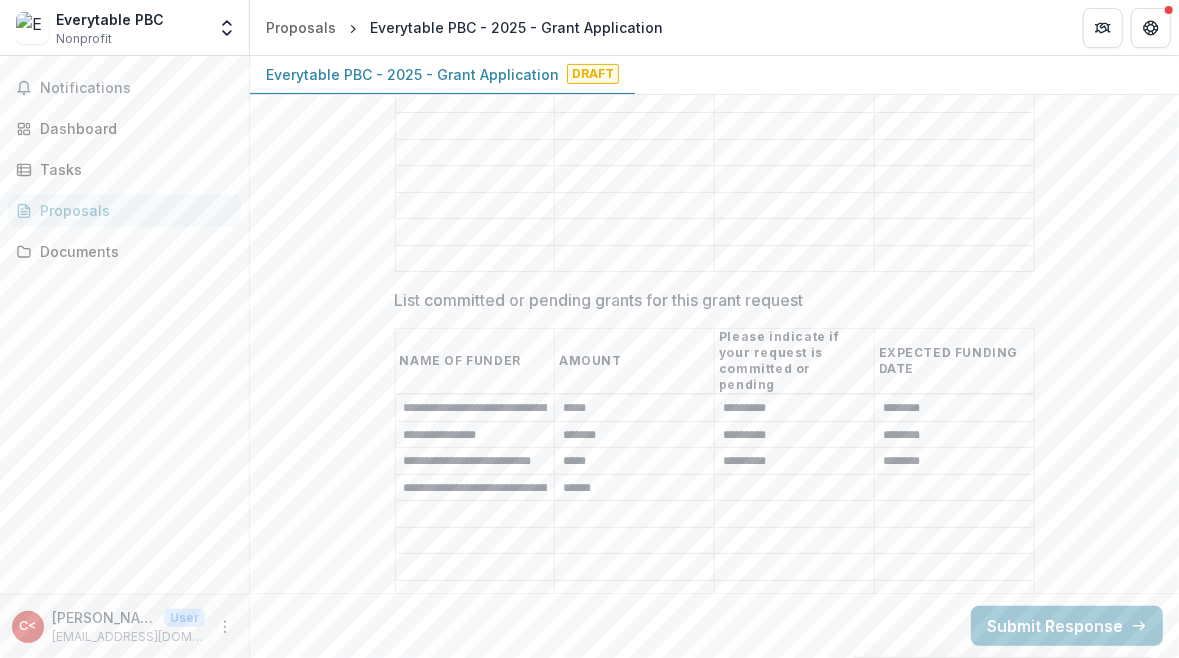type on "******" 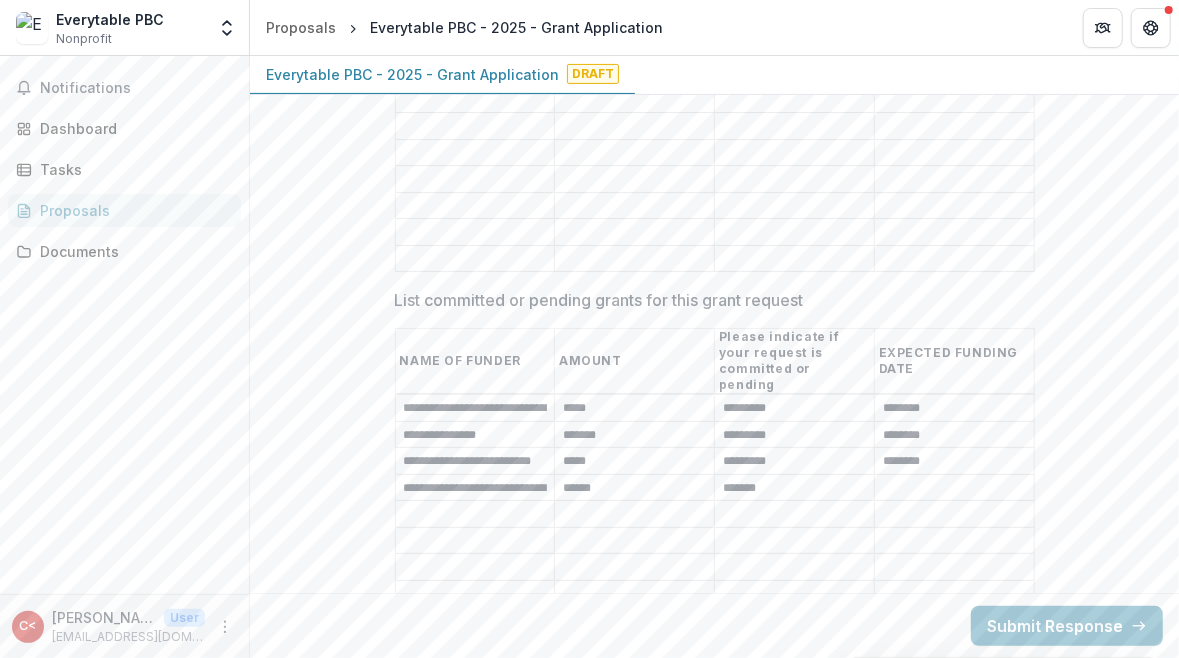 type on "*******" 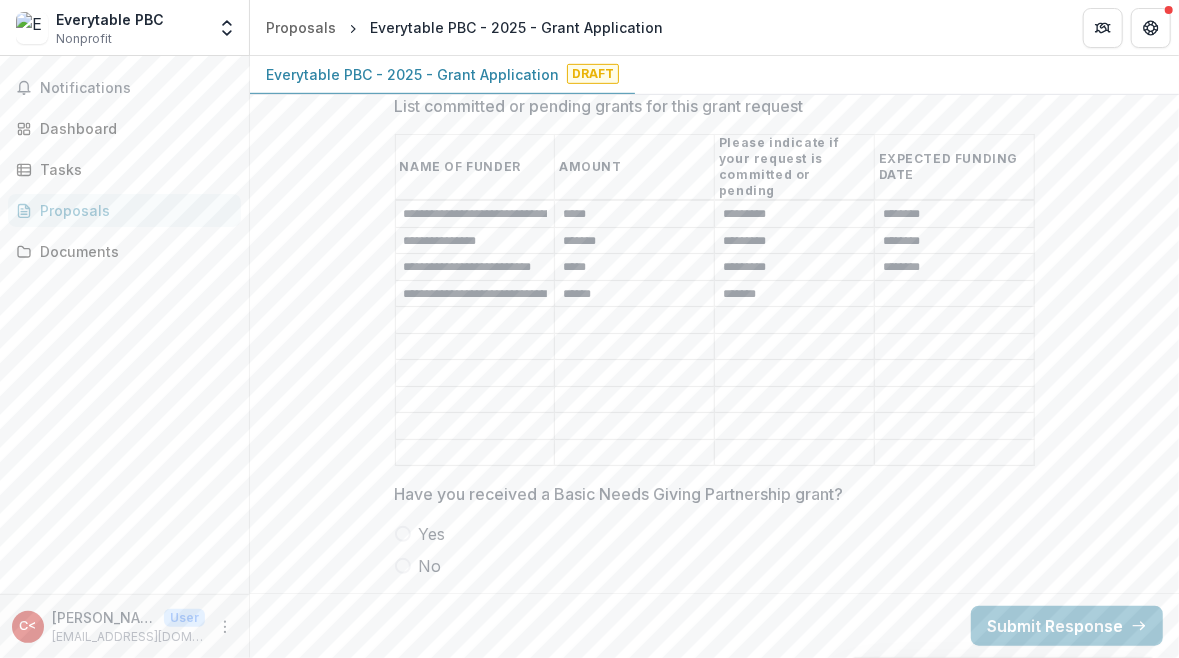 scroll, scrollTop: 4050, scrollLeft: 0, axis: vertical 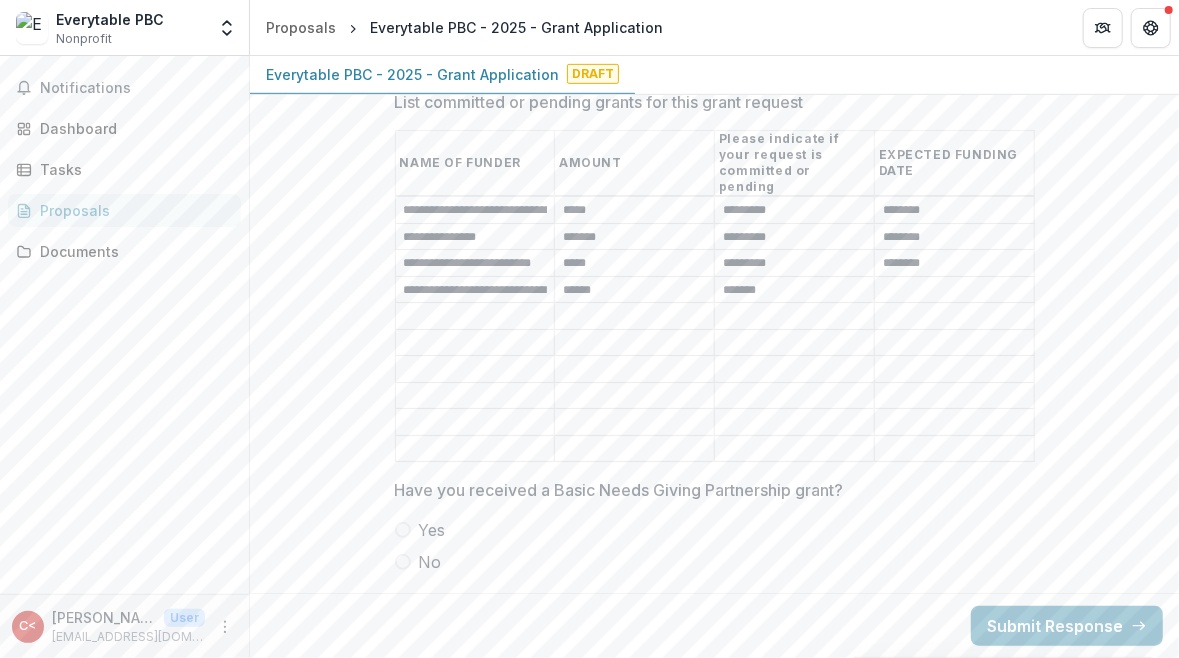 click at bounding box center (403, 562) 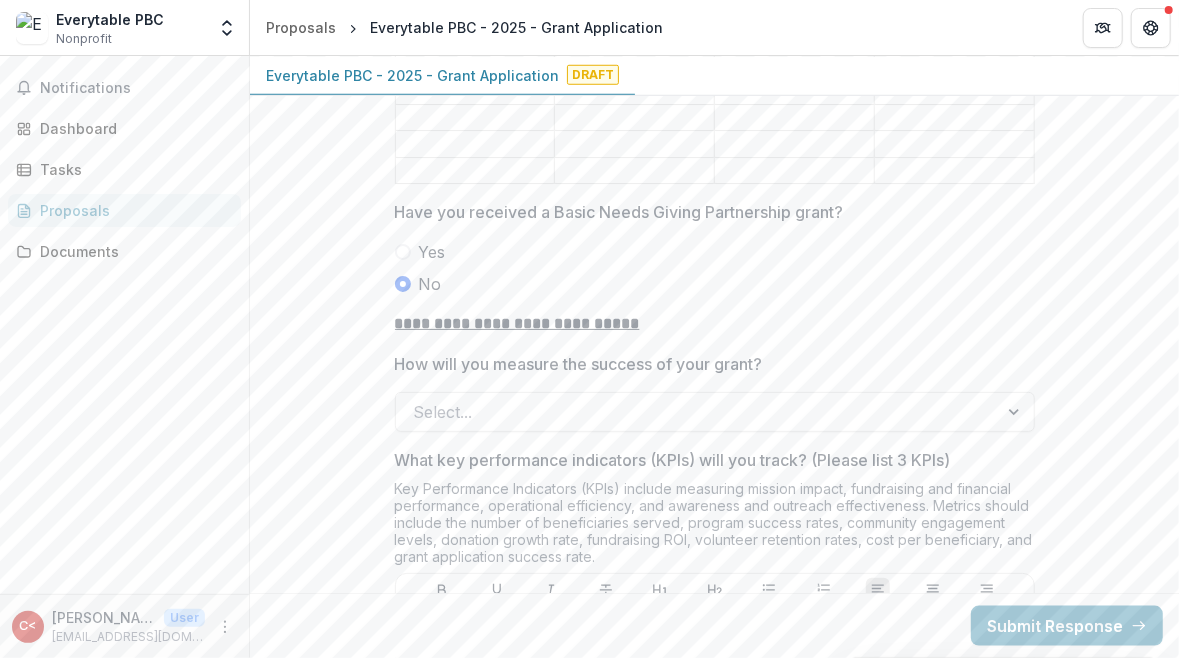 scroll, scrollTop: 4330, scrollLeft: 0, axis: vertical 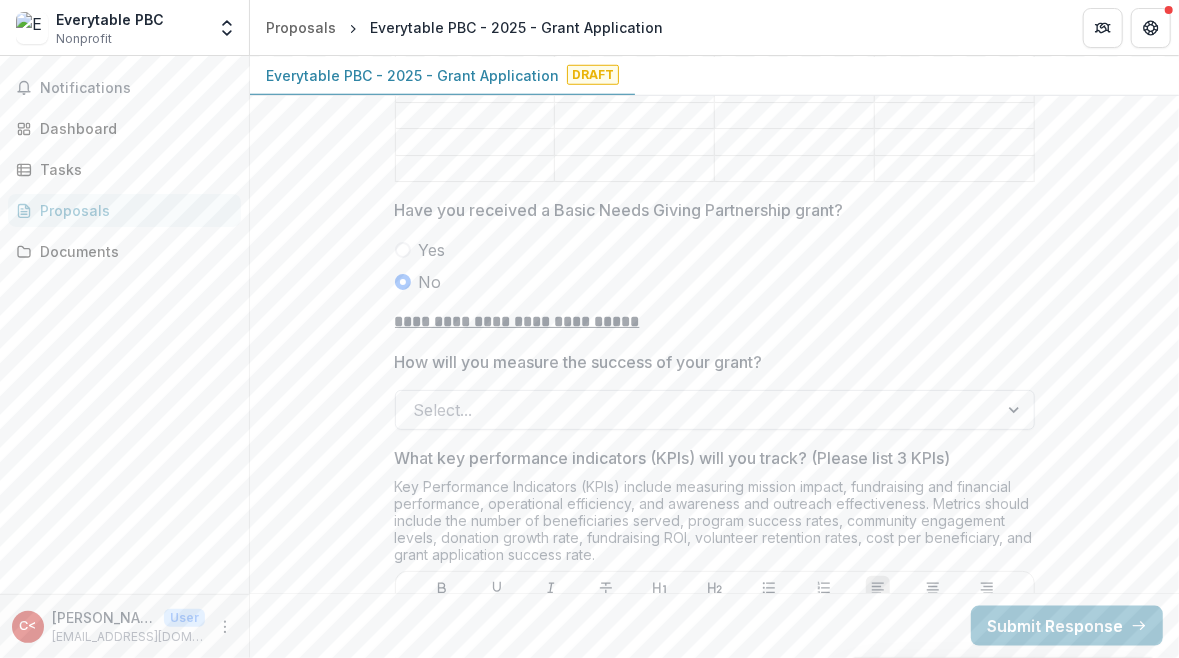 click at bounding box center (697, 410) 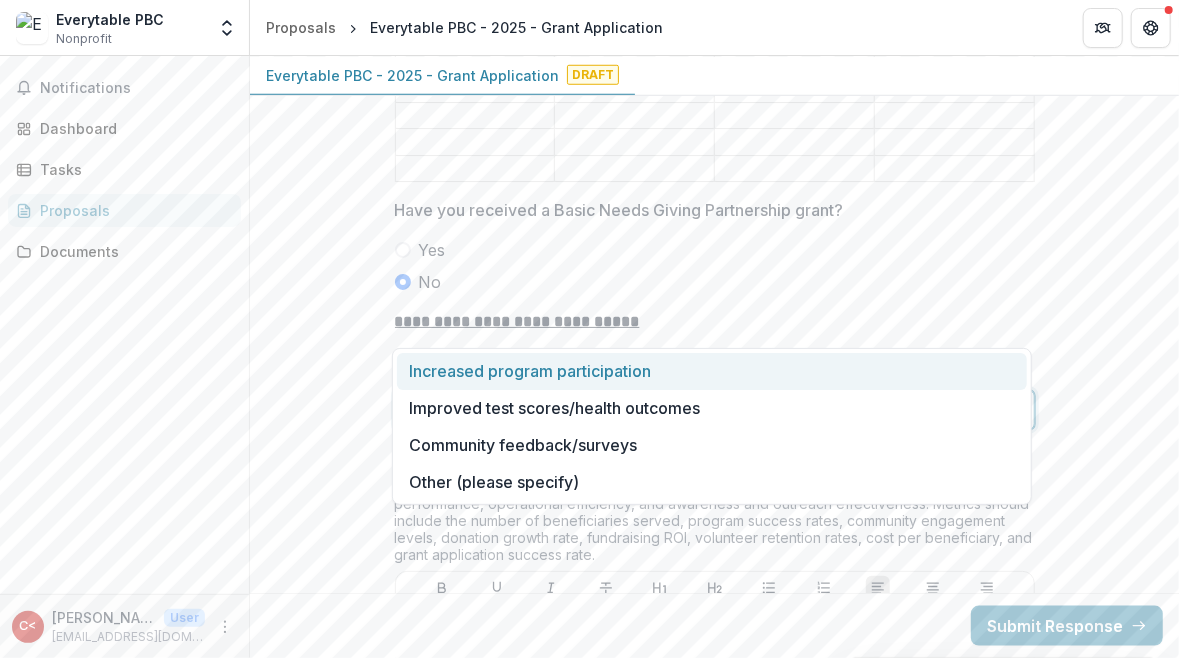 click on "Increased program participation" at bounding box center [712, 371] 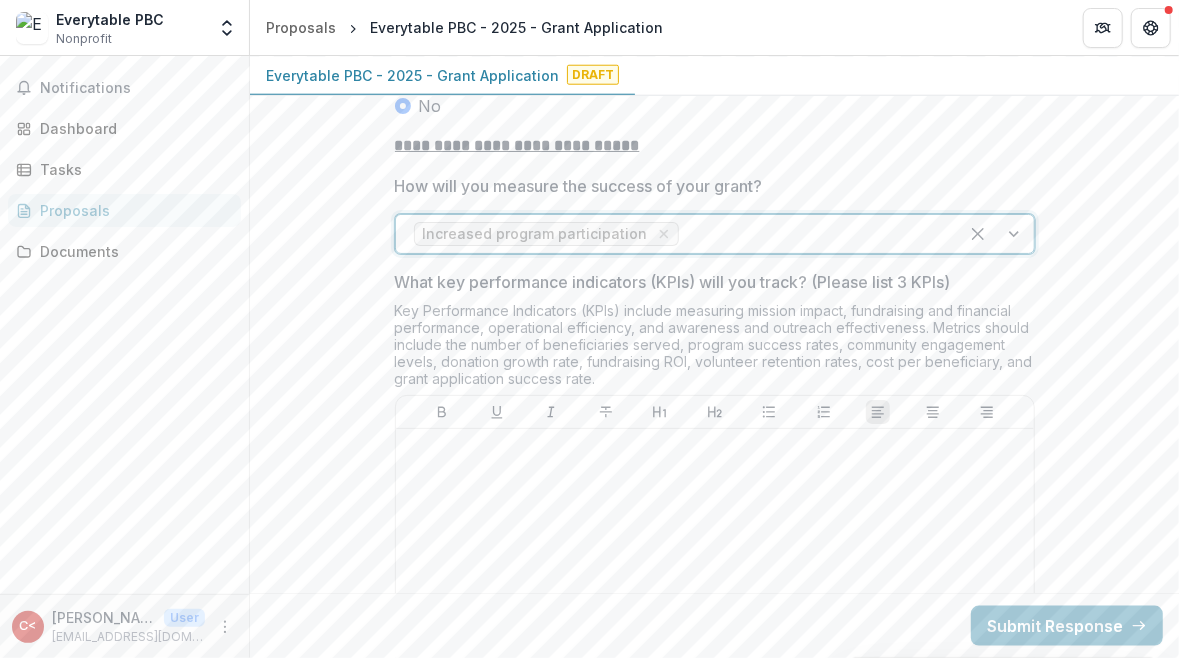 scroll, scrollTop: 4506, scrollLeft: 0, axis: vertical 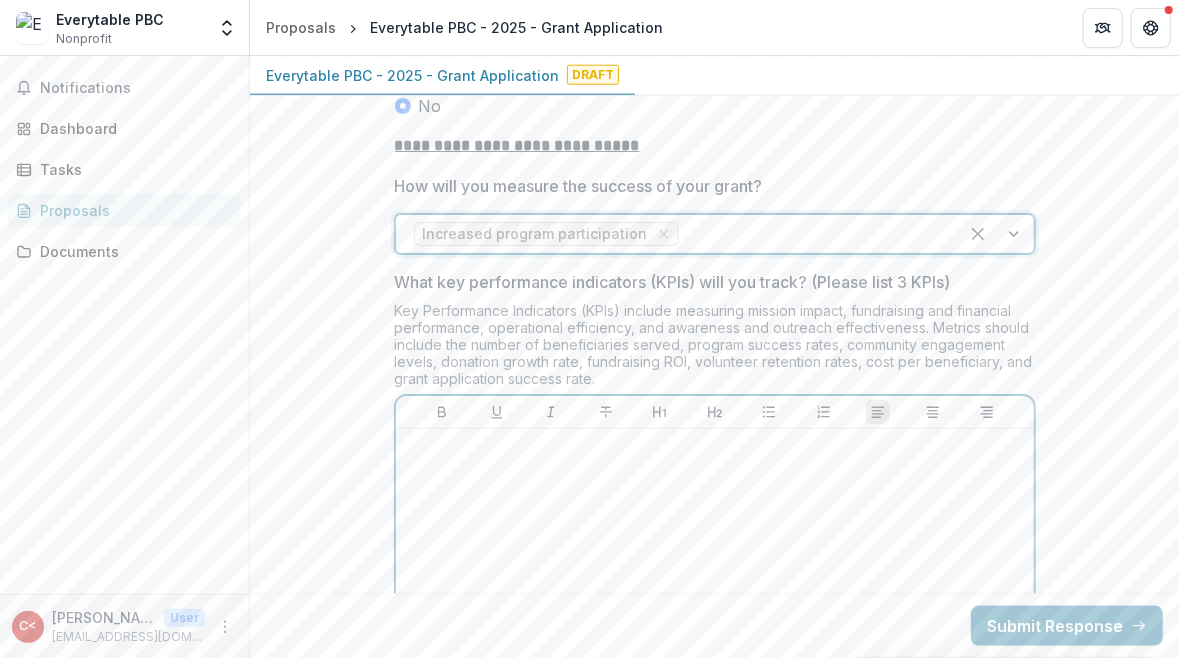 click at bounding box center [715, 587] 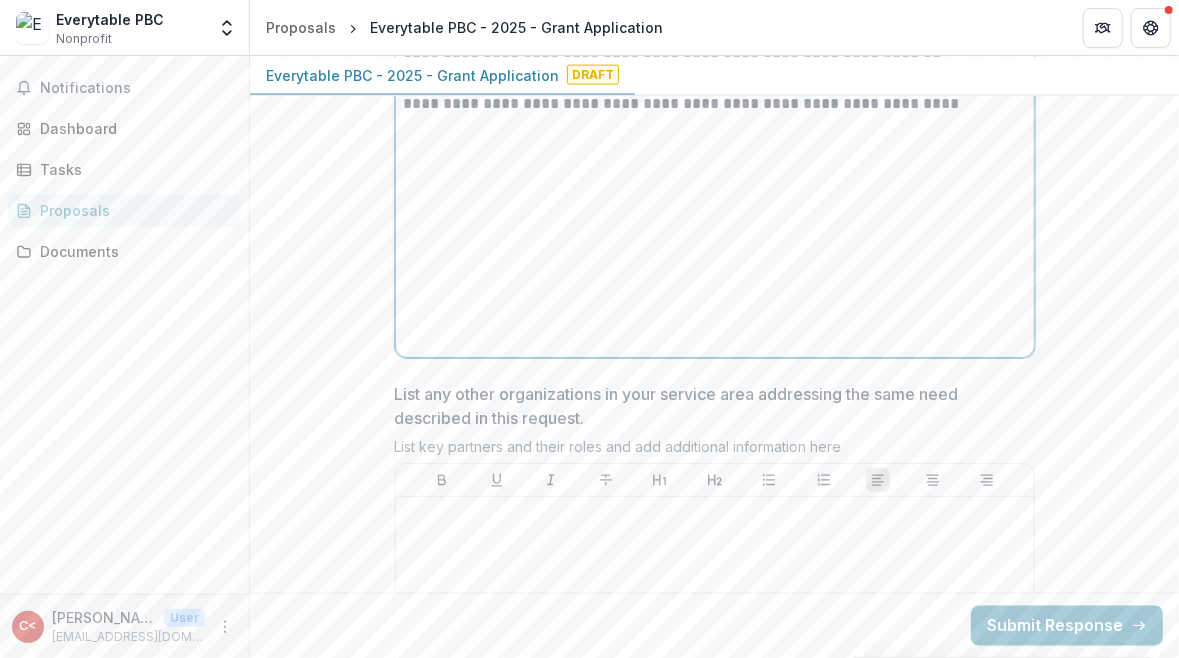 scroll, scrollTop: 4946, scrollLeft: 0, axis: vertical 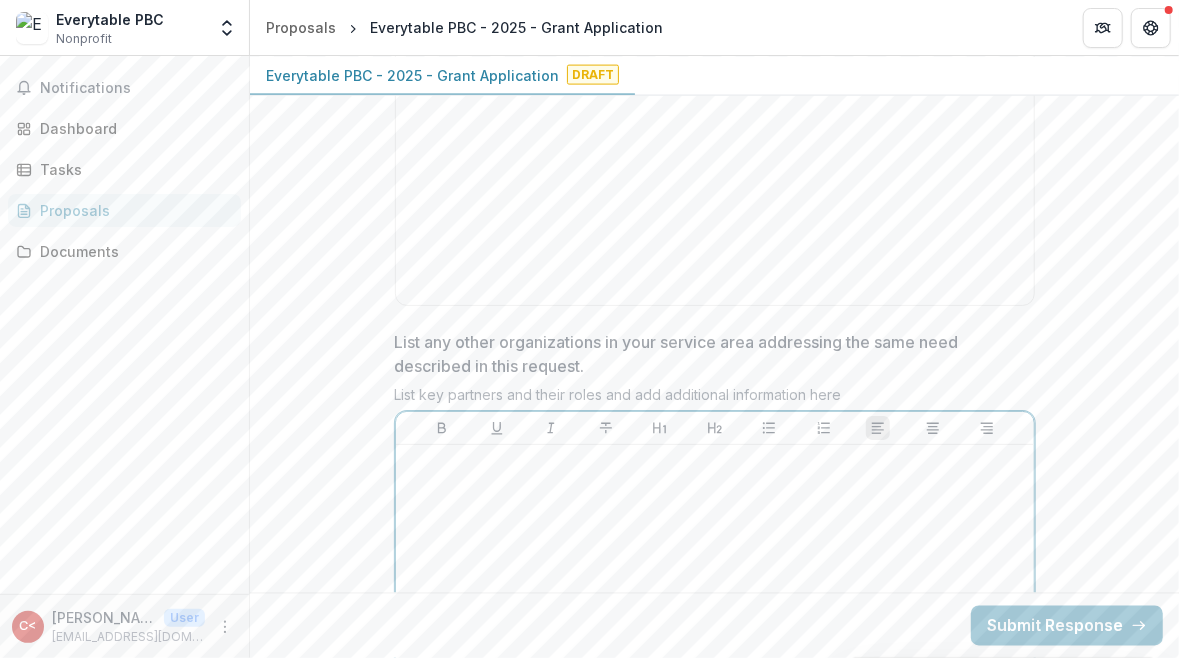 click at bounding box center [715, 603] 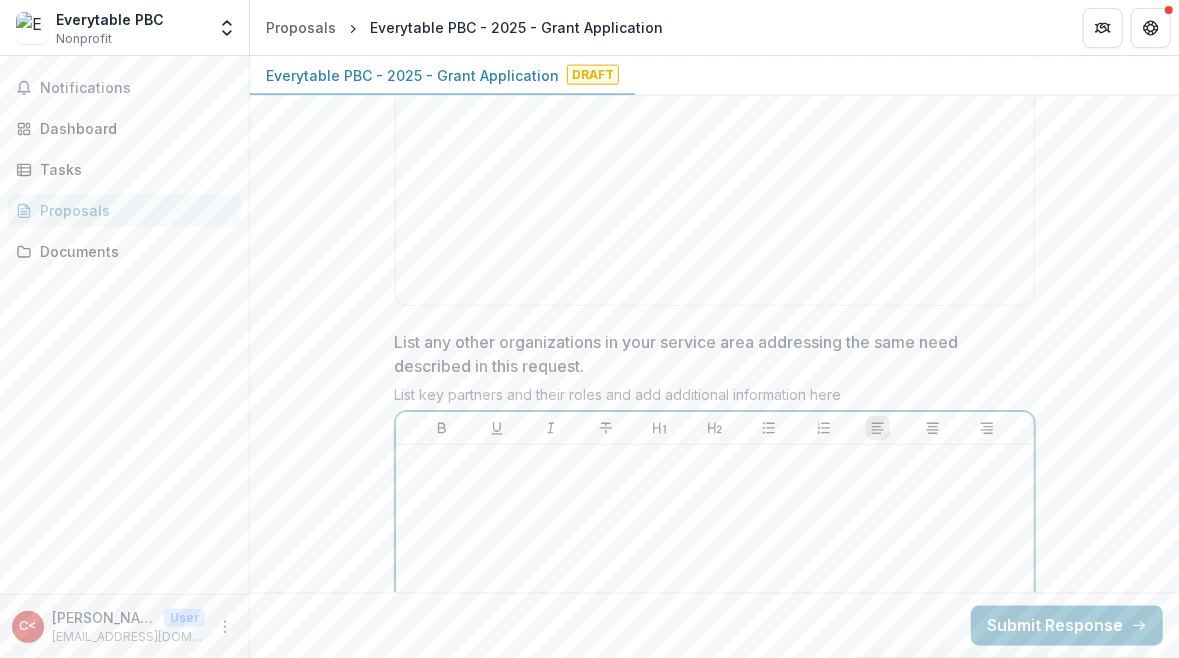 type 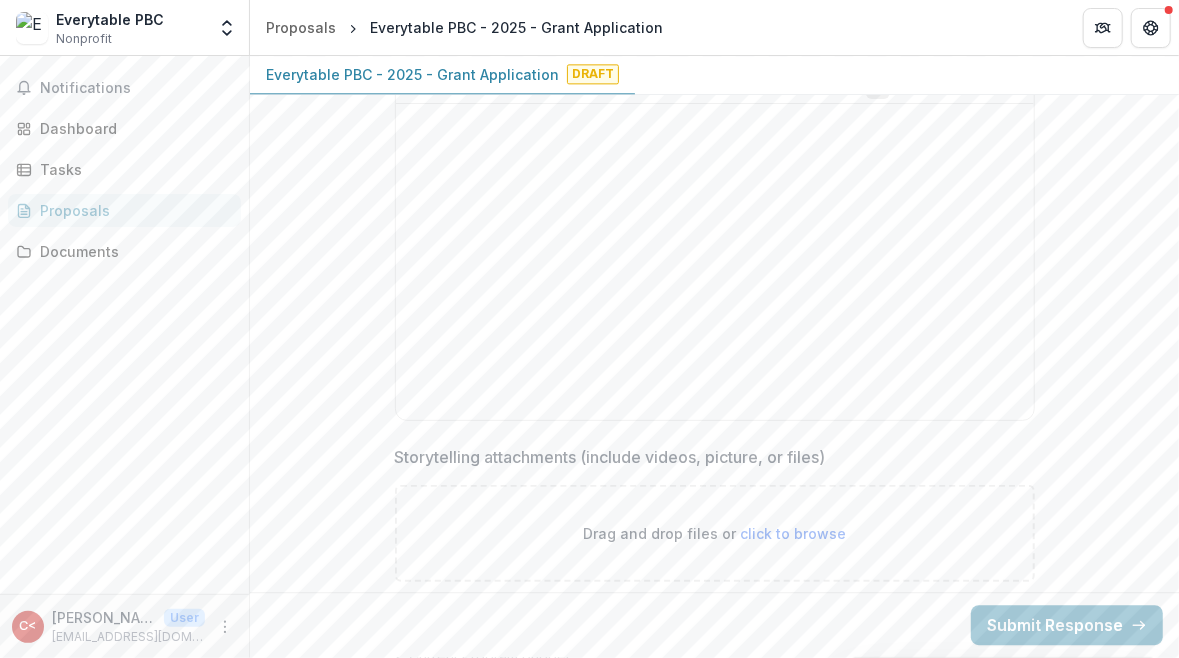 scroll, scrollTop: 5764, scrollLeft: 0, axis: vertical 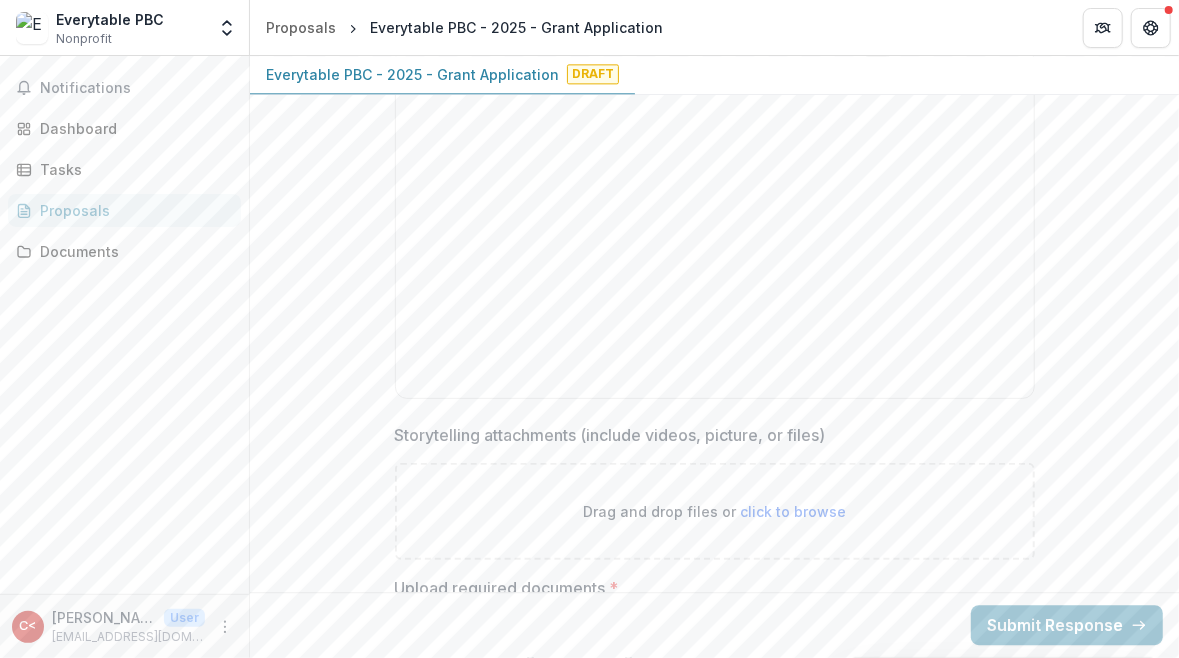click on "click to browse" at bounding box center (793, 511) 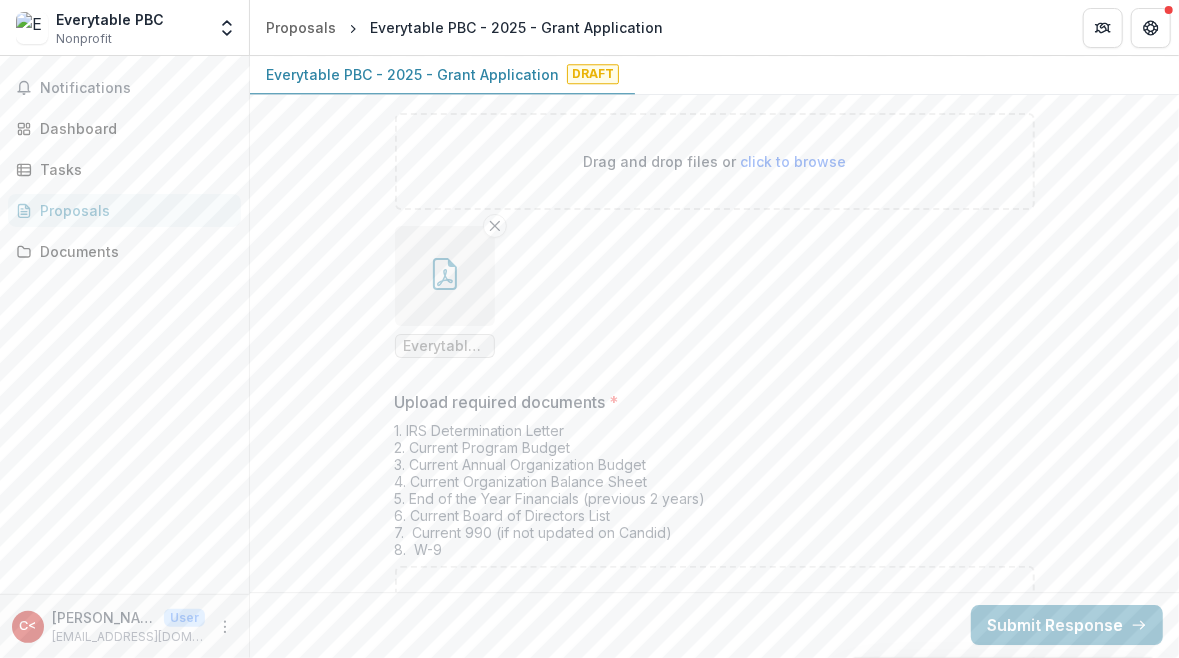 scroll, scrollTop: 6127, scrollLeft: 0, axis: vertical 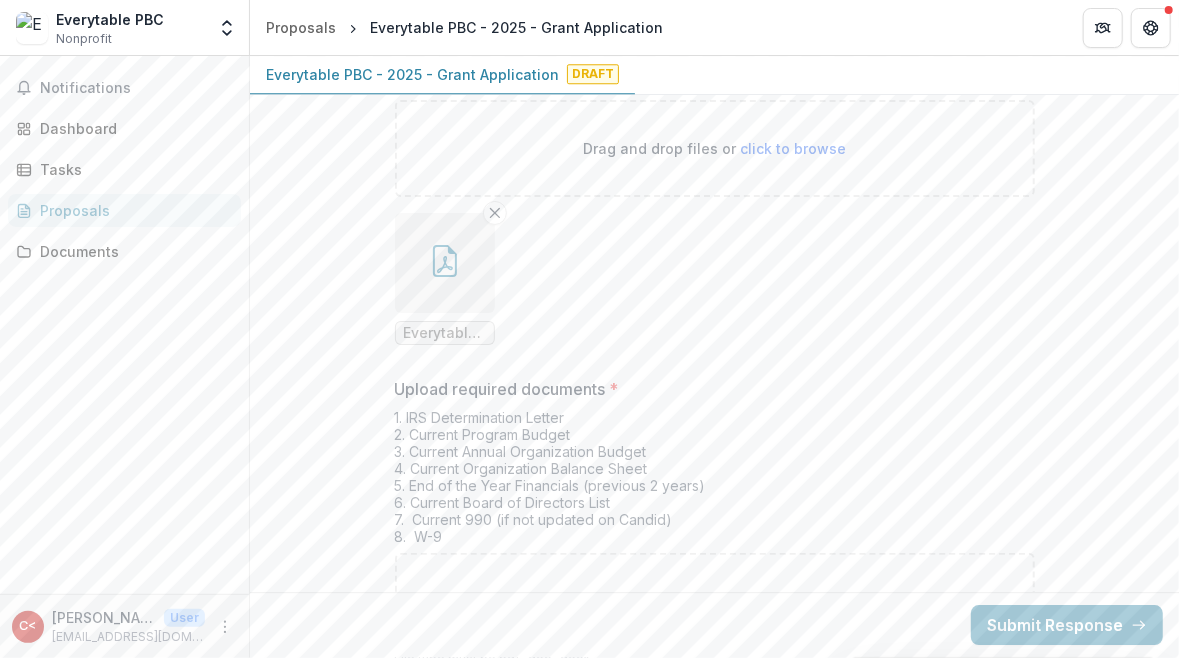 click on "click to browse" at bounding box center [793, 601] 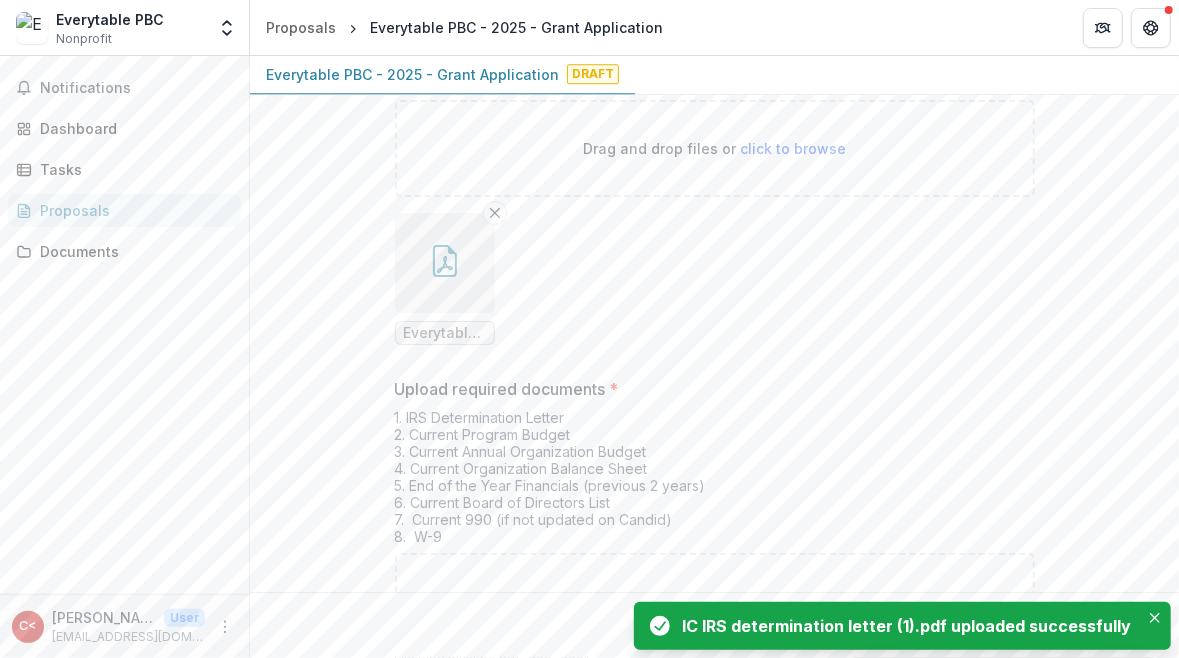 click on "click to browse" at bounding box center (793, 601) 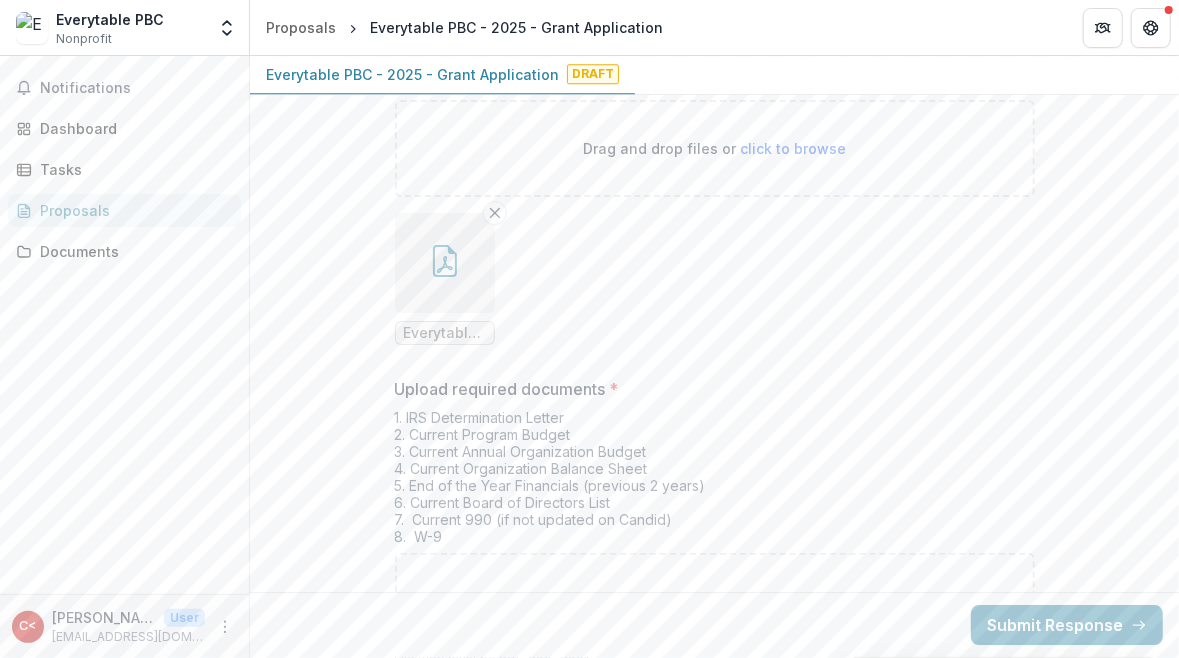 type on "**********" 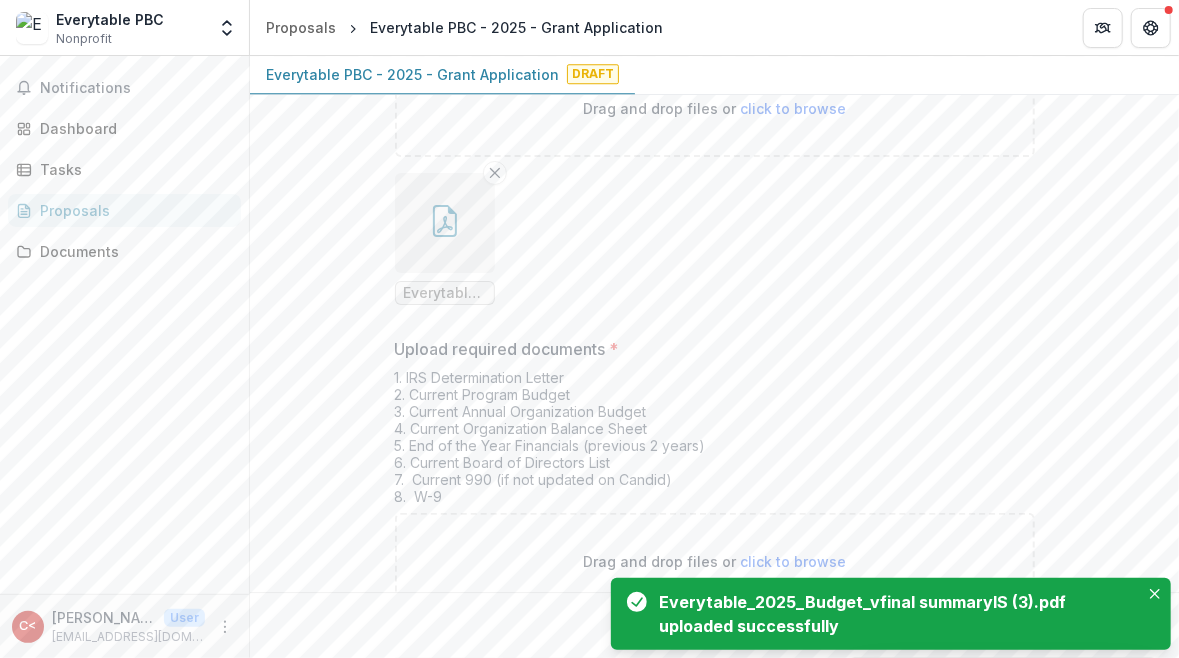 scroll, scrollTop: 6163, scrollLeft: 0, axis: vertical 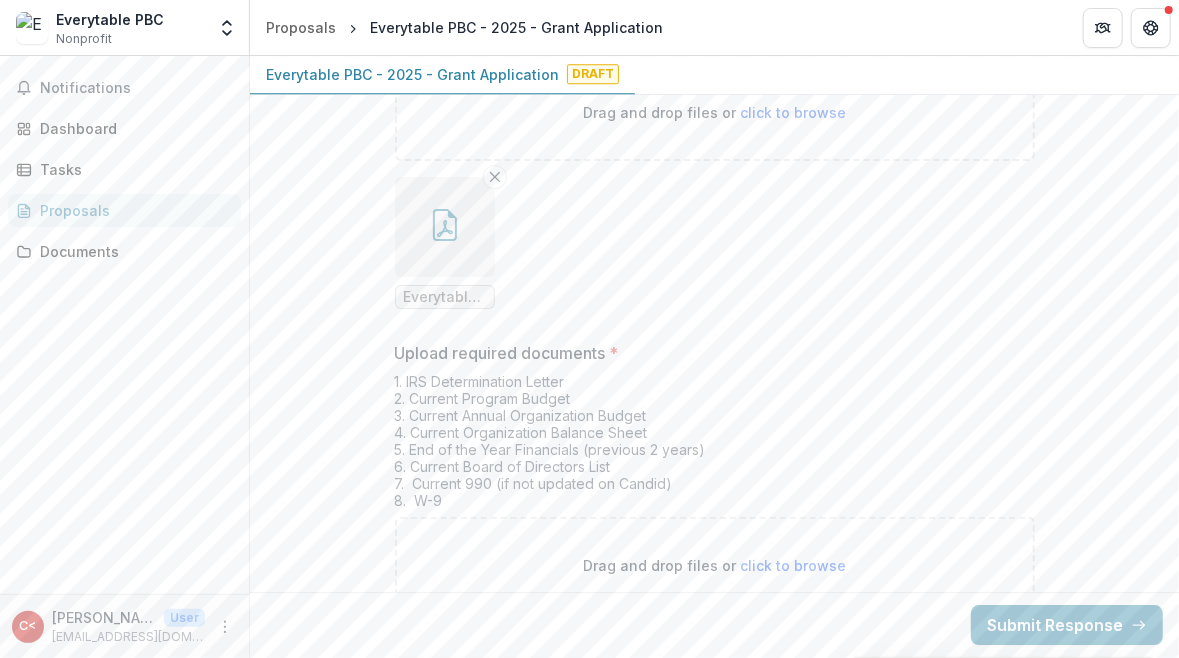 click on "click to browse" at bounding box center (793, 565) 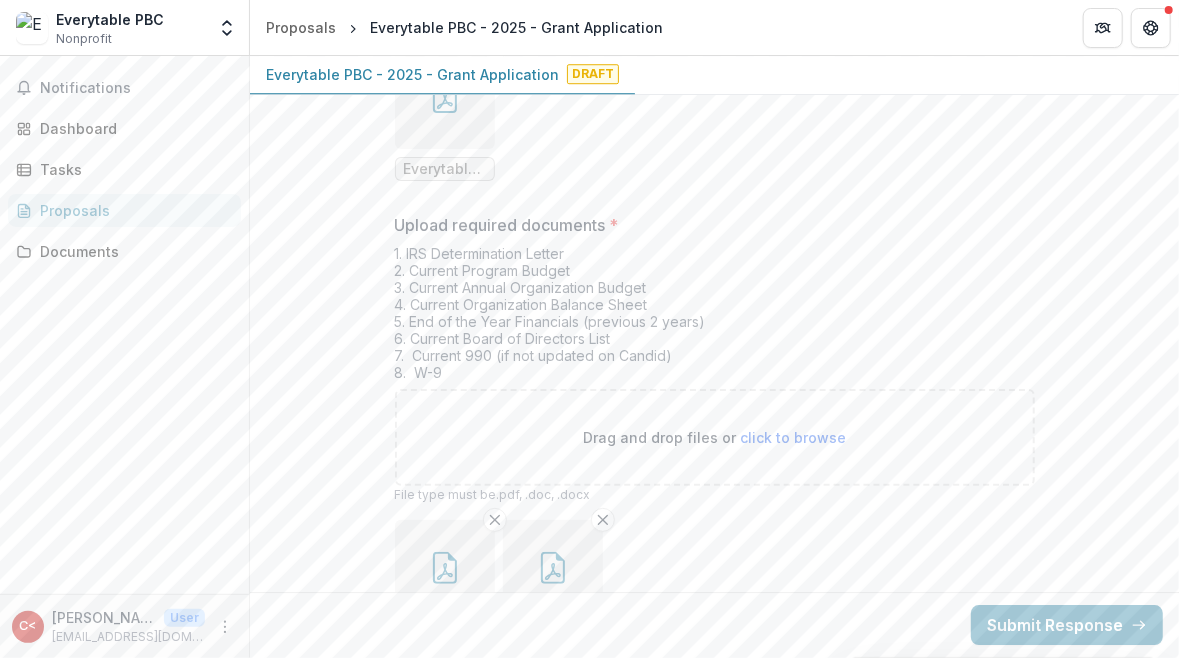 click on "Drag and drop files or   click to browse" at bounding box center (715, 437) 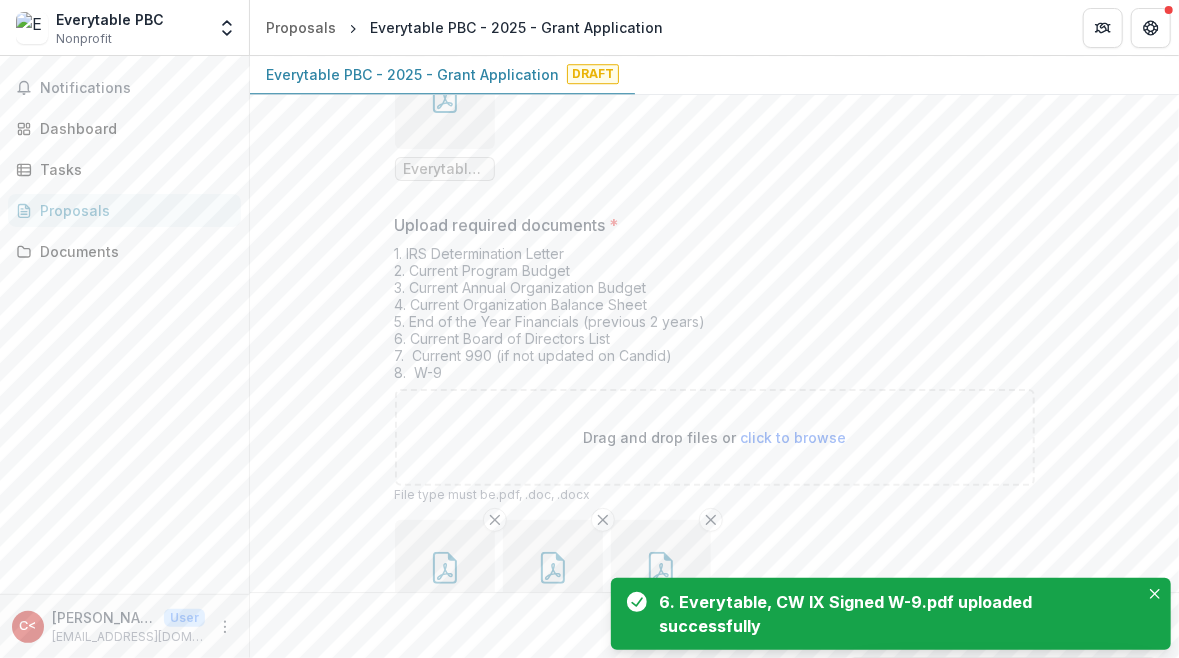 click on "click to browse" at bounding box center (793, 437) 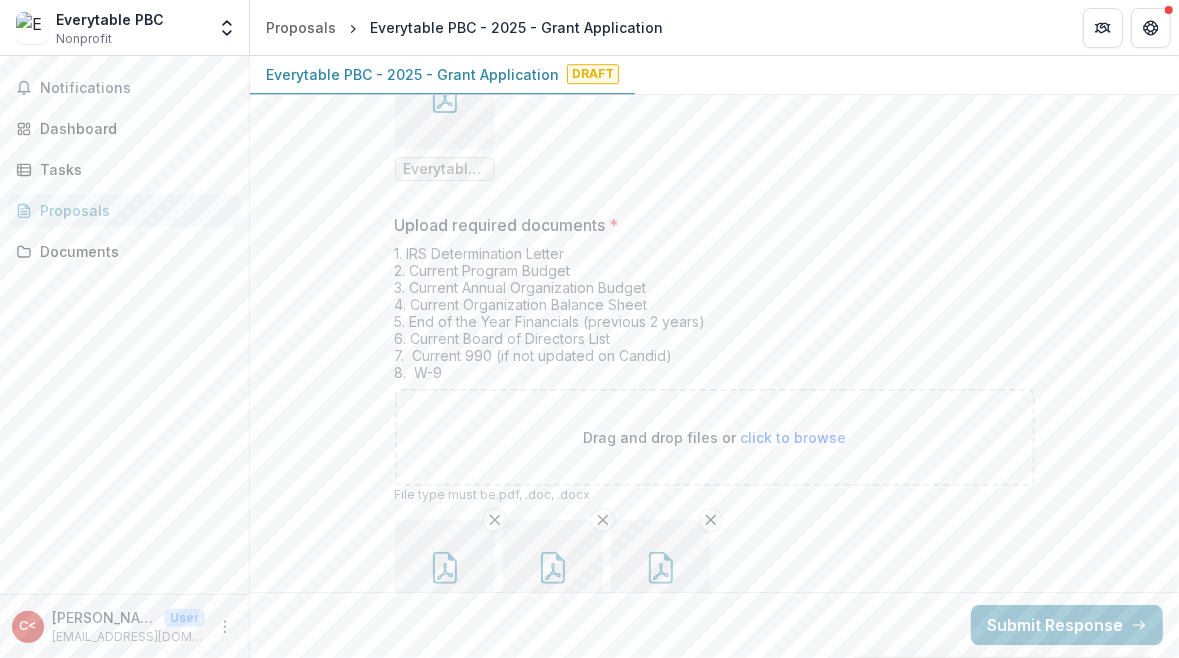 type on "**********" 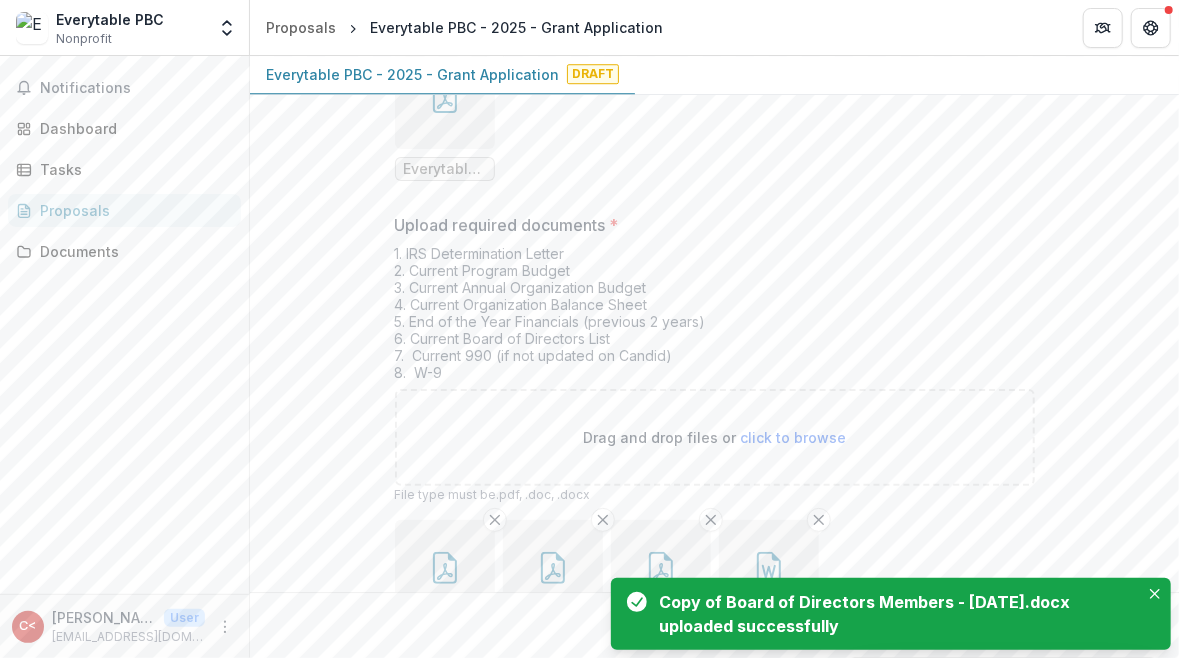click on "click to browse" at bounding box center [793, 437] 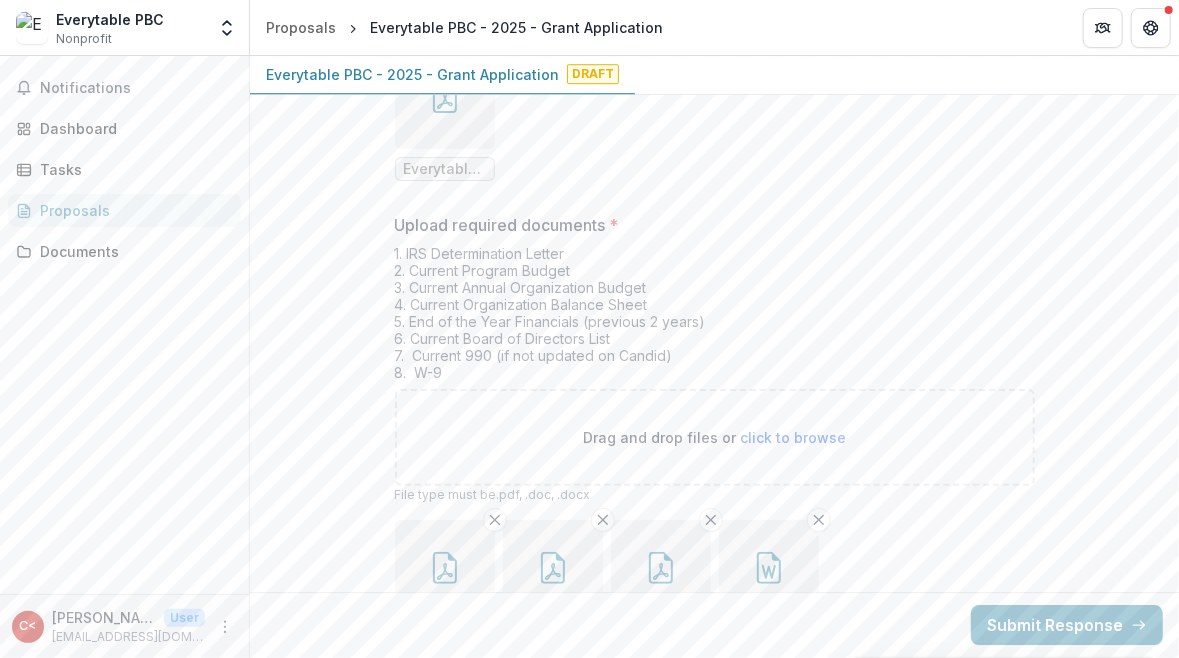 type on "**********" 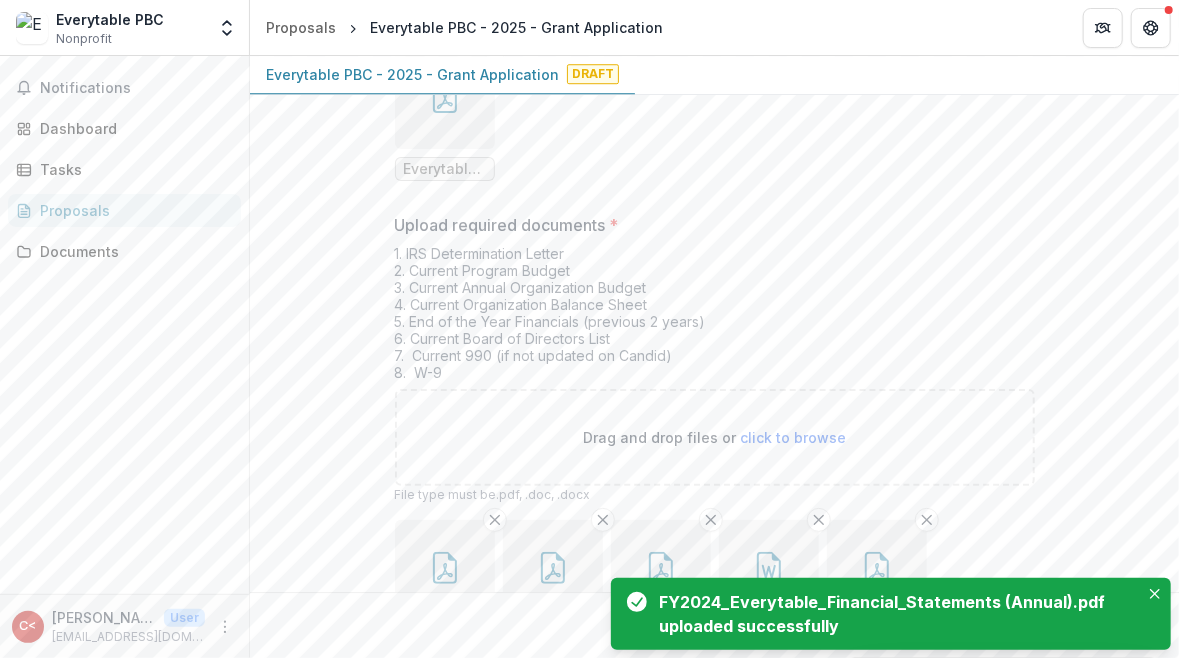 click on "click to browse" at bounding box center [793, 437] 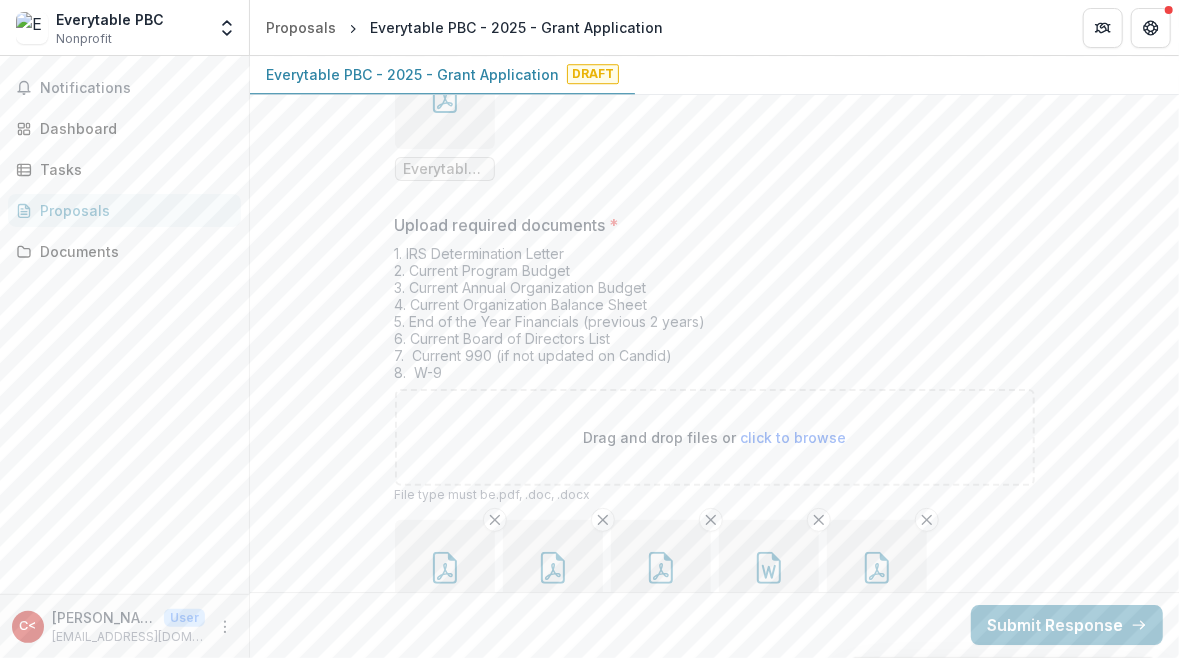click on "click to browse" at bounding box center [793, 437] 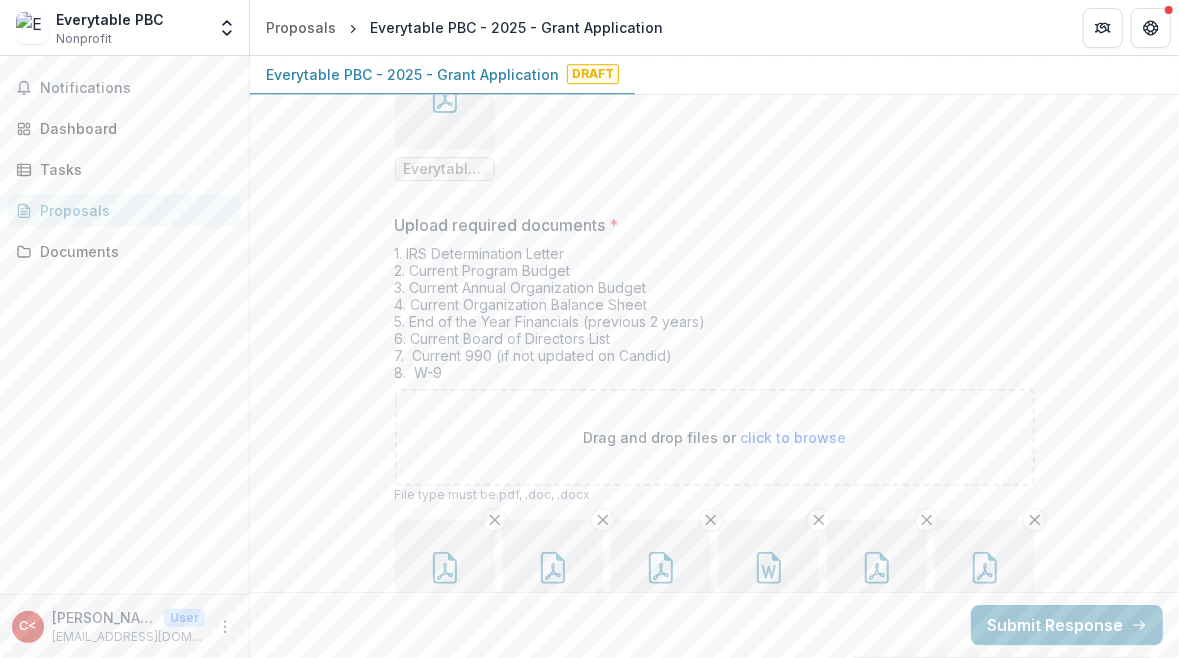 click on "click to browse" at bounding box center (793, 437) 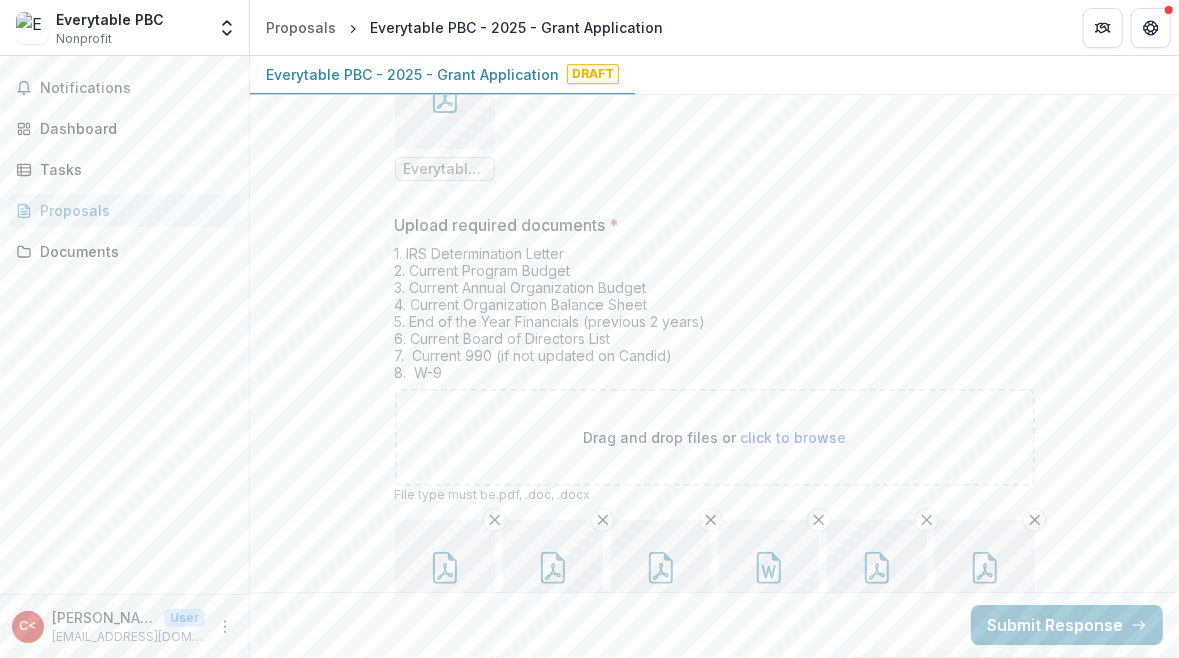 click on "click to browse" at bounding box center [793, 437] 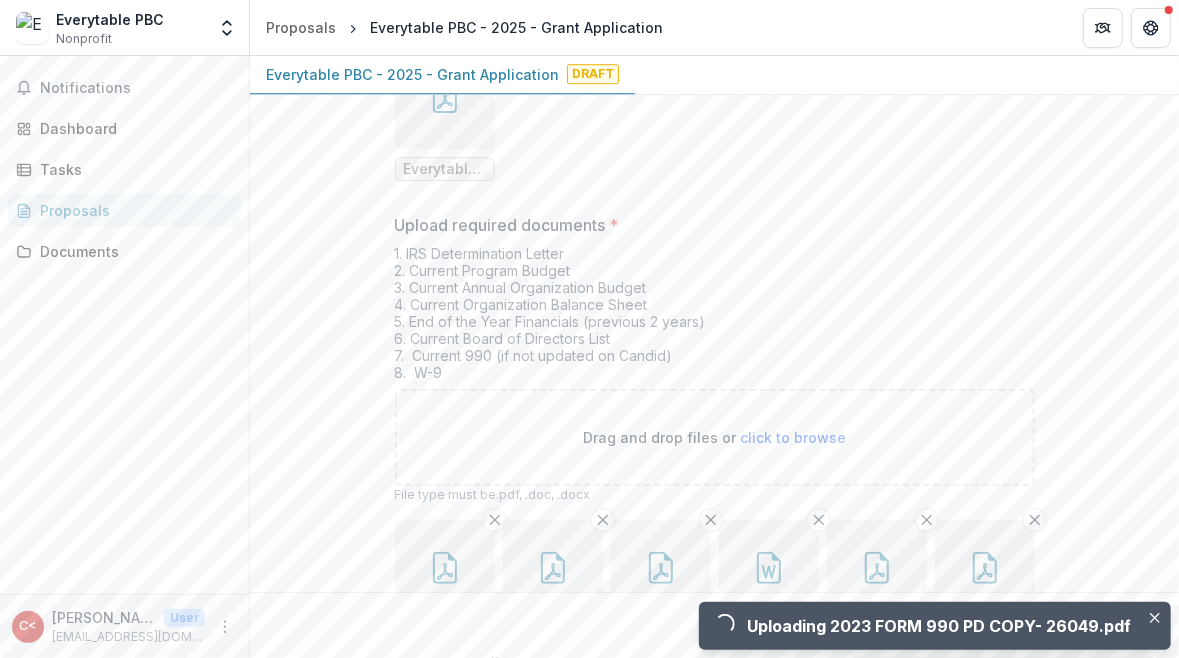 scroll, scrollTop: 6431, scrollLeft: 0, axis: vertical 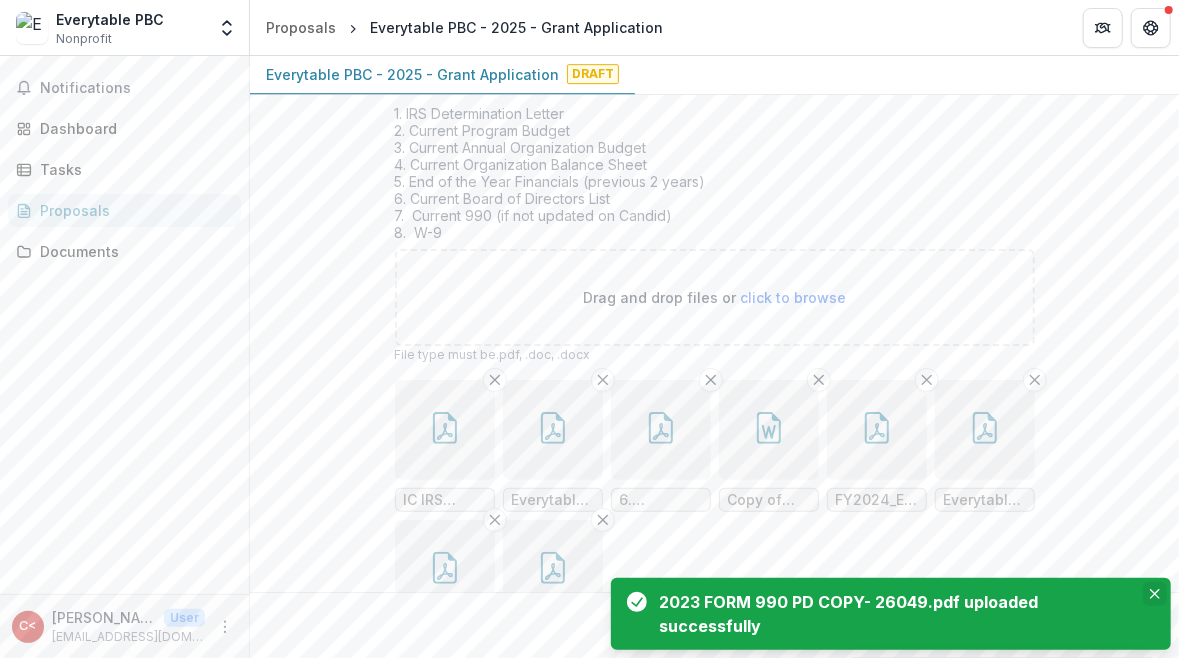 click 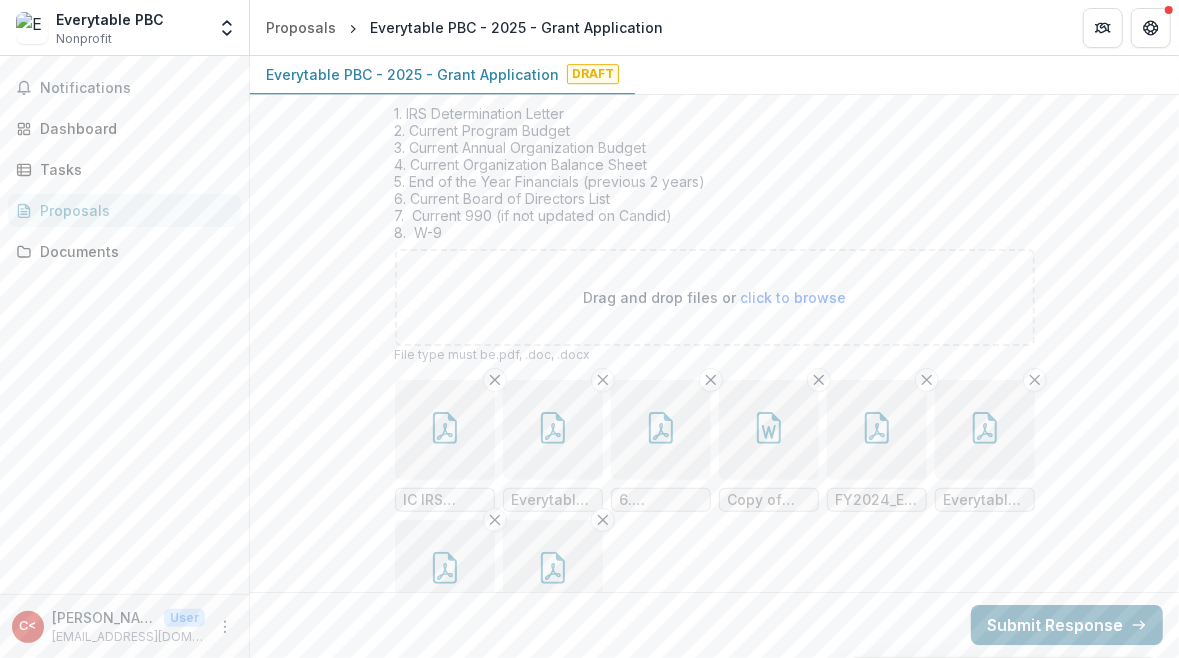 click on "Submit Response" at bounding box center (1067, 626) 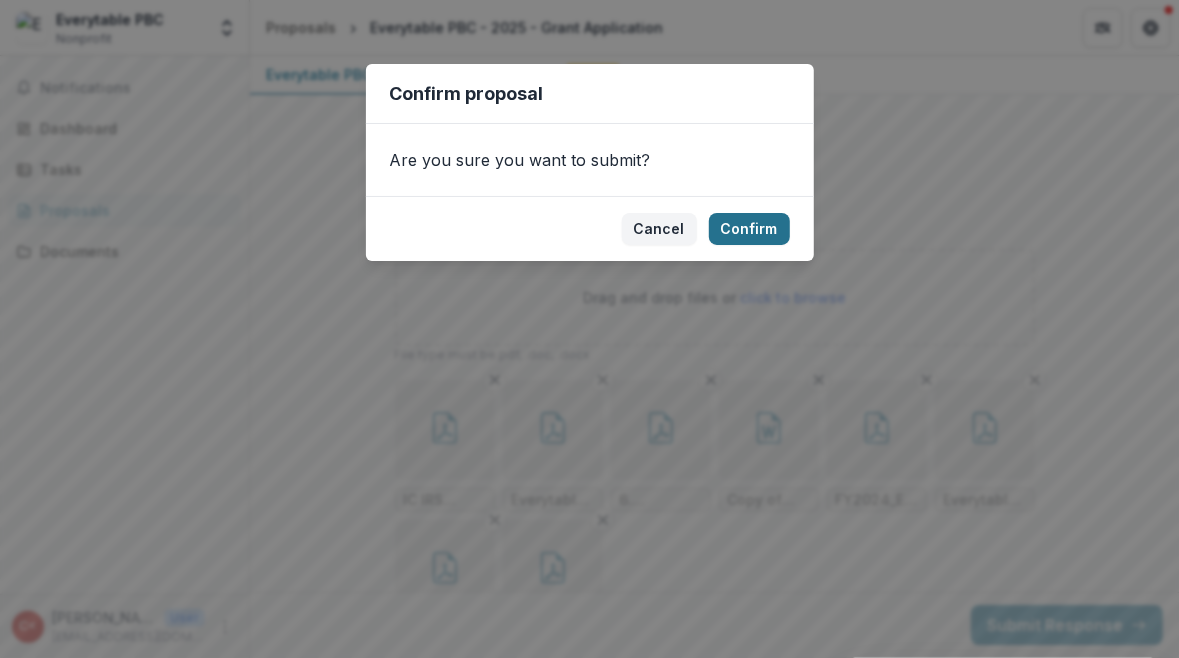 click on "Confirm" at bounding box center (749, 229) 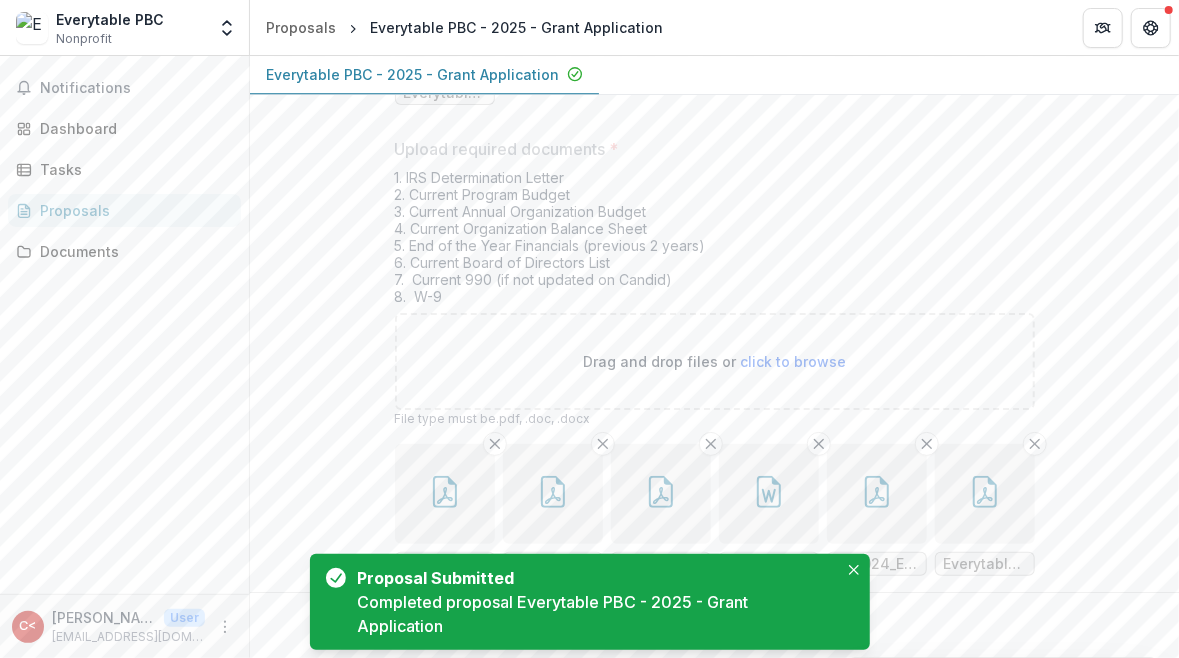 scroll, scrollTop: 6495, scrollLeft: 0, axis: vertical 